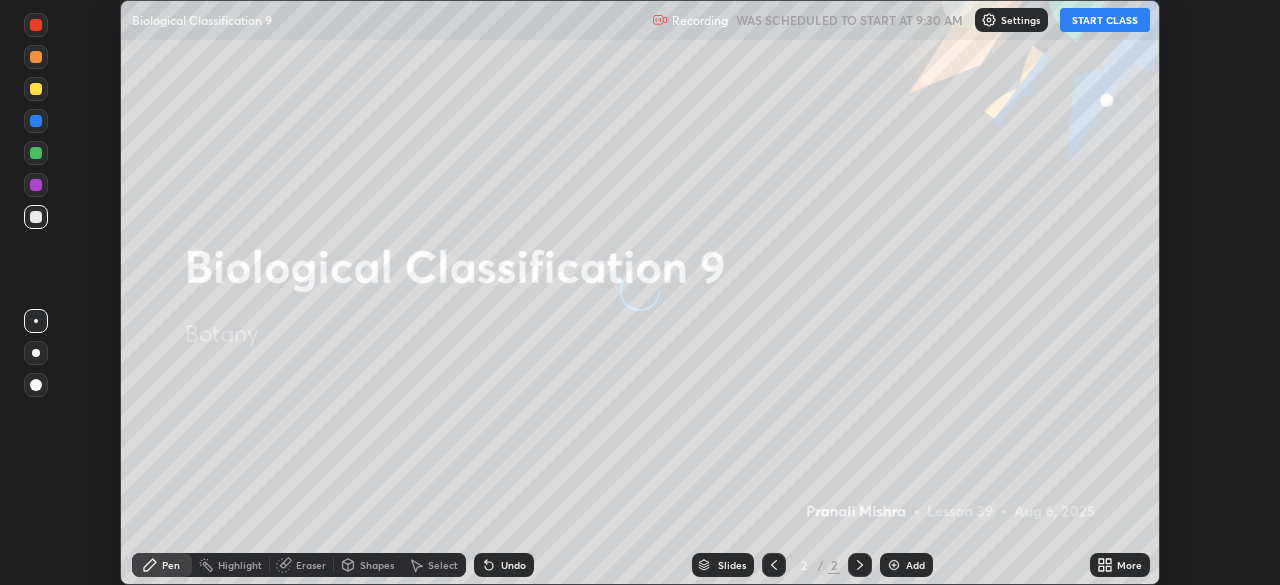 scroll, scrollTop: 0, scrollLeft: 0, axis: both 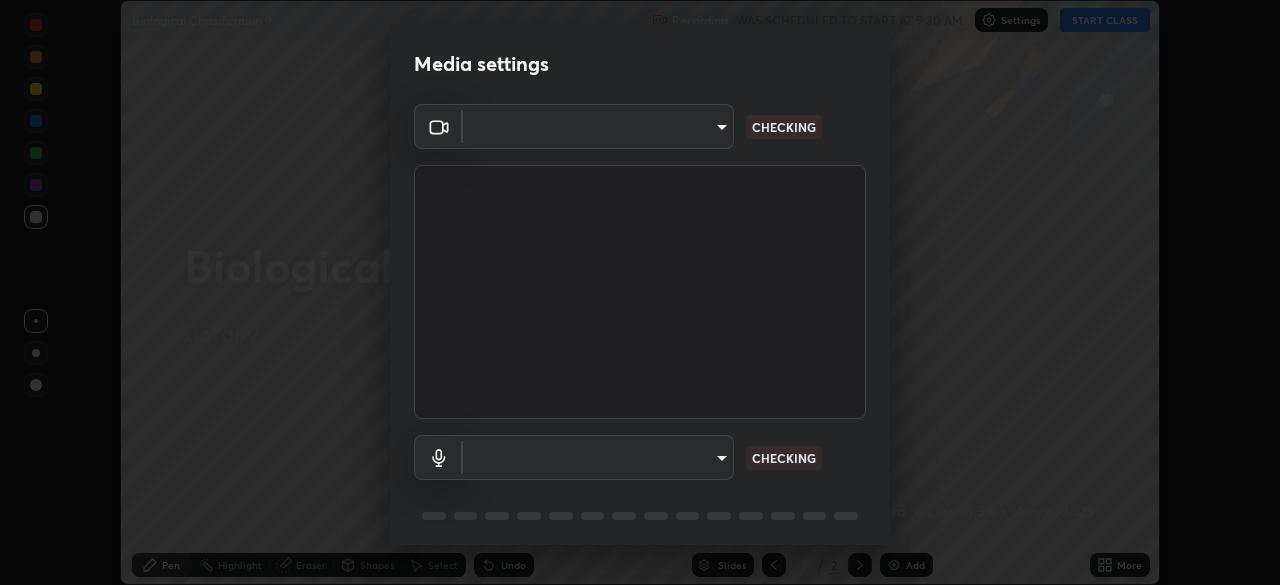 click on "Erase all Biological Classification 9 Recording WAS SCHEDULED TO START AT  9:30 AM Settings START CLASS Setting up your live class Biological Classification 9 • L39 of Botany [PERSON] Pen Highlight Eraser Shapes Select Undo Slides 2 / 2 Add More No doubts shared Encourage your learners to ask a doubt for better clarity Report an issue Reason for reporting Buffering Chat not working Audio - Video sync issue Educator video quality low ​ Attach an image Report Media settings ​ CHECKING ​ CHECKING 1 / 5 Next" at bounding box center [640, 292] 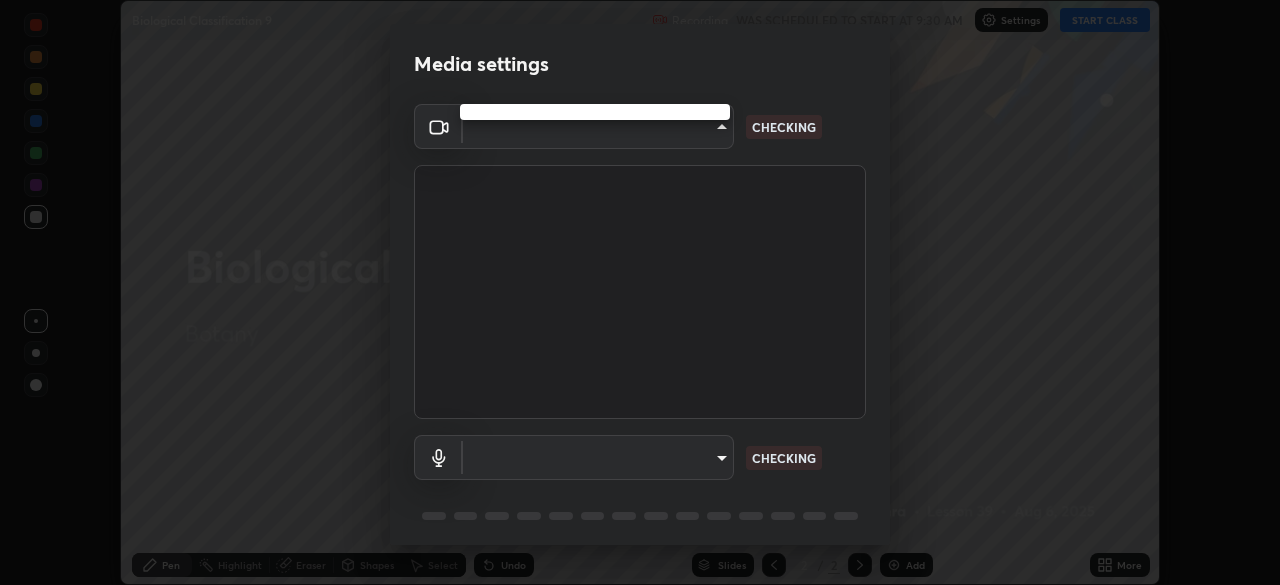 type on "cbd69d3ab31666e68bc16f5f2905db6189ec8135df4d15a94e2bba87772e1748" 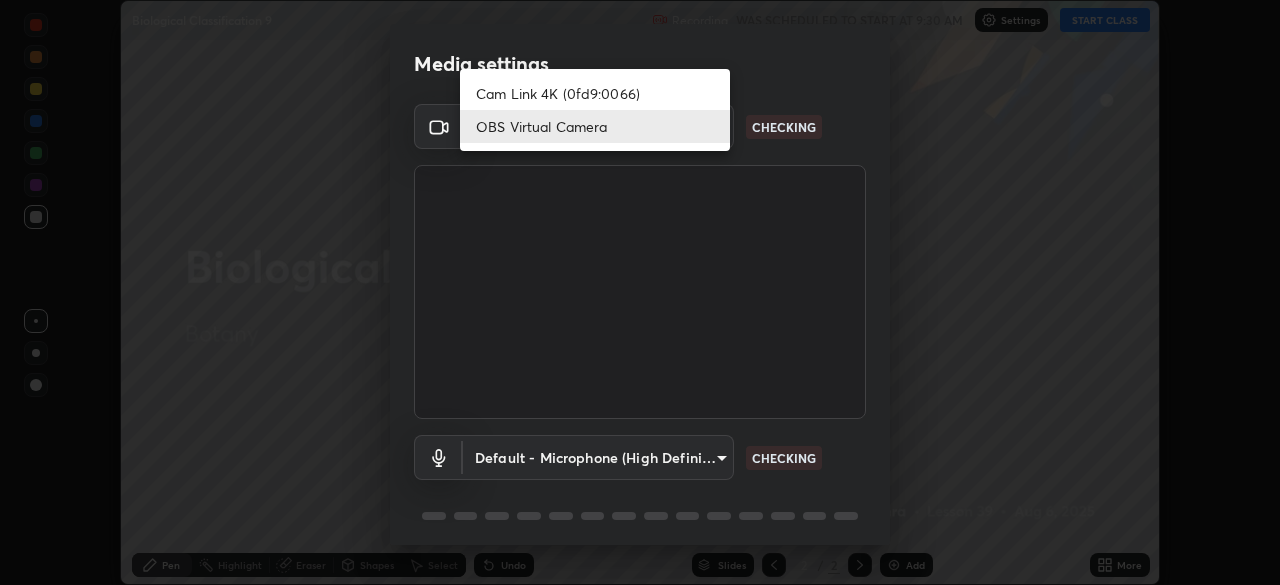 click on "OBS Virtual Camera" at bounding box center [595, 126] 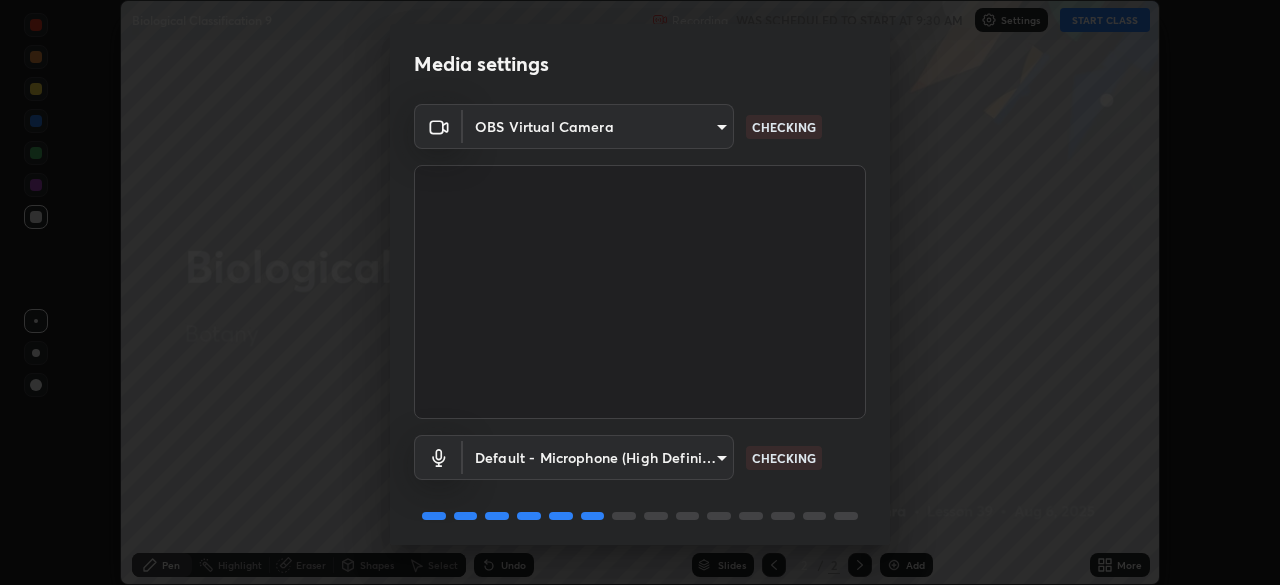 scroll, scrollTop: 71, scrollLeft: 0, axis: vertical 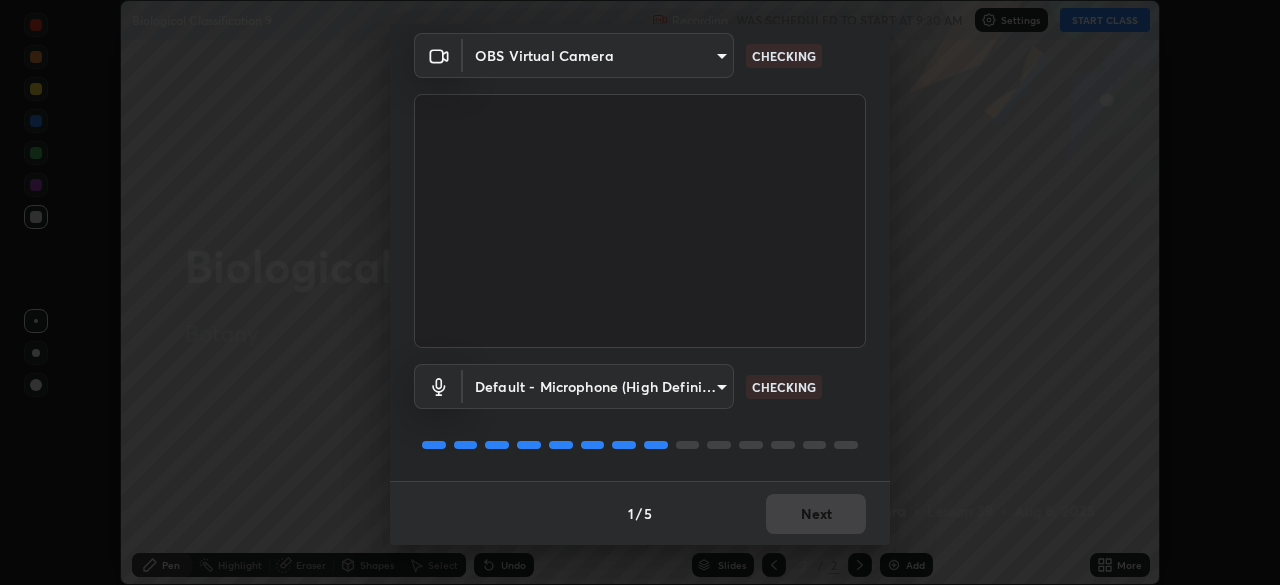 click on "1 / 5 Next" at bounding box center (640, 513) 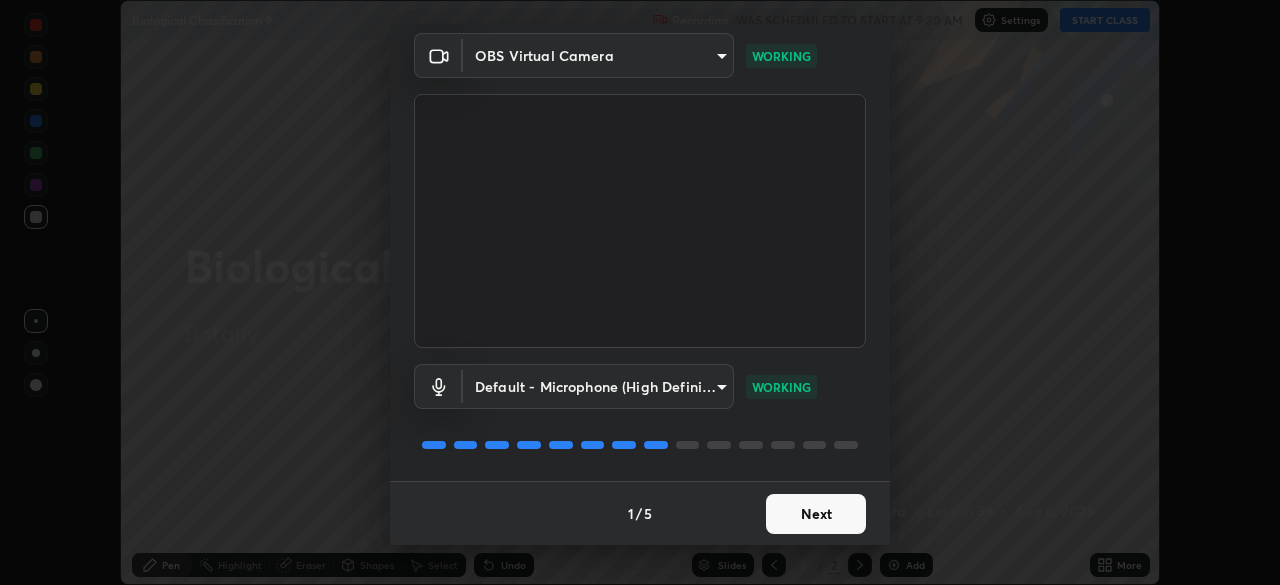 click on "Next" at bounding box center [816, 514] 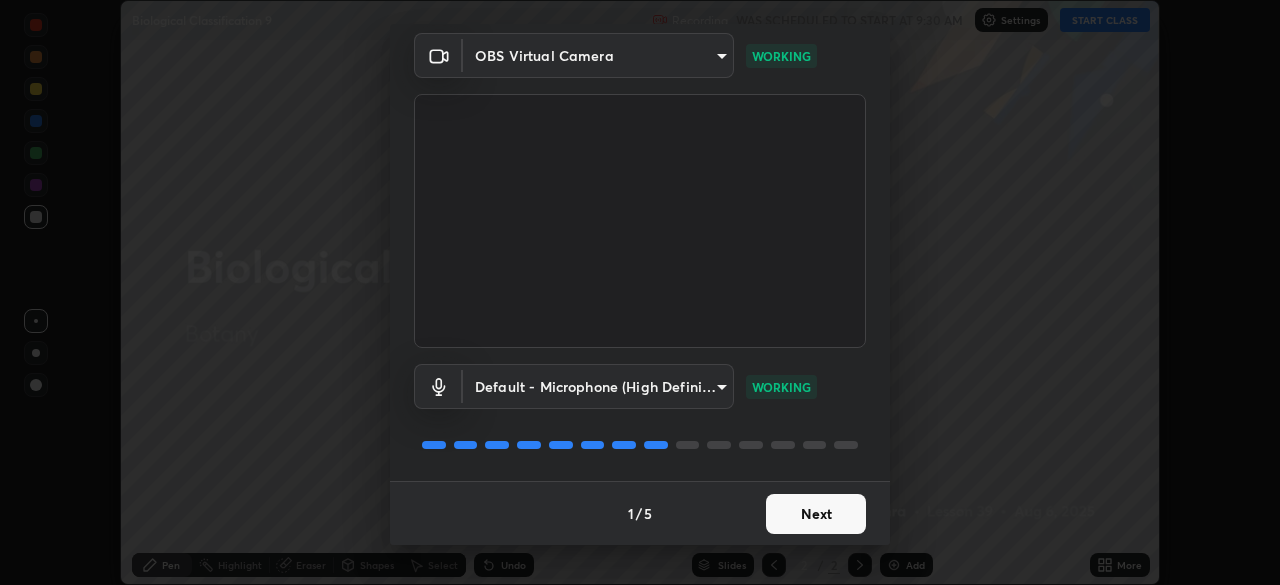 scroll, scrollTop: 0, scrollLeft: 0, axis: both 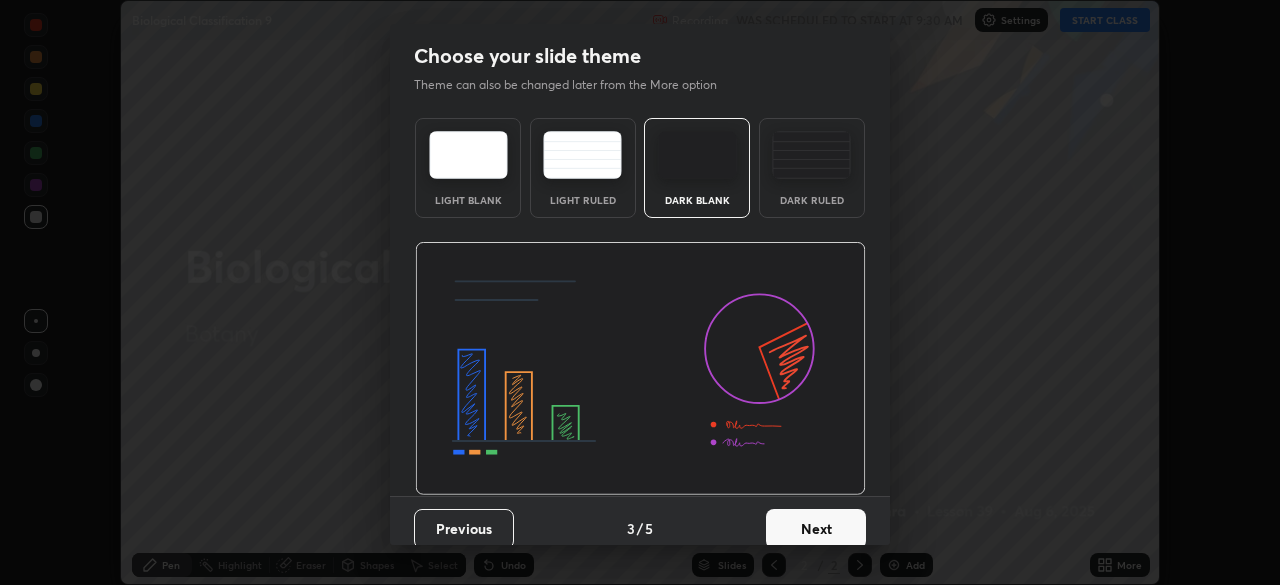click on "Next" at bounding box center (816, 529) 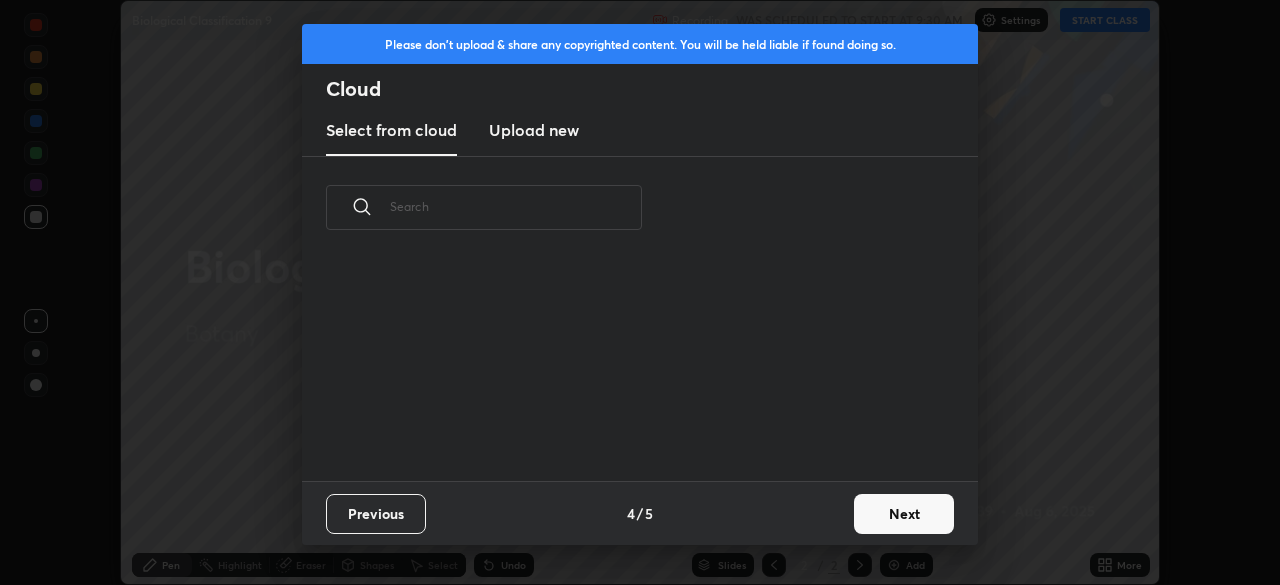 click on "Next" at bounding box center (904, 514) 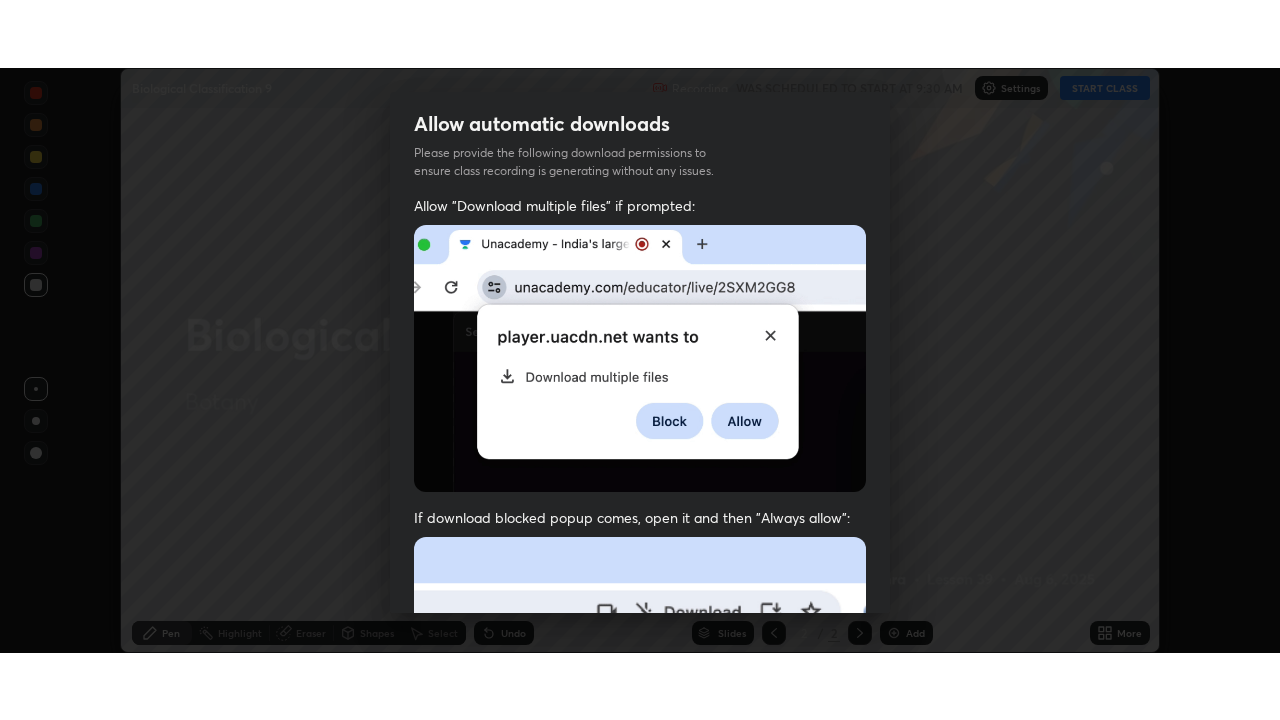 scroll, scrollTop: 479, scrollLeft: 0, axis: vertical 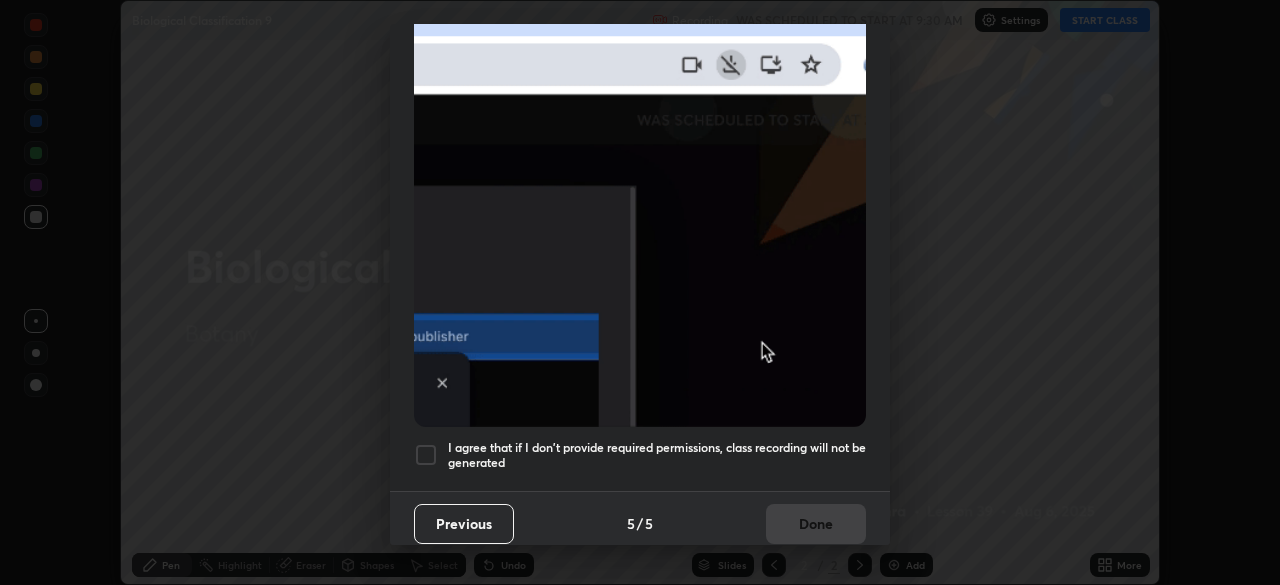 click at bounding box center (426, 455) 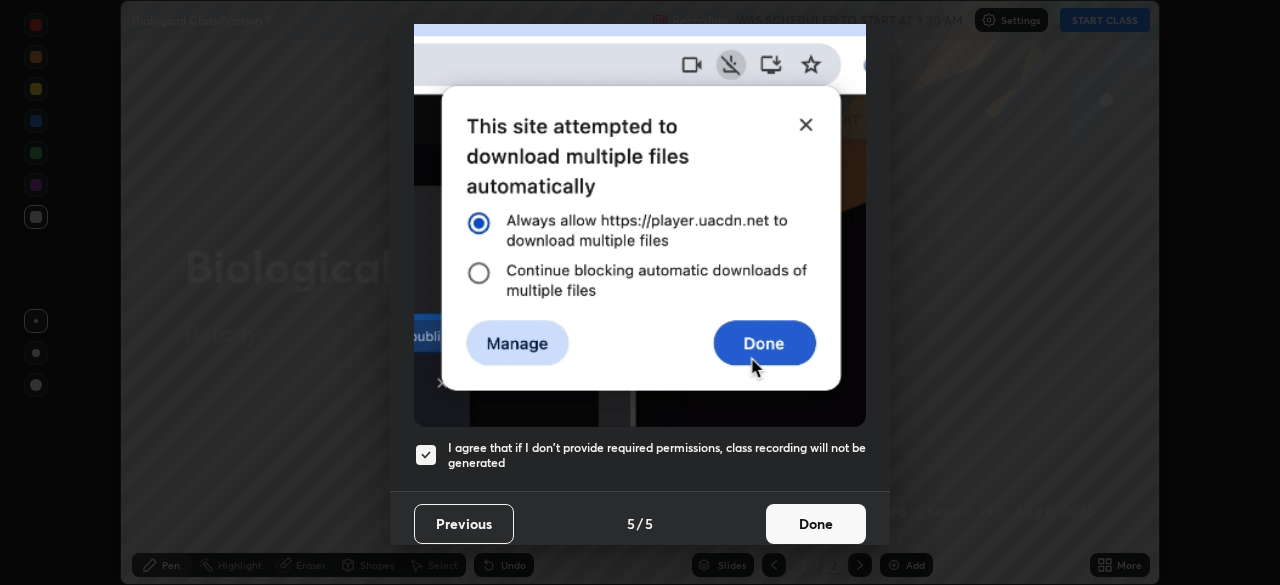 click on "Done" at bounding box center [816, 524] 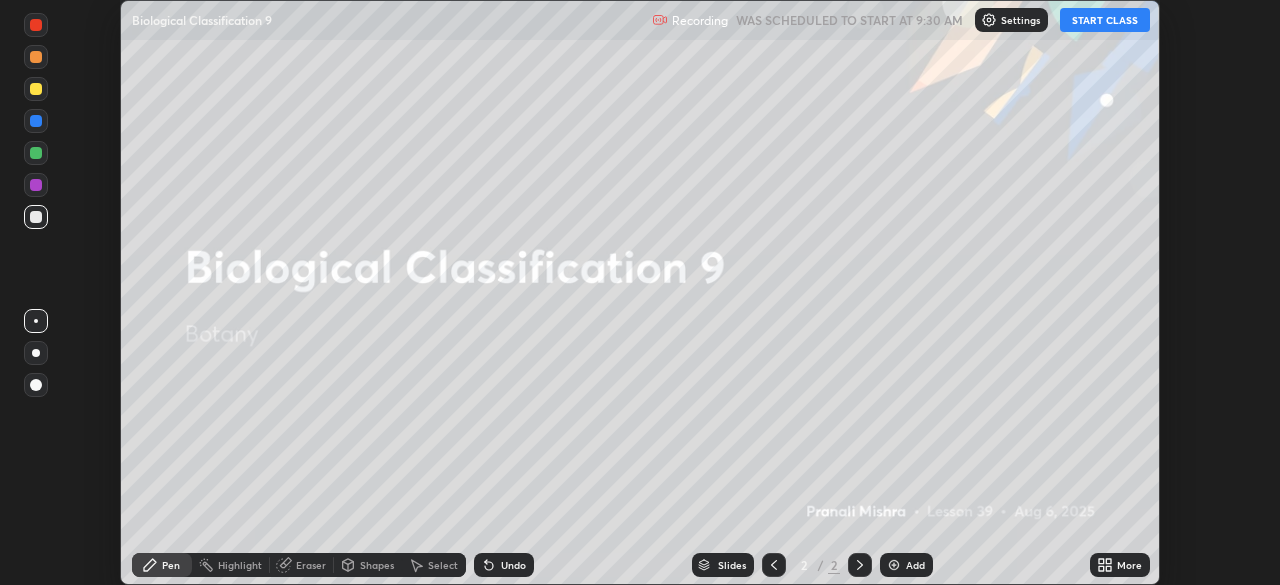 click on "START CLASS" at bounding box center (1105, 20) 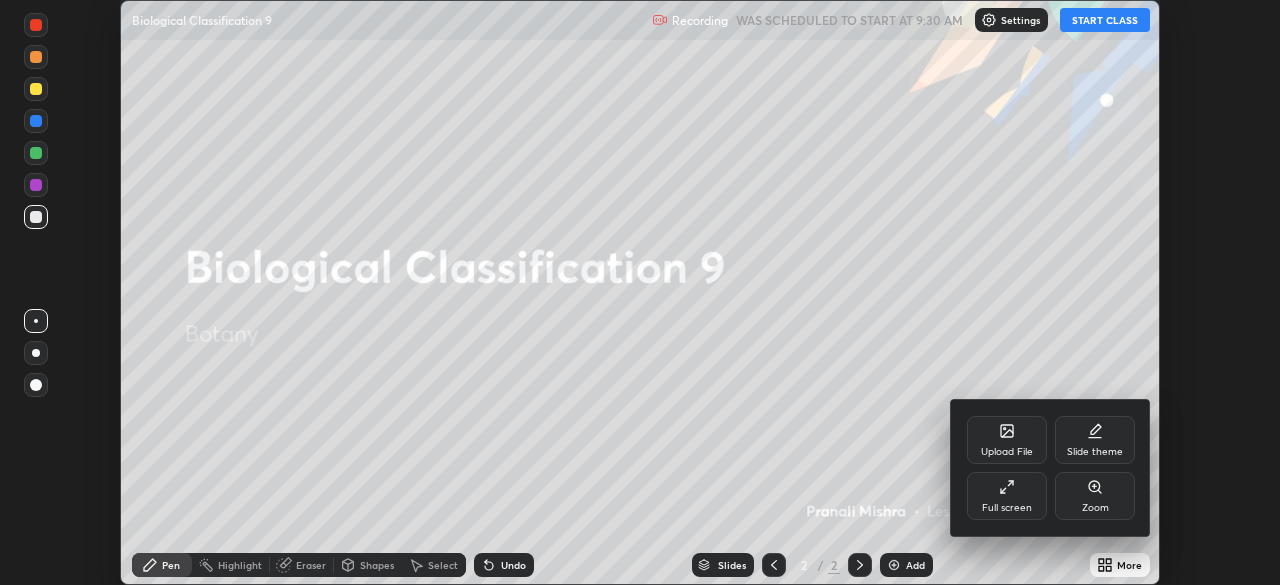 click on "Full screen" at bounding box center (1007, 496) 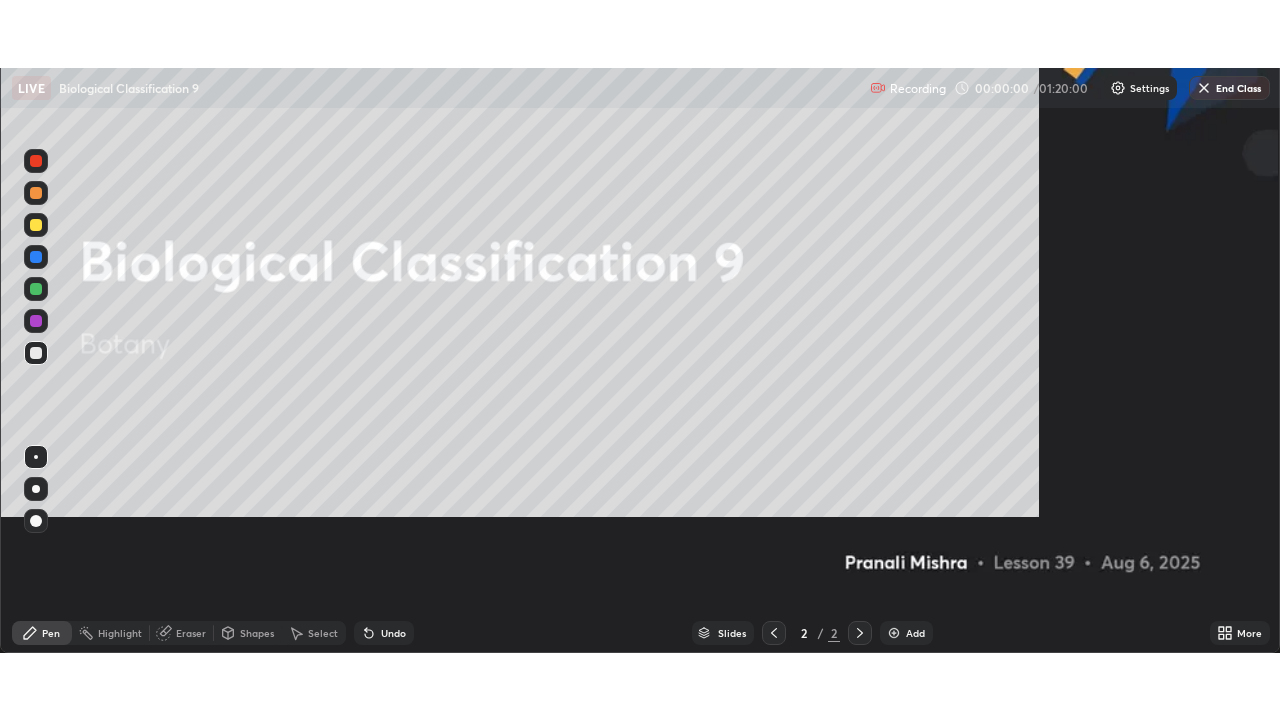 scroll, scrollTop: 99280, scrollLeft: 98720, axis: both 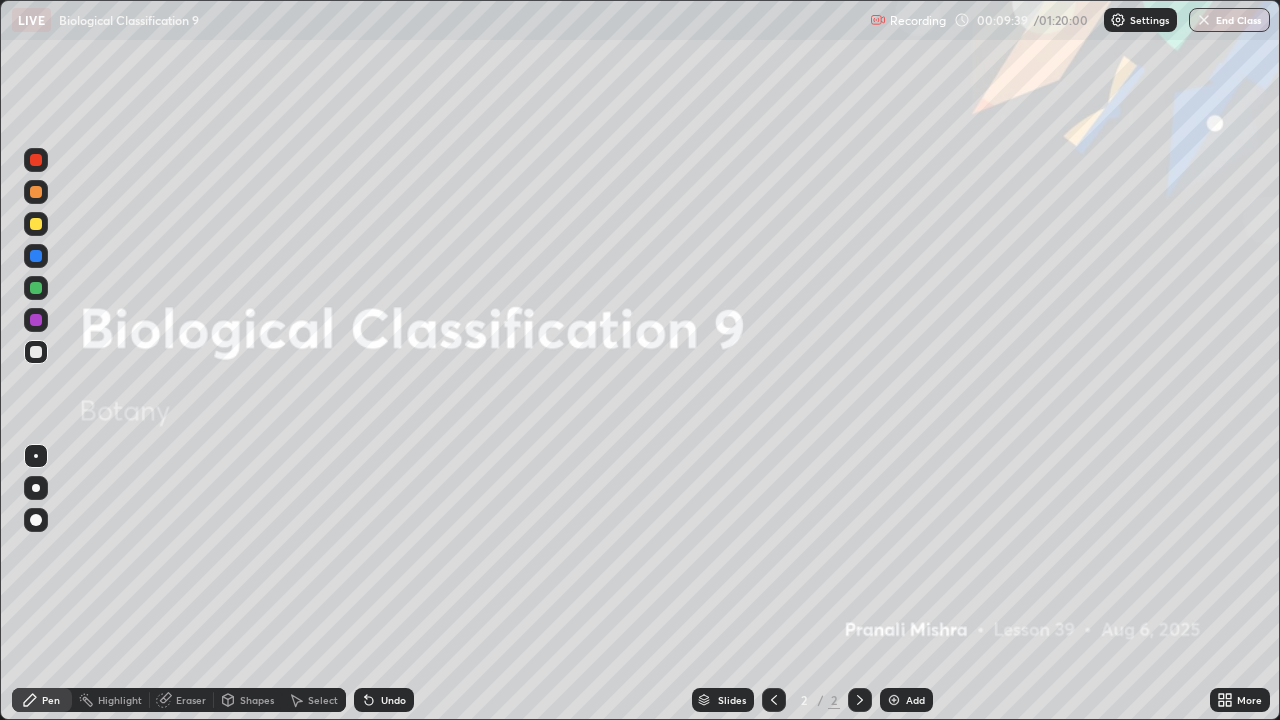 click on "Eraser" at bounding box center (191, 700) 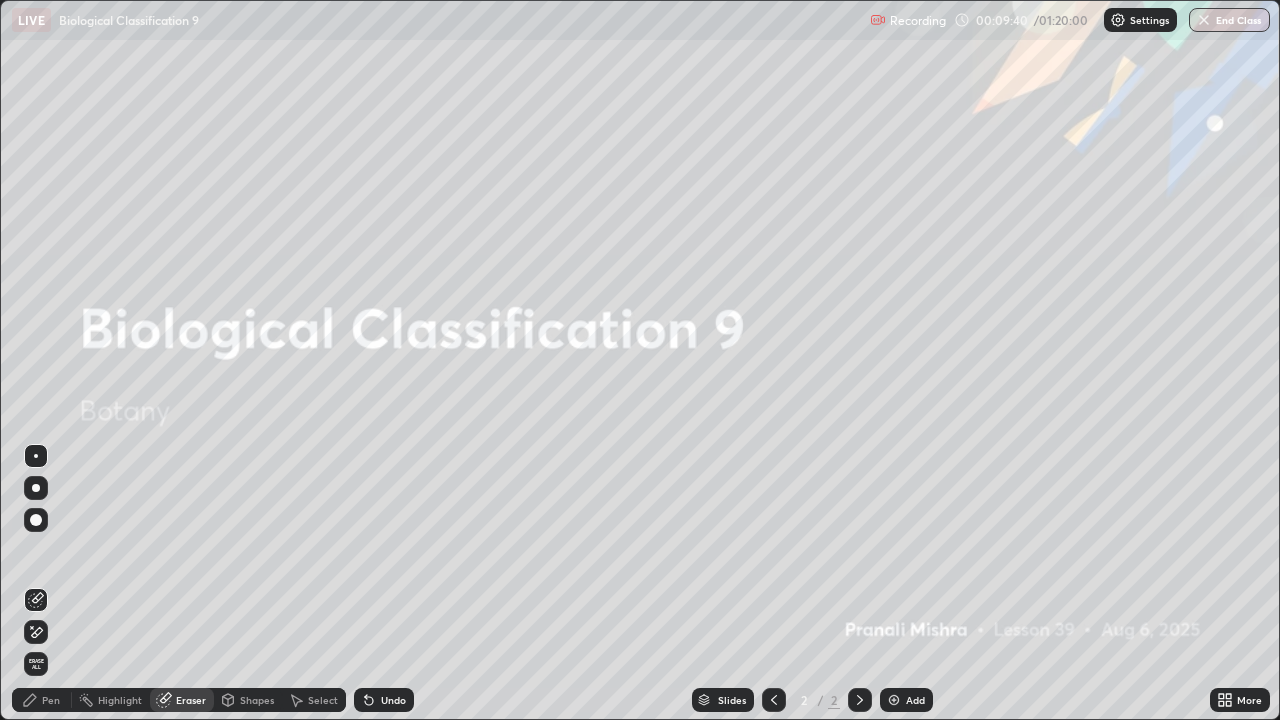 click on "Erase all" at bounding box center [36, 664] 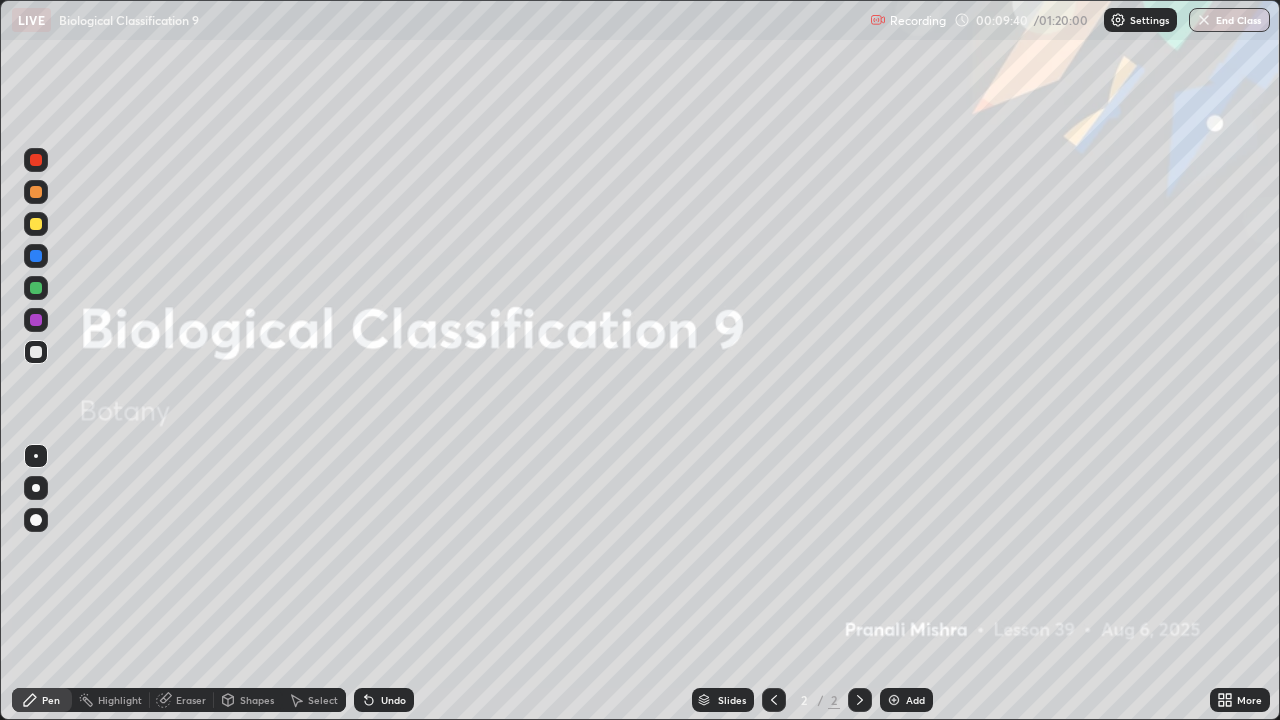 click at bounding box center [36, 560] 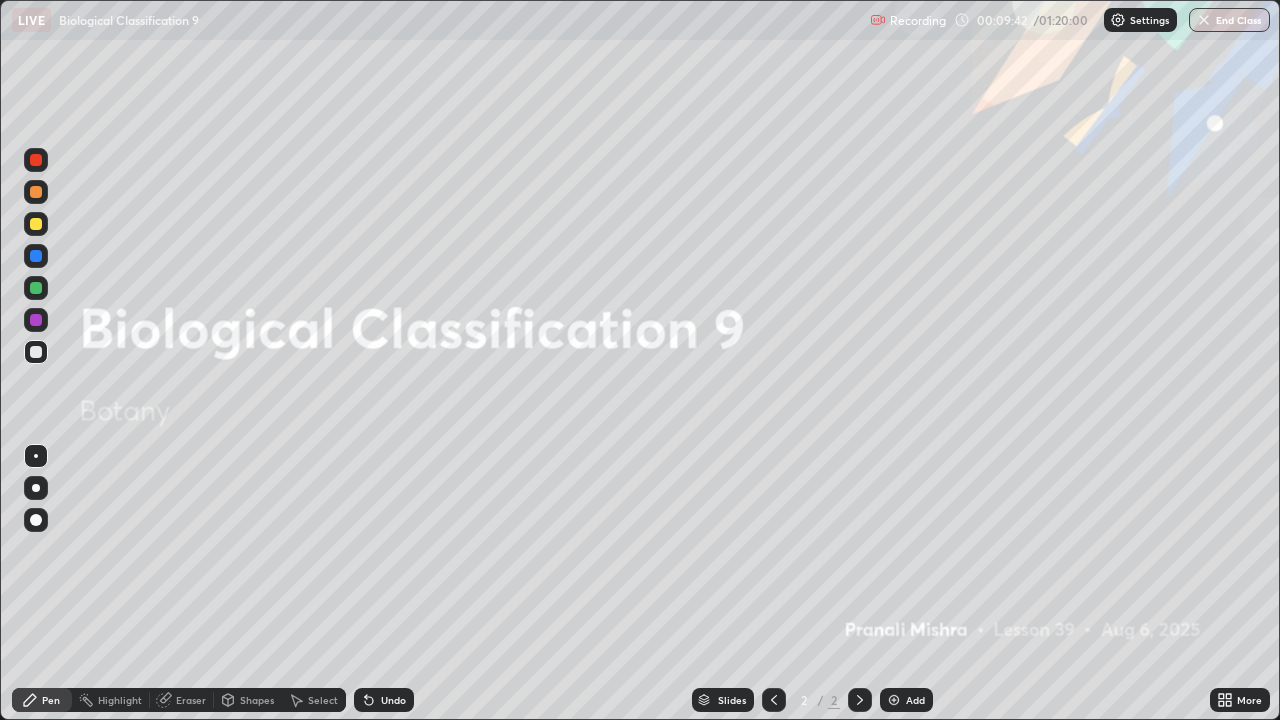 click on "More" at bounding box center [1249, 700] 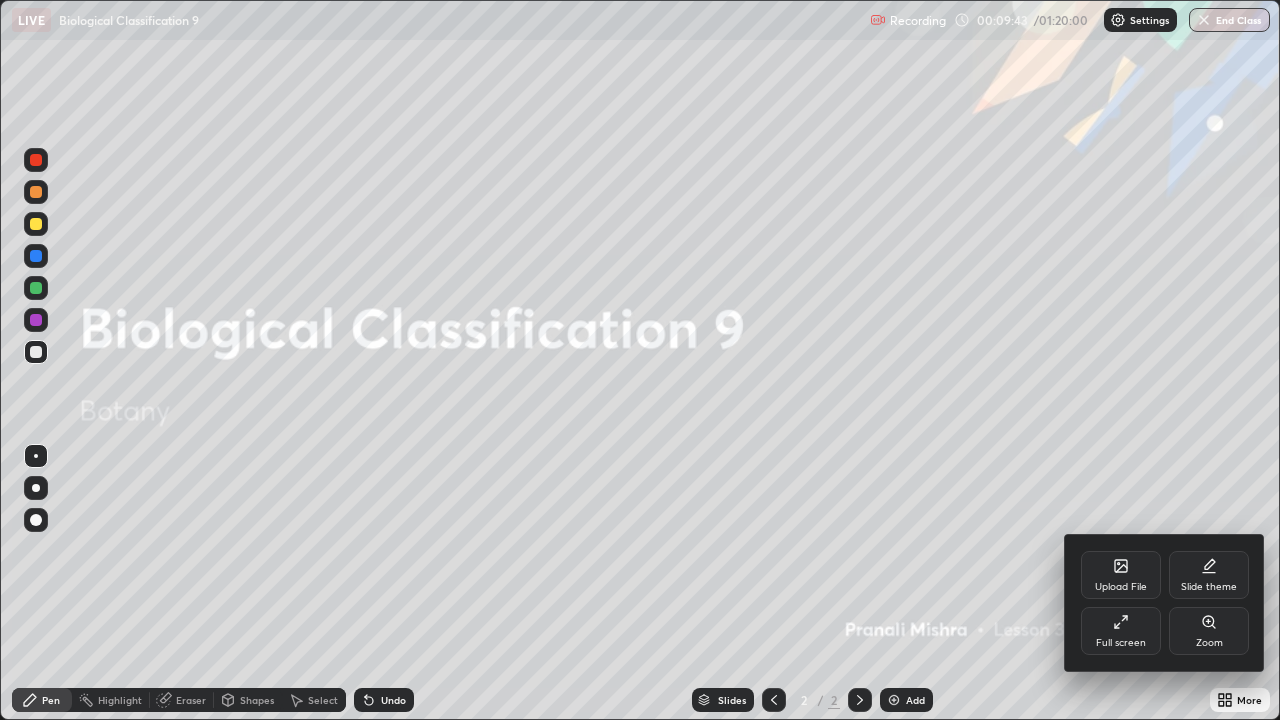click on "Upload File" at bounding box center [1121, 587] 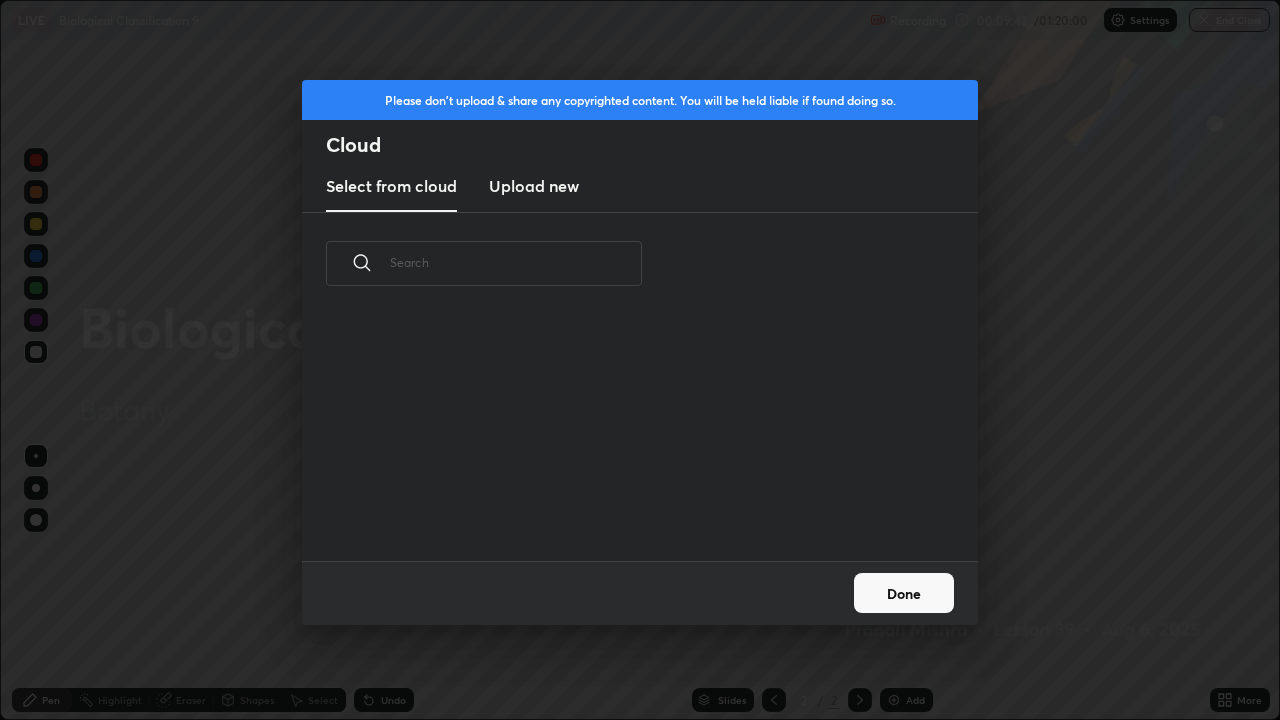 scroll, scrollTop: 7, scrollLeft: 11, axis: both 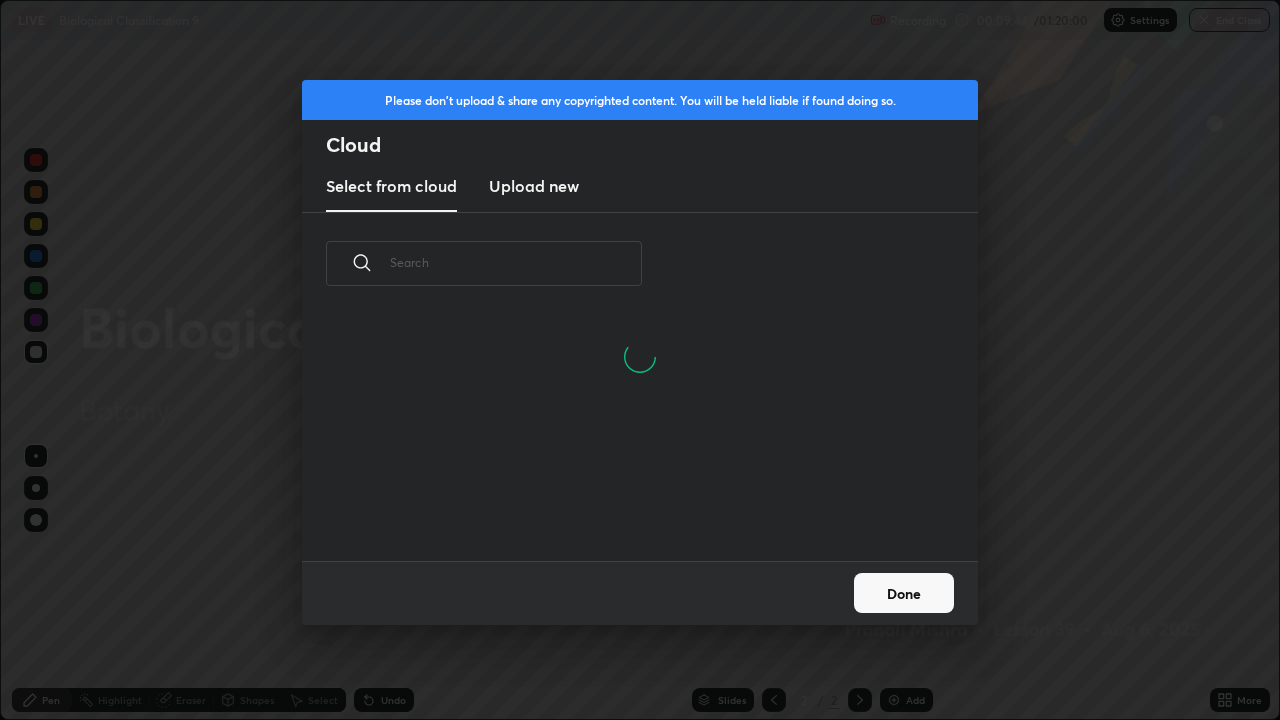 click at bounding box center [516, 262] 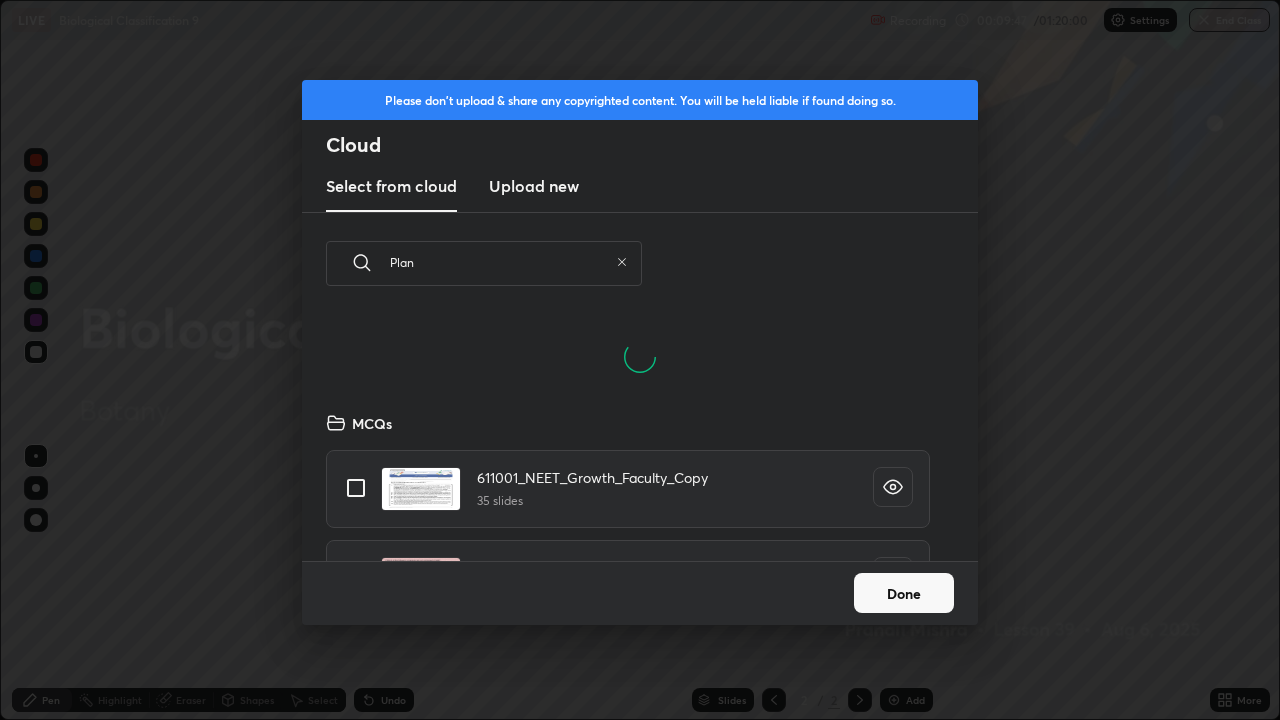 scroll, scrollTop: 150, scrollLeft: 642, axis: both 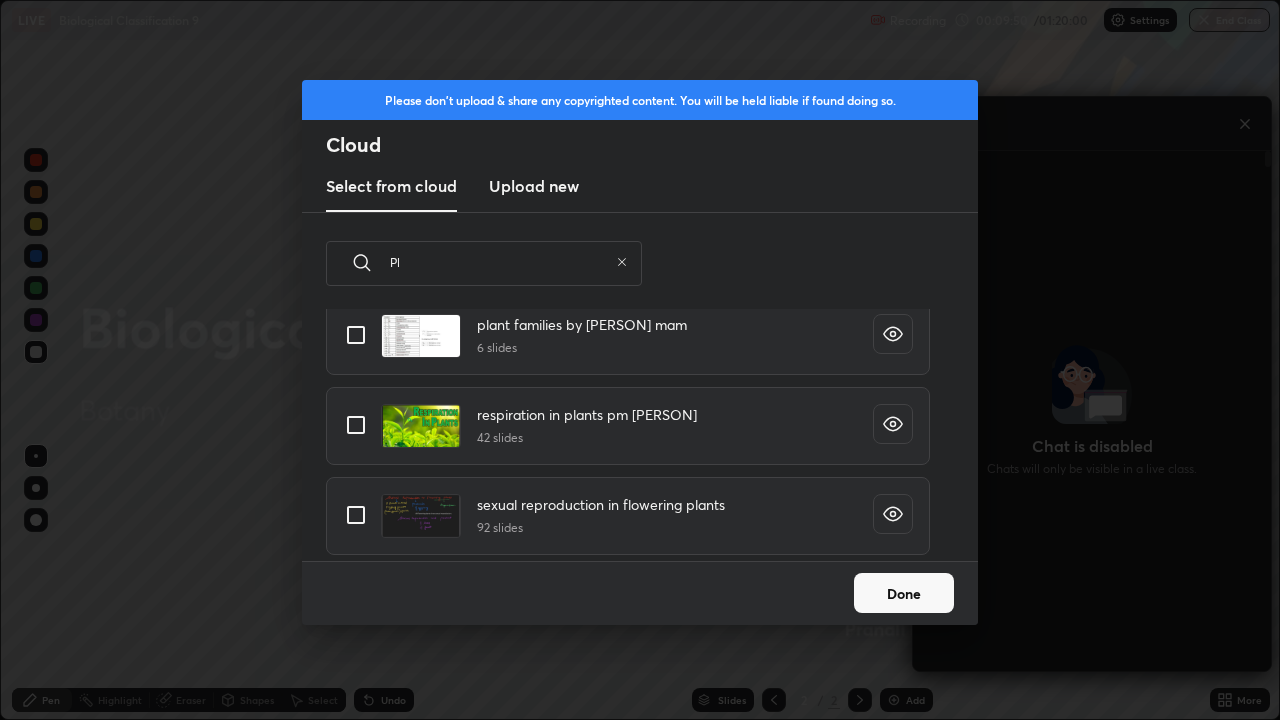 type on "P" 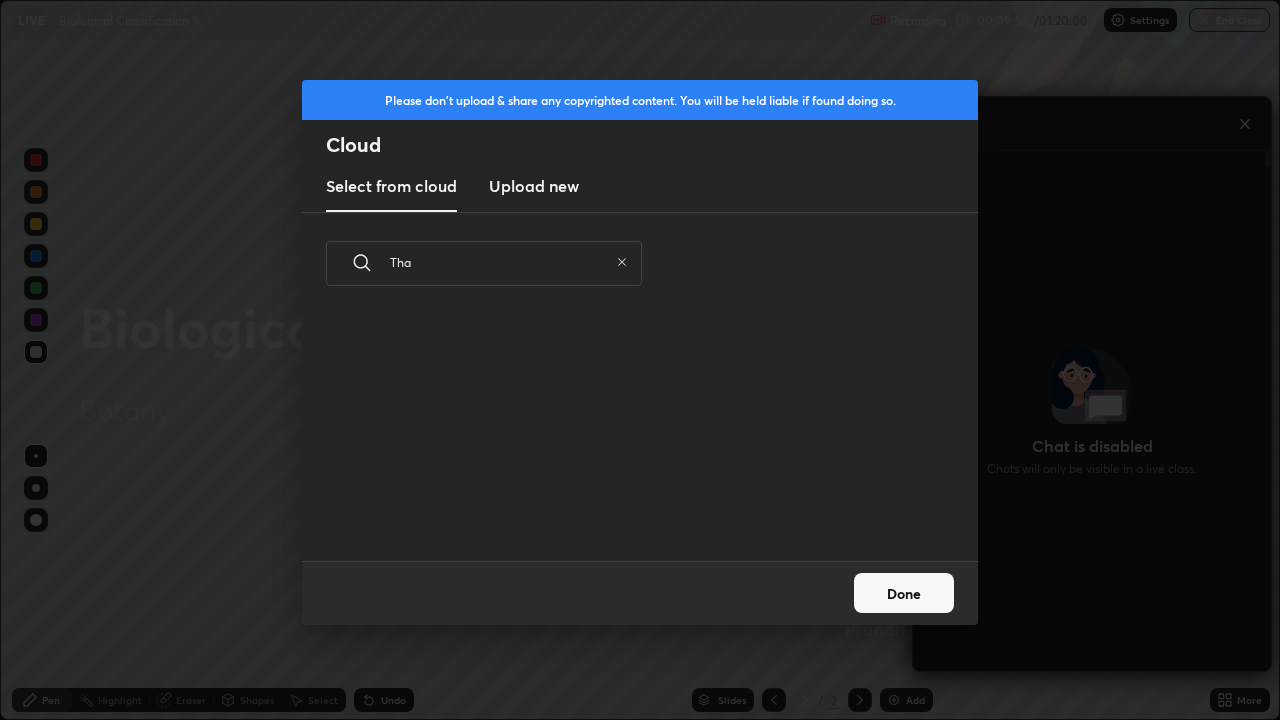scroll, scrollTop: 0, scrollLeft: 0, axis: both 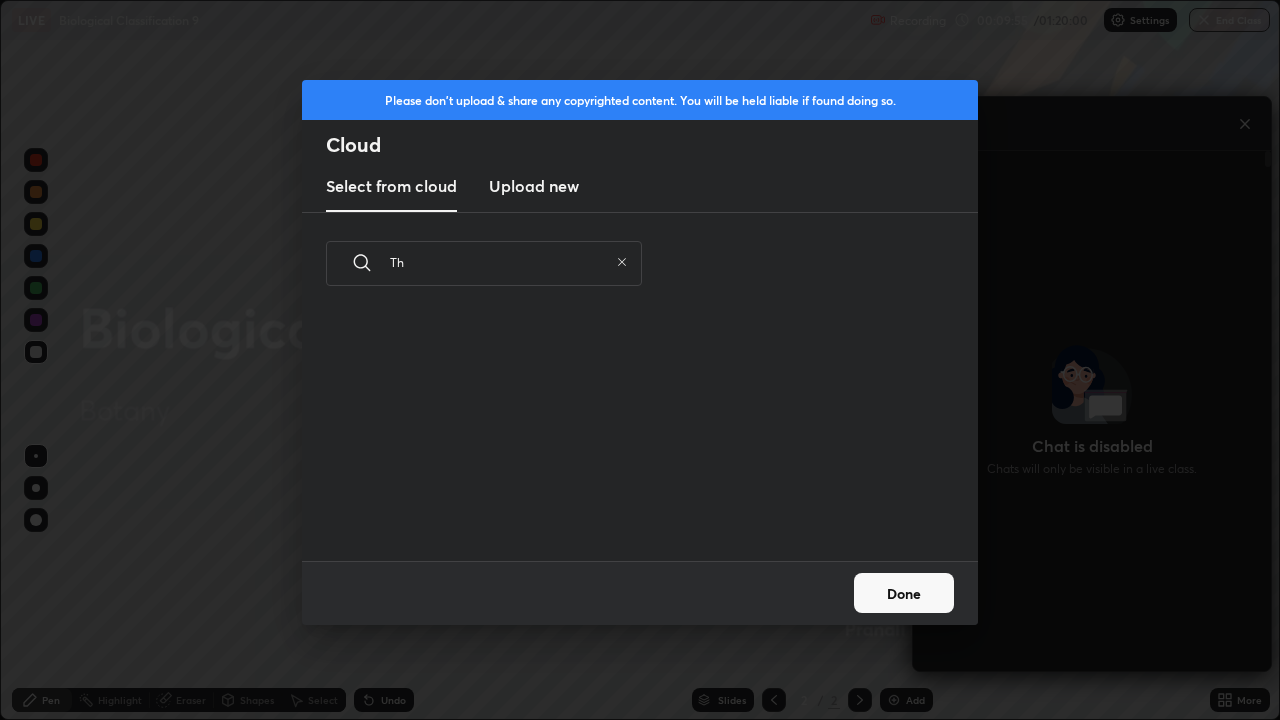 type on "T" 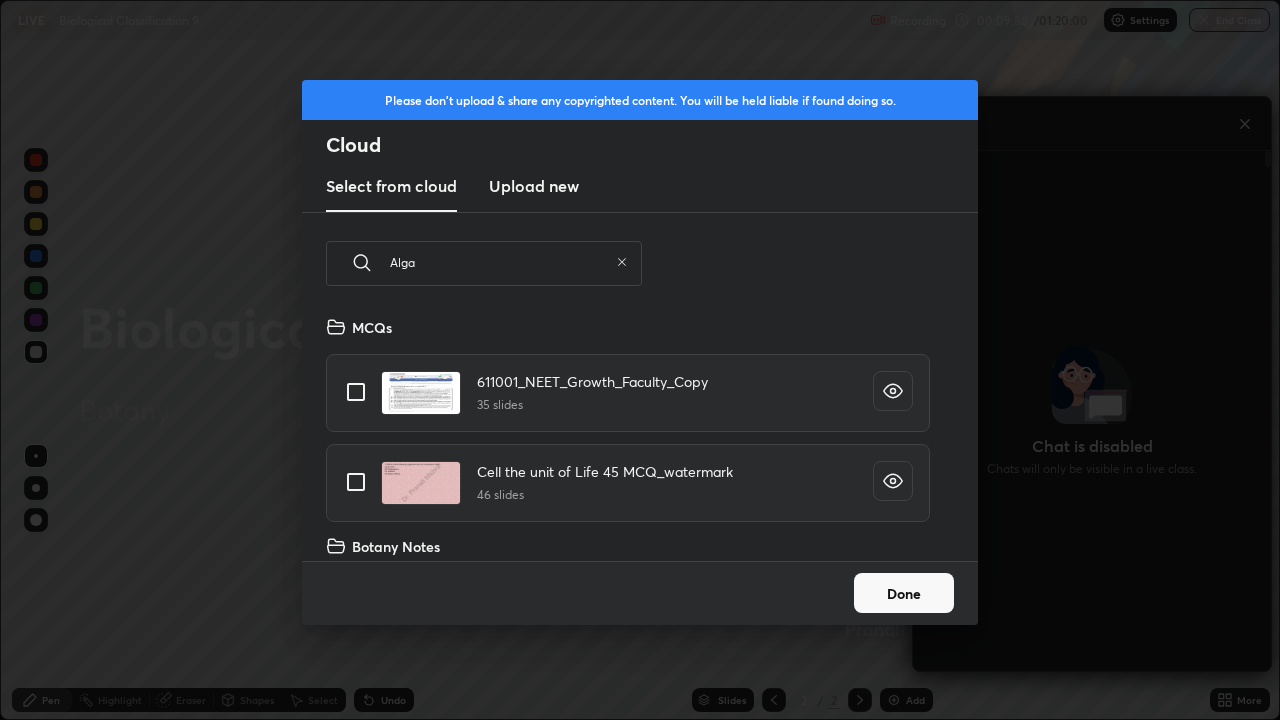 scroll, scrollTop: 150, scrollLeft: 642, axis: both 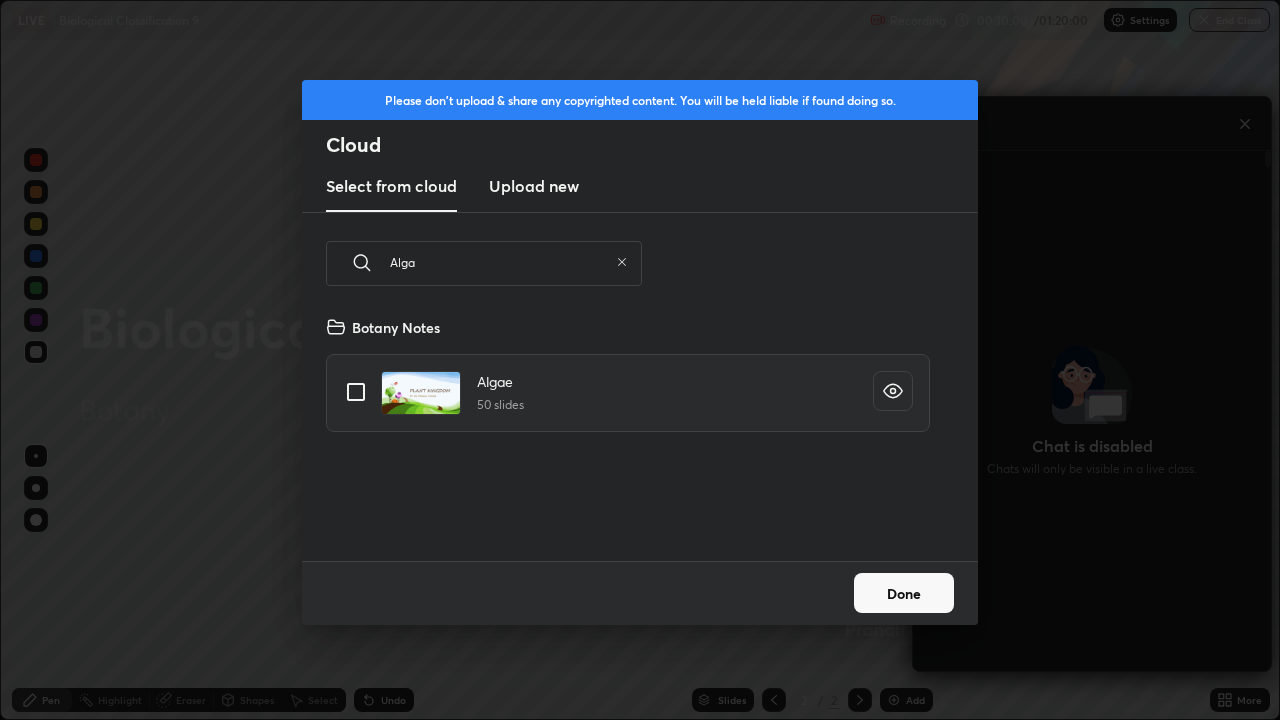 type on "Alga" 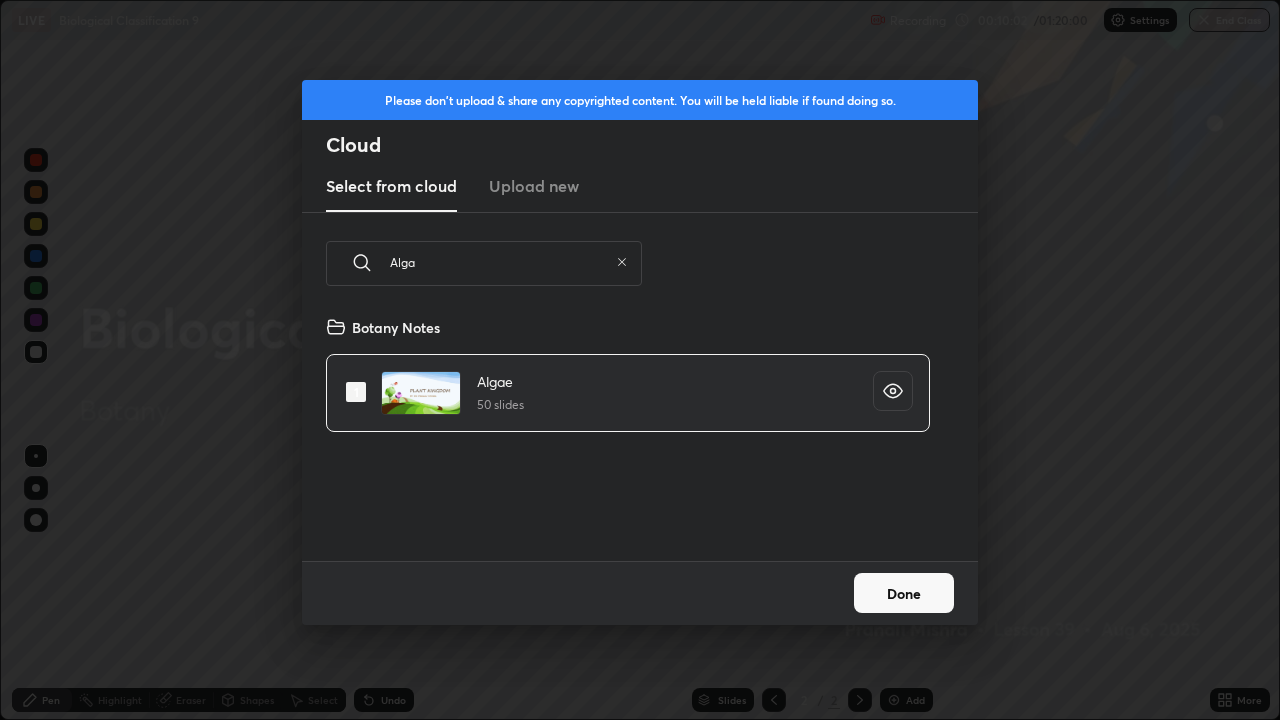 click on "Done" at bounding box center (904, 593) 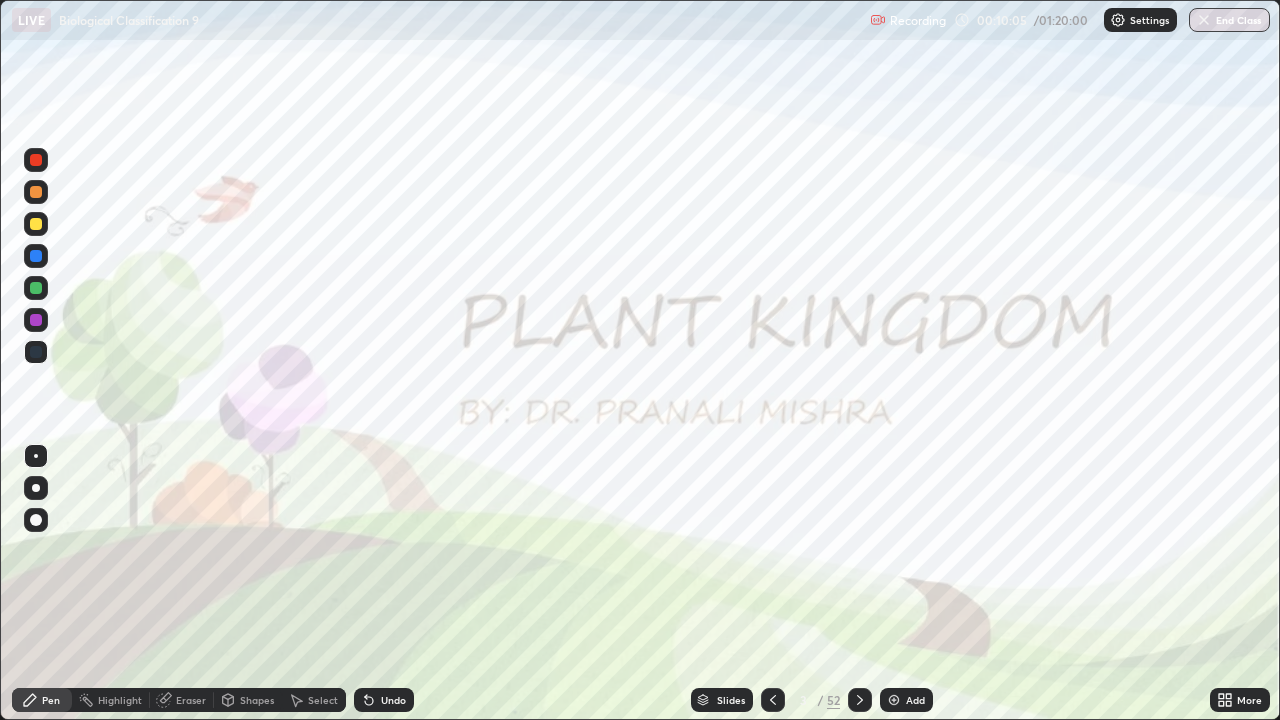 click at bounding box center (860, 700) 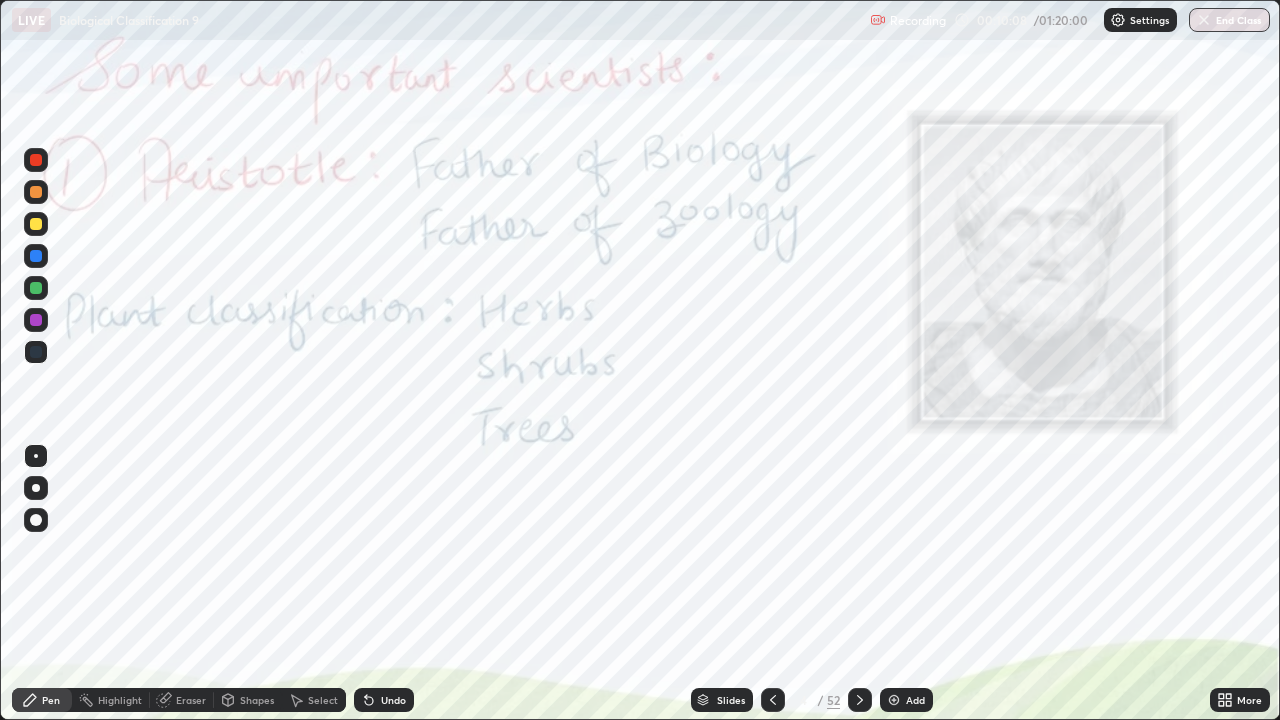 click at bounding box center [36, 520] 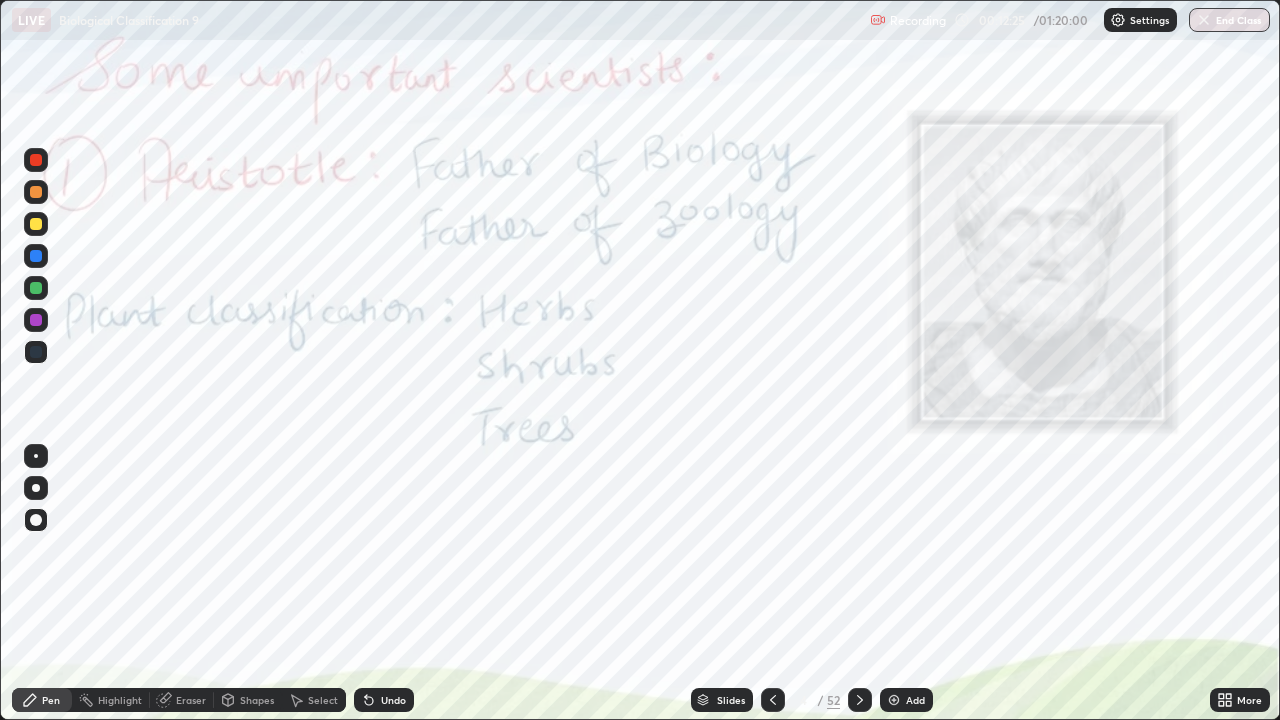 click 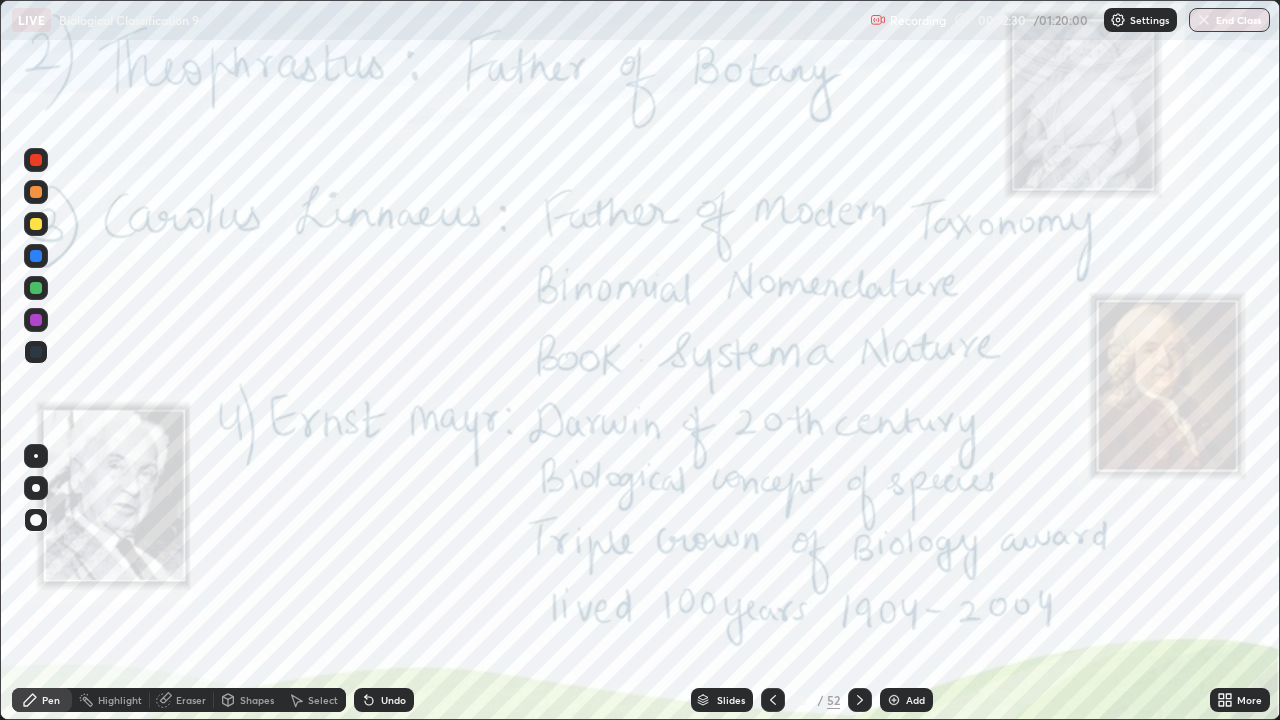 click on "More" at bounding box center (1249, 700) 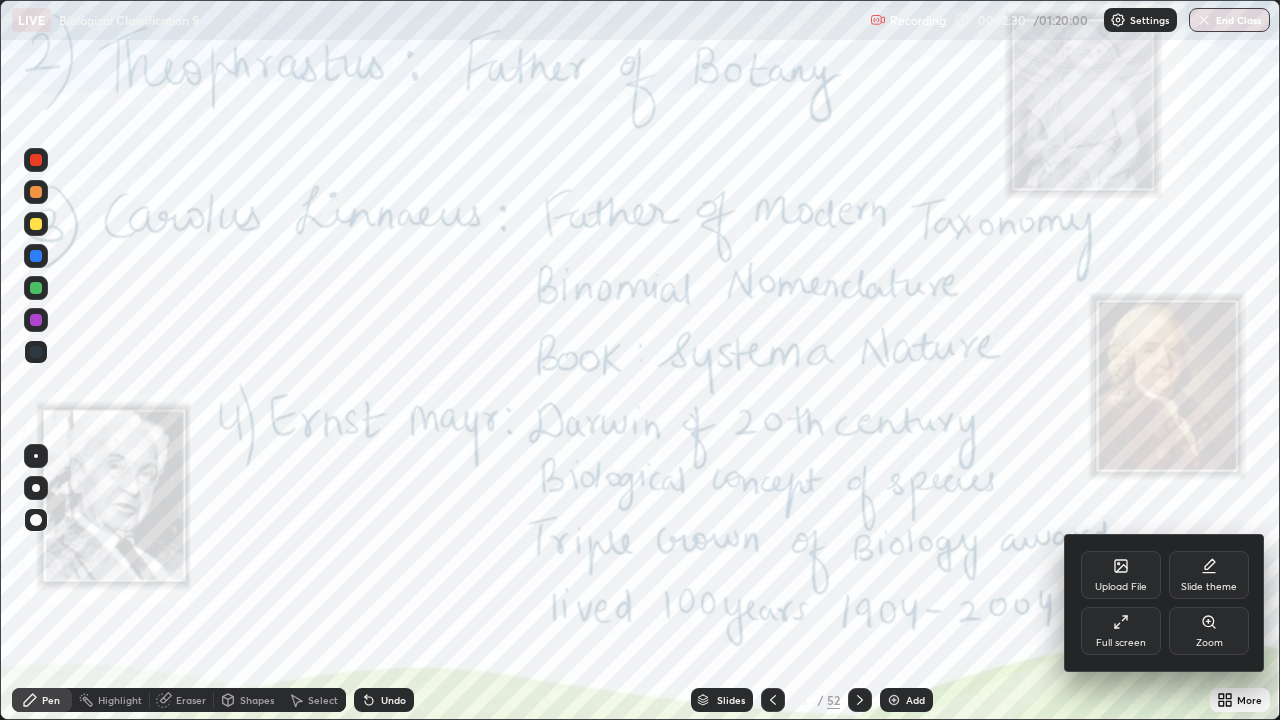 click on "Zoom" at bounding box center (1209, 631) 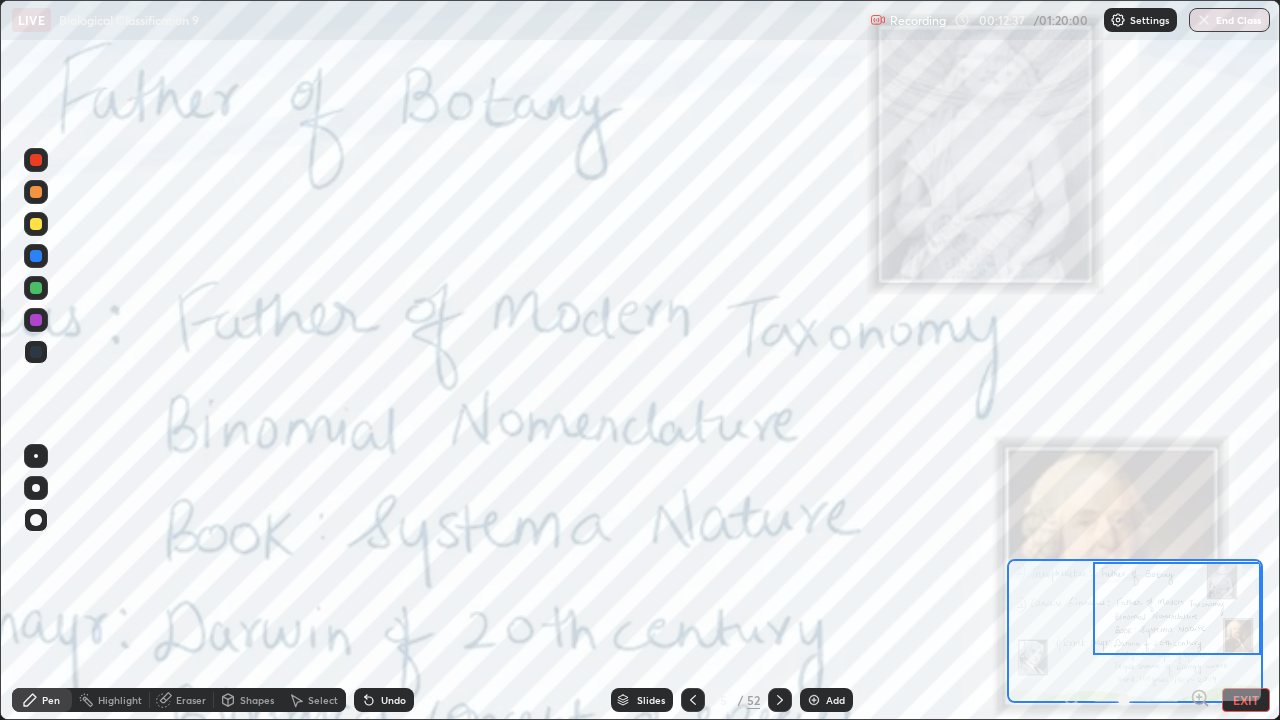 click on "EXIT" at bounding box center [1246, 700] 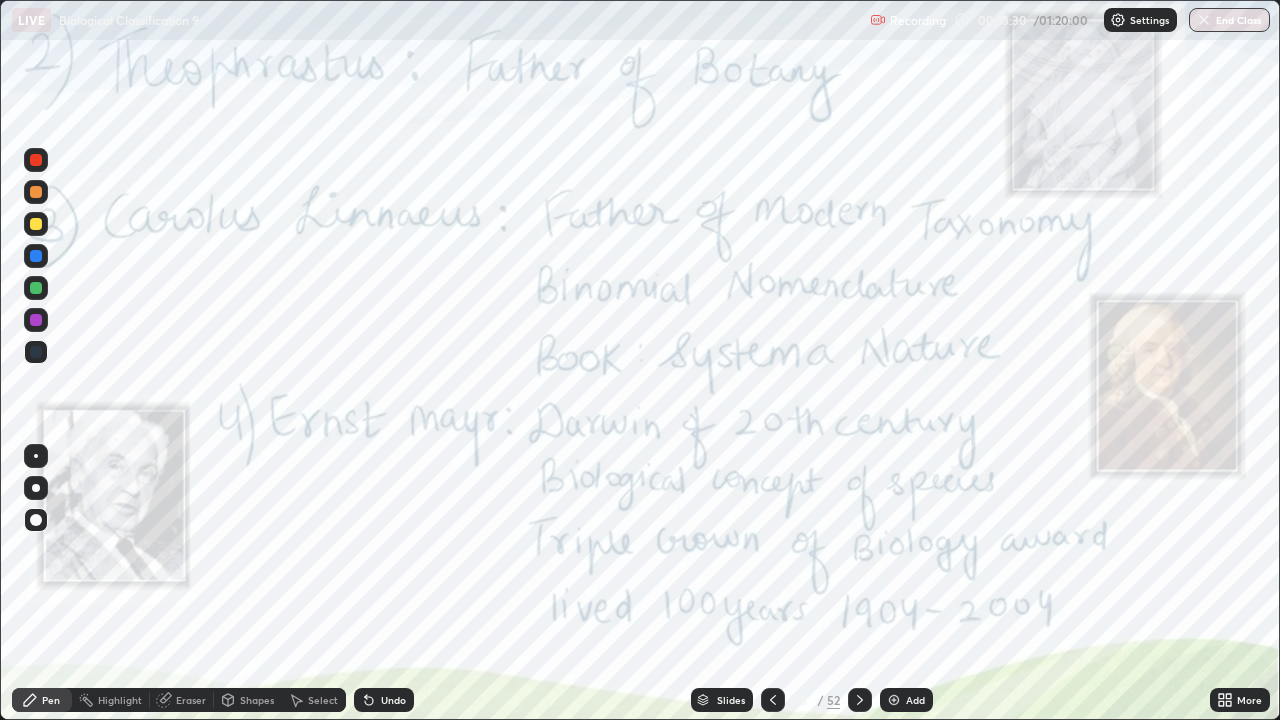 click on "More" at bounding box center [1249, 700] 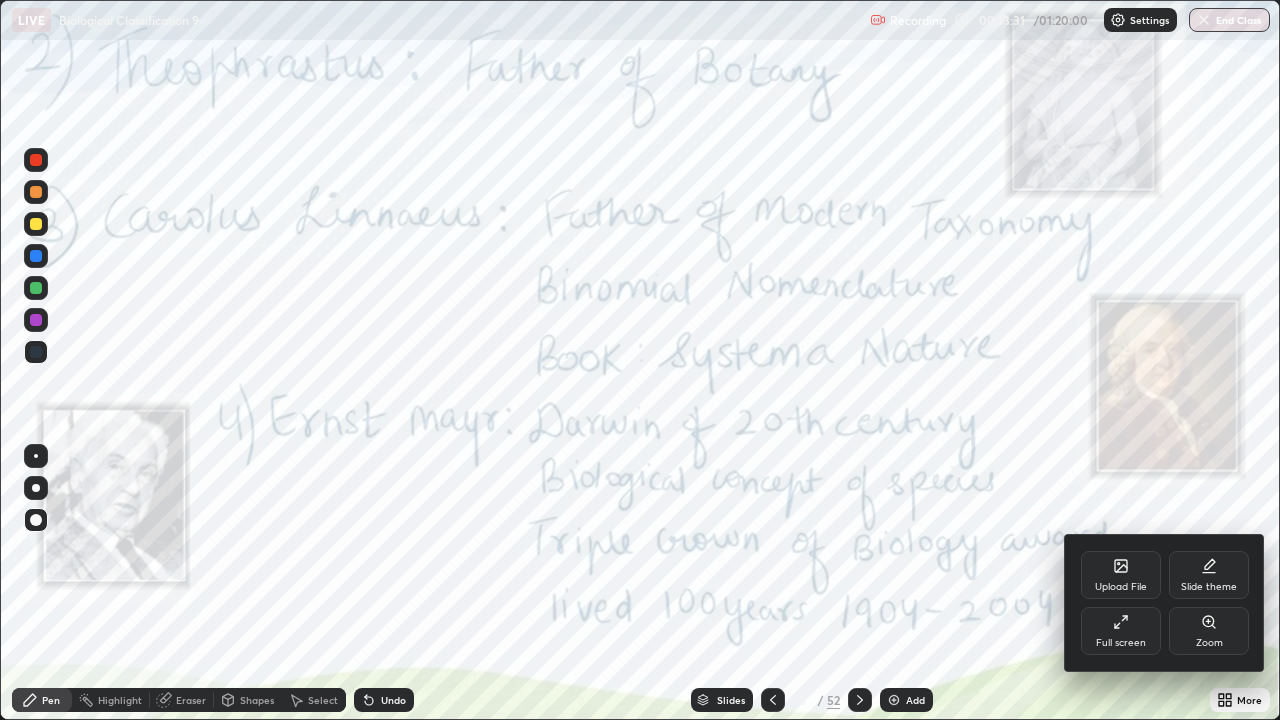 click on "Zoom" at bounding box center (1209, 631) 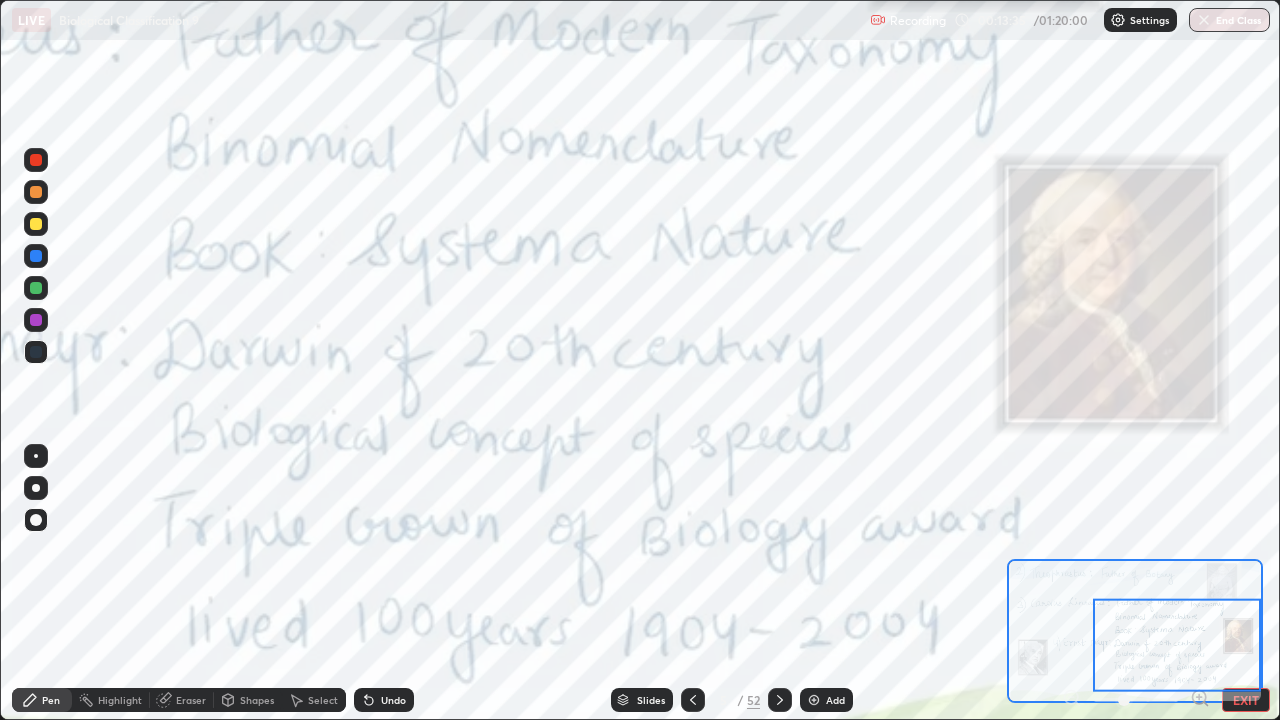 click 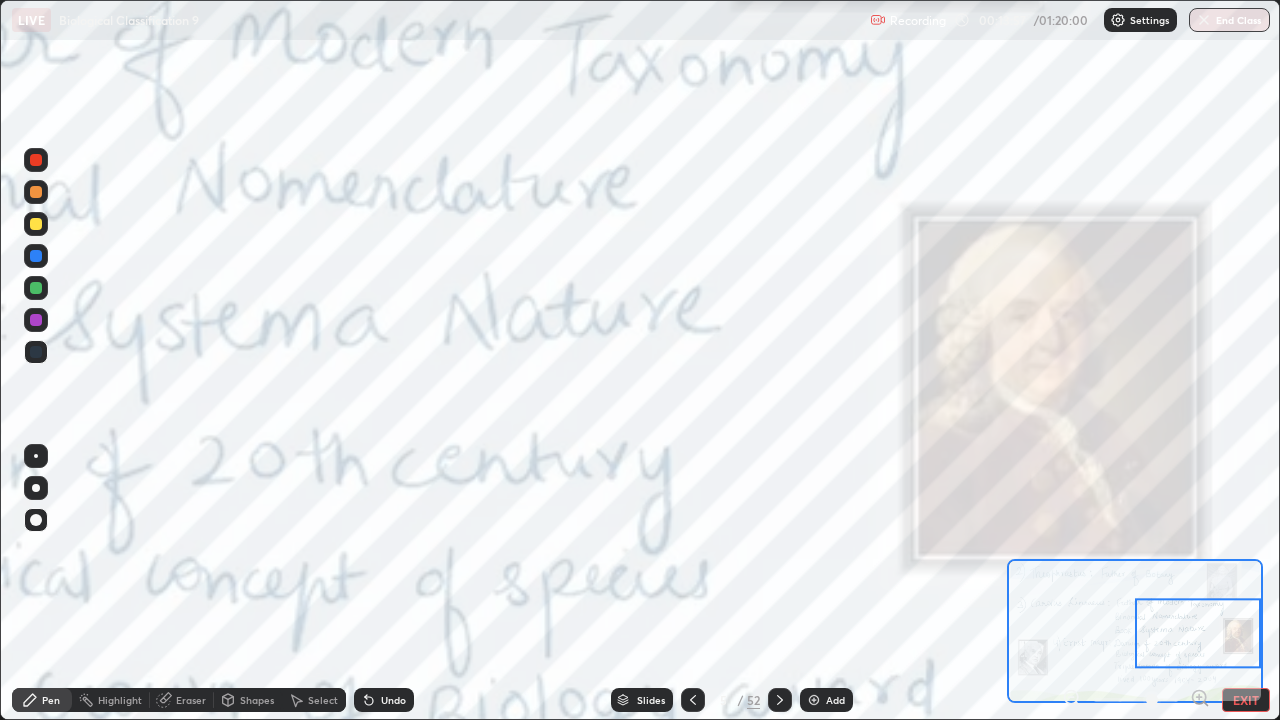 click on "EXIT" at bounding box center (1246, 700) 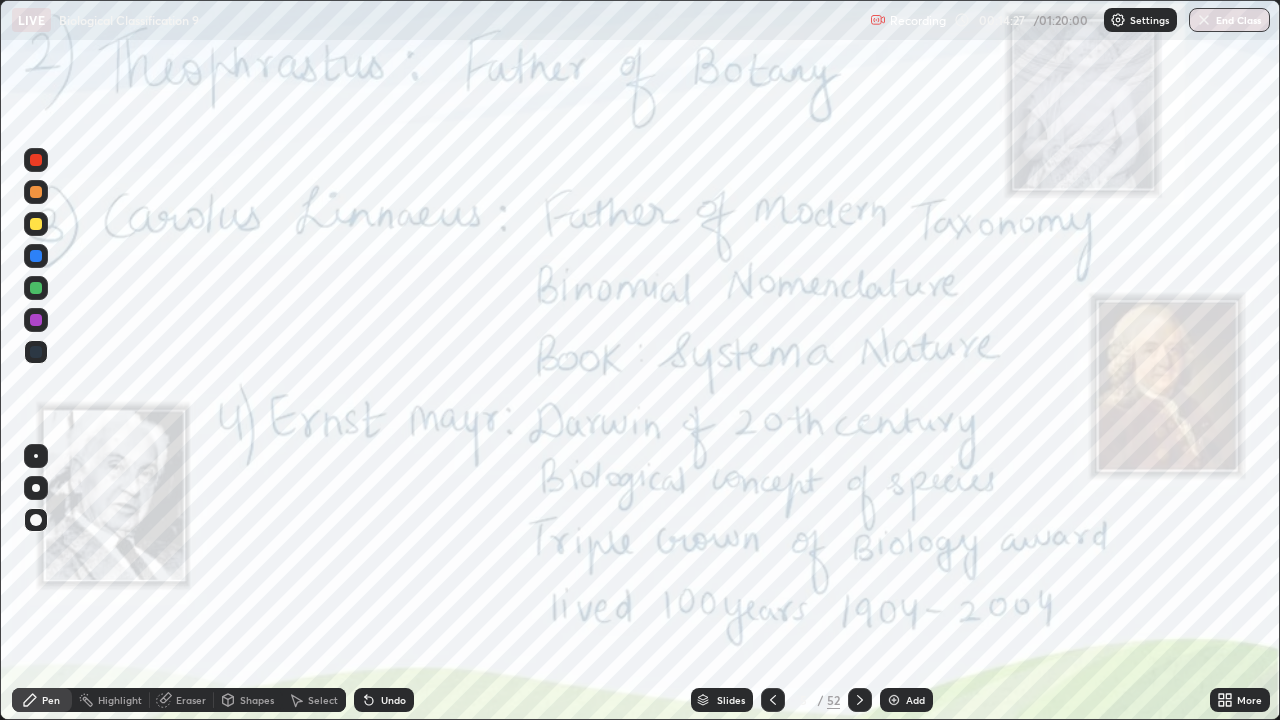 click 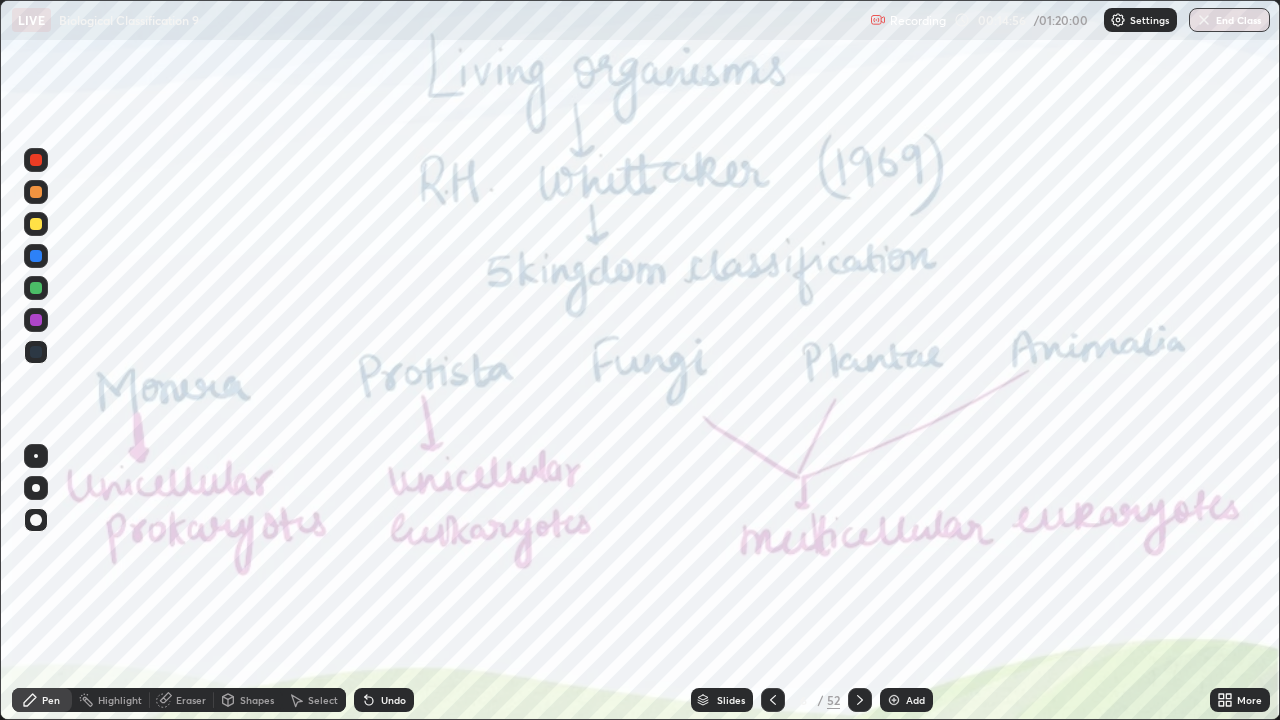 click 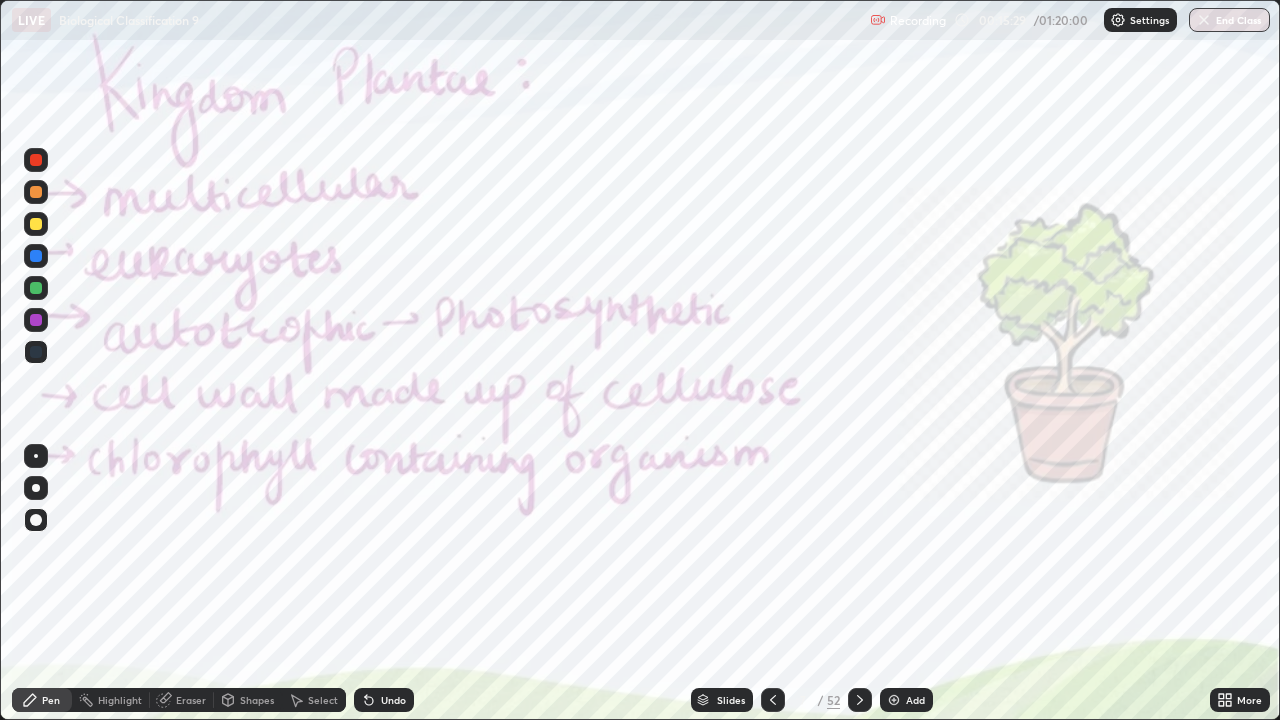 click on "52" at bounding box center [833, 700] 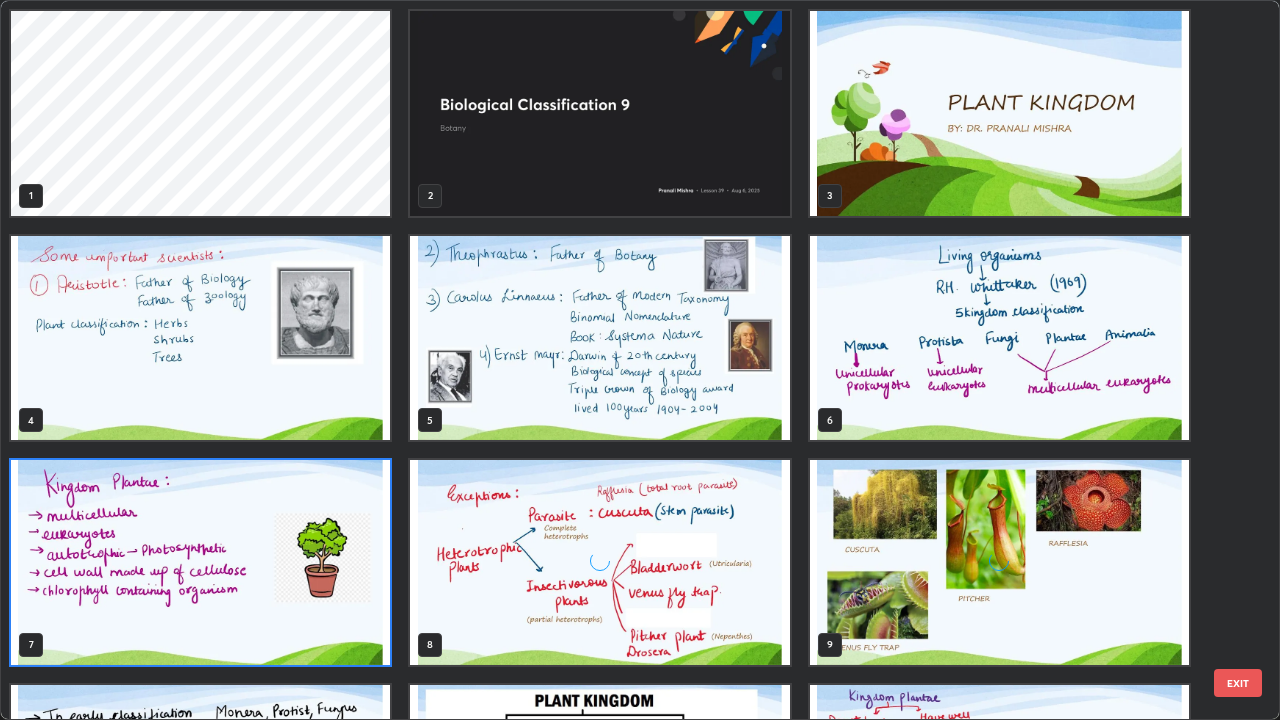scroll, scrollTop: 7, scrollLeft: 11, axis: both 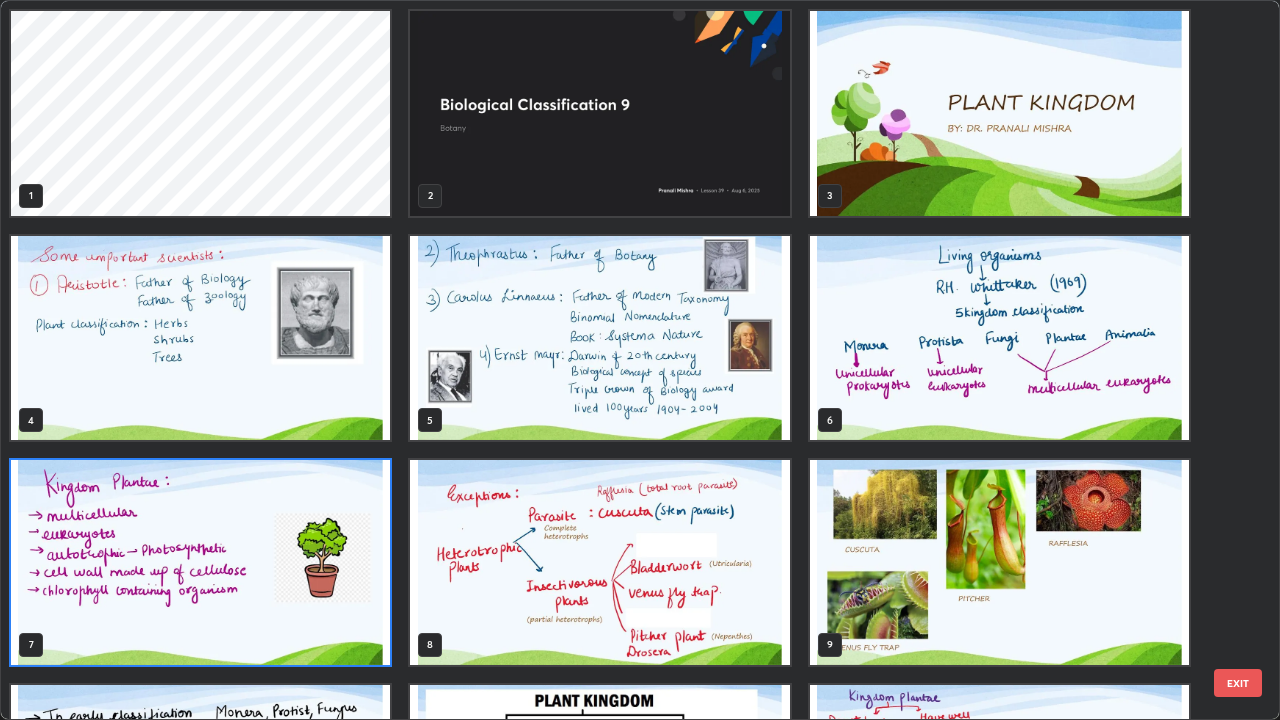 click at bounding box center (599, 113) 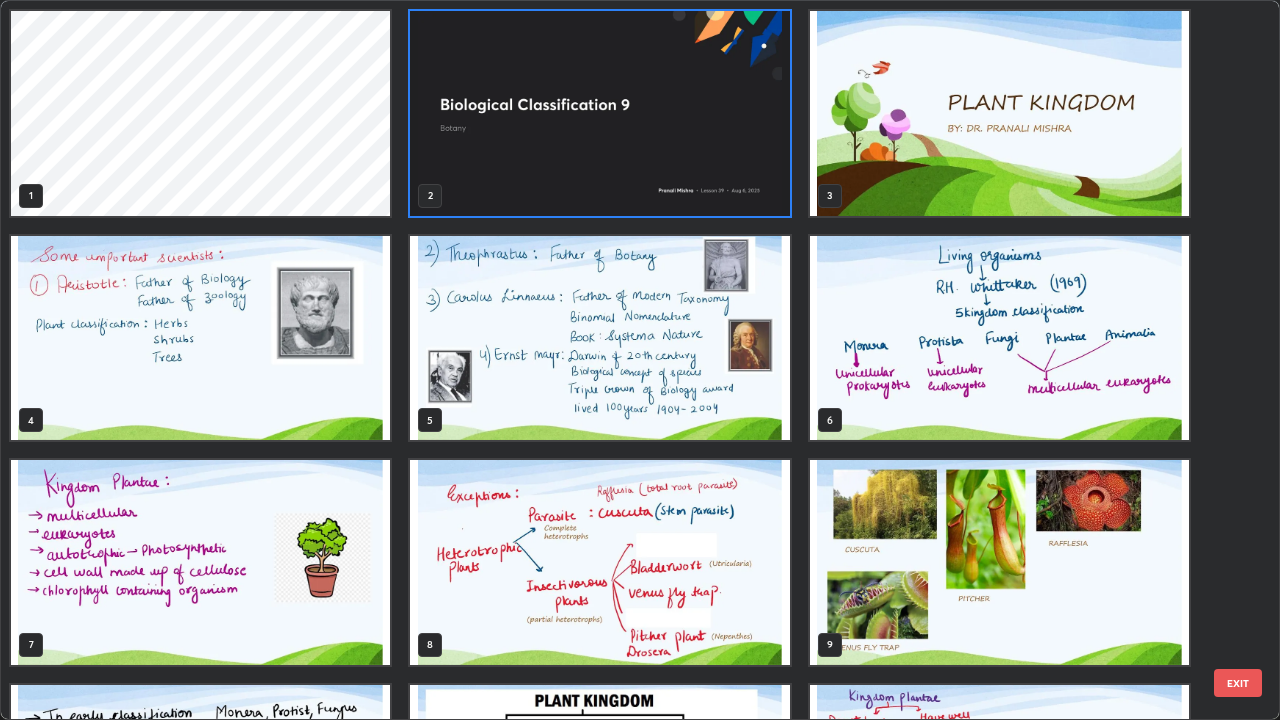 click at bounding box center (599, 113) 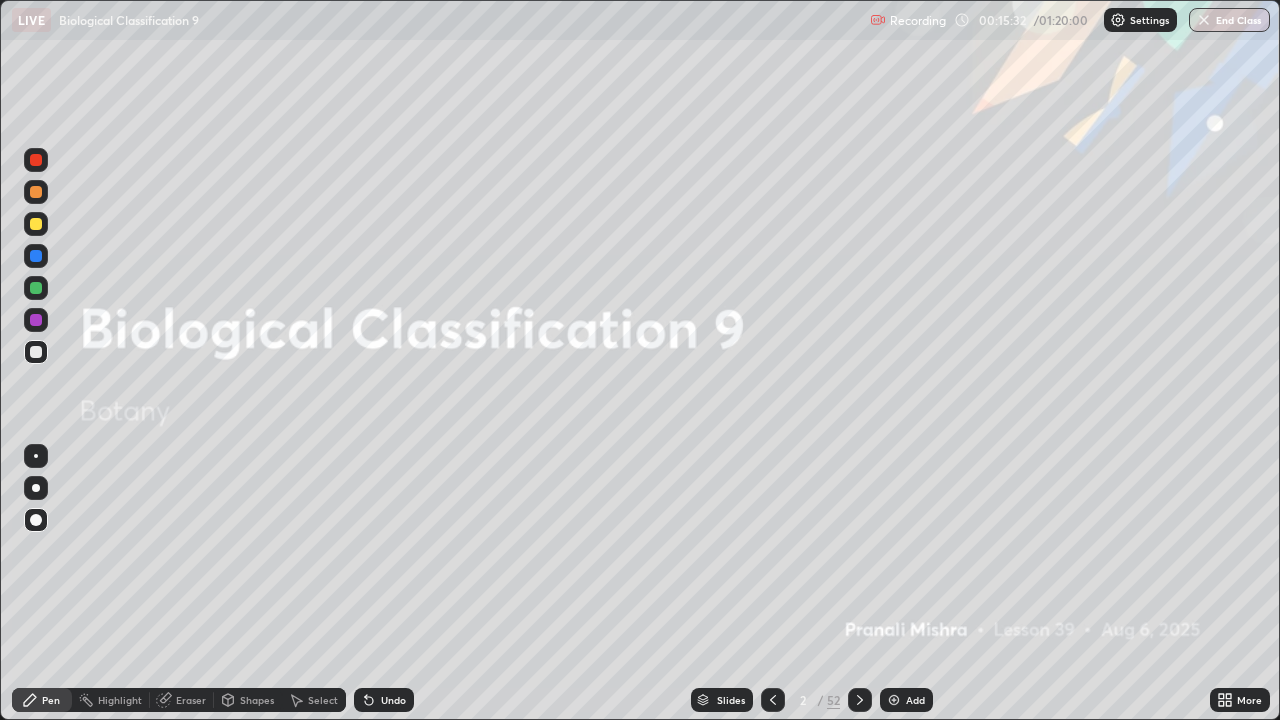 click at bounding box center (599, 113) 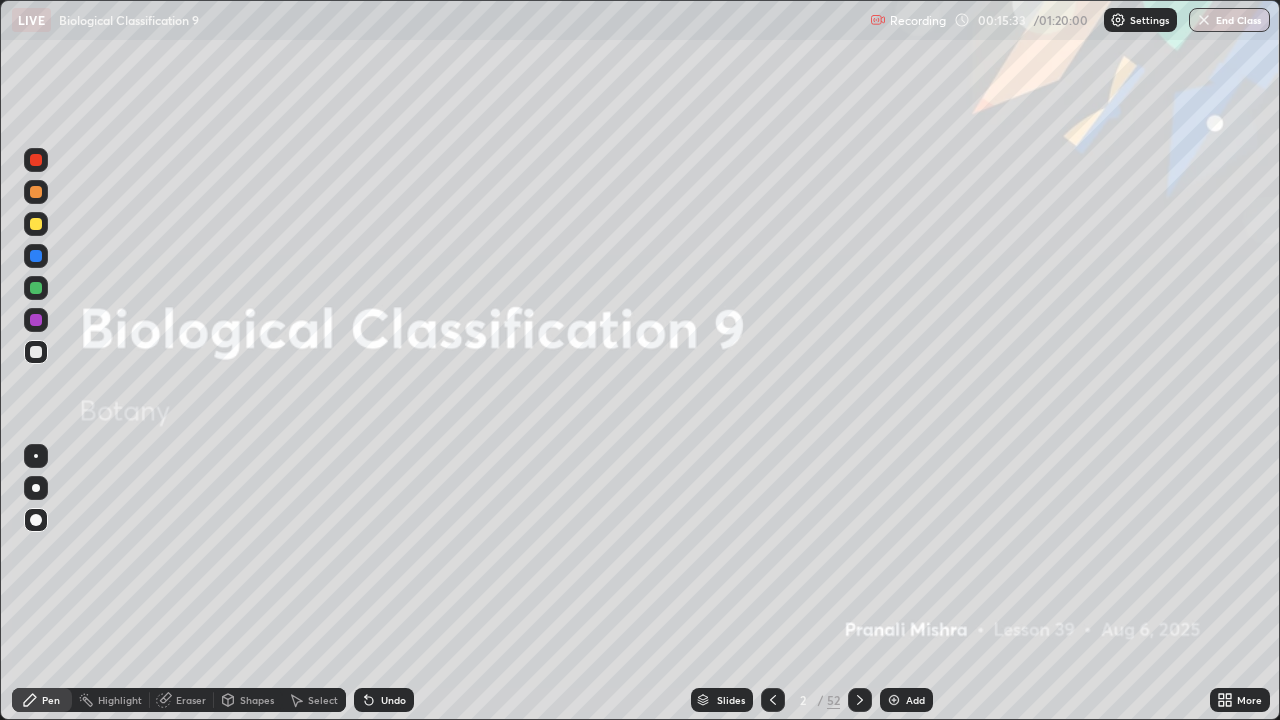 click on "More" at bounding box center [1240, 700] 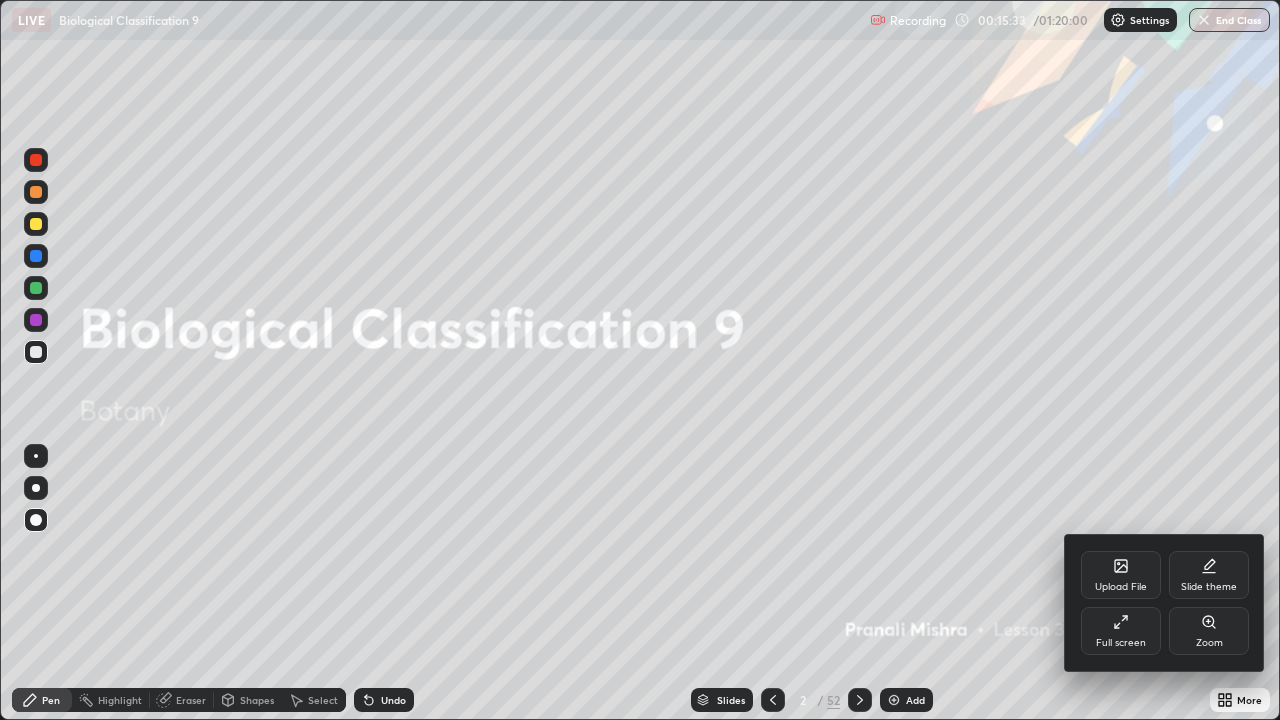 click 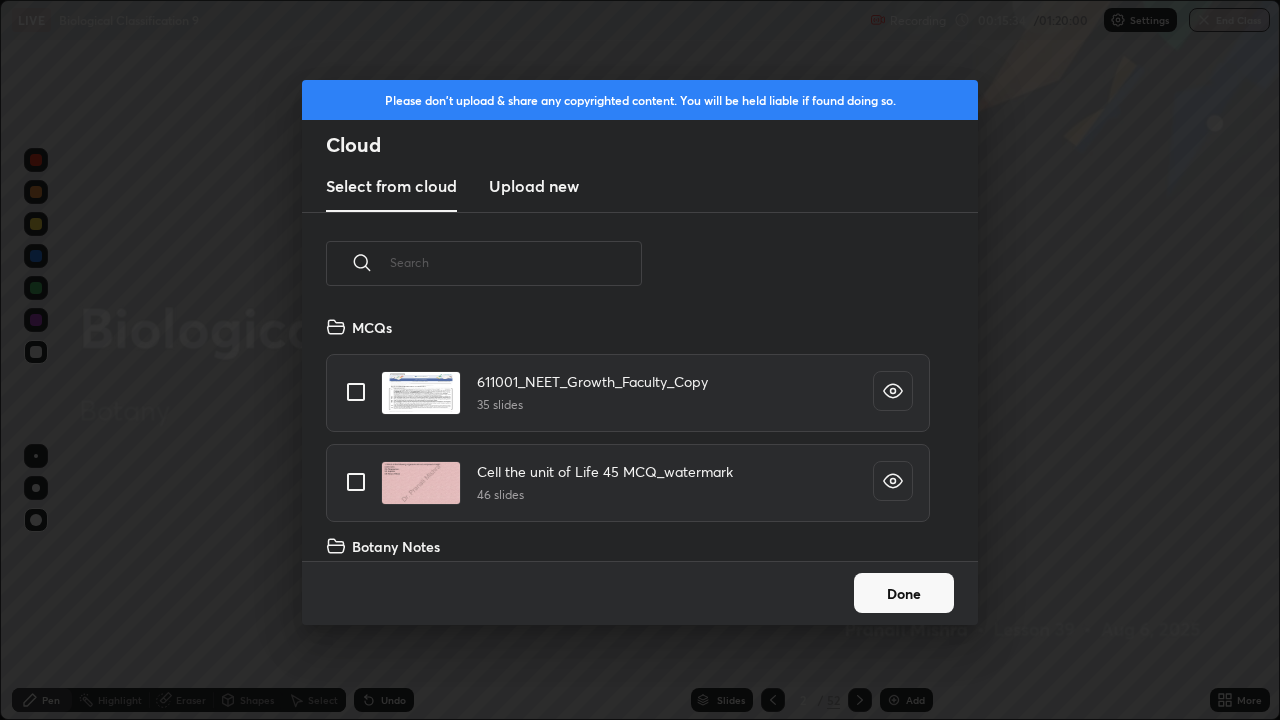 scroll, scrollTop: 7, scrollLeft: 11, axis: both 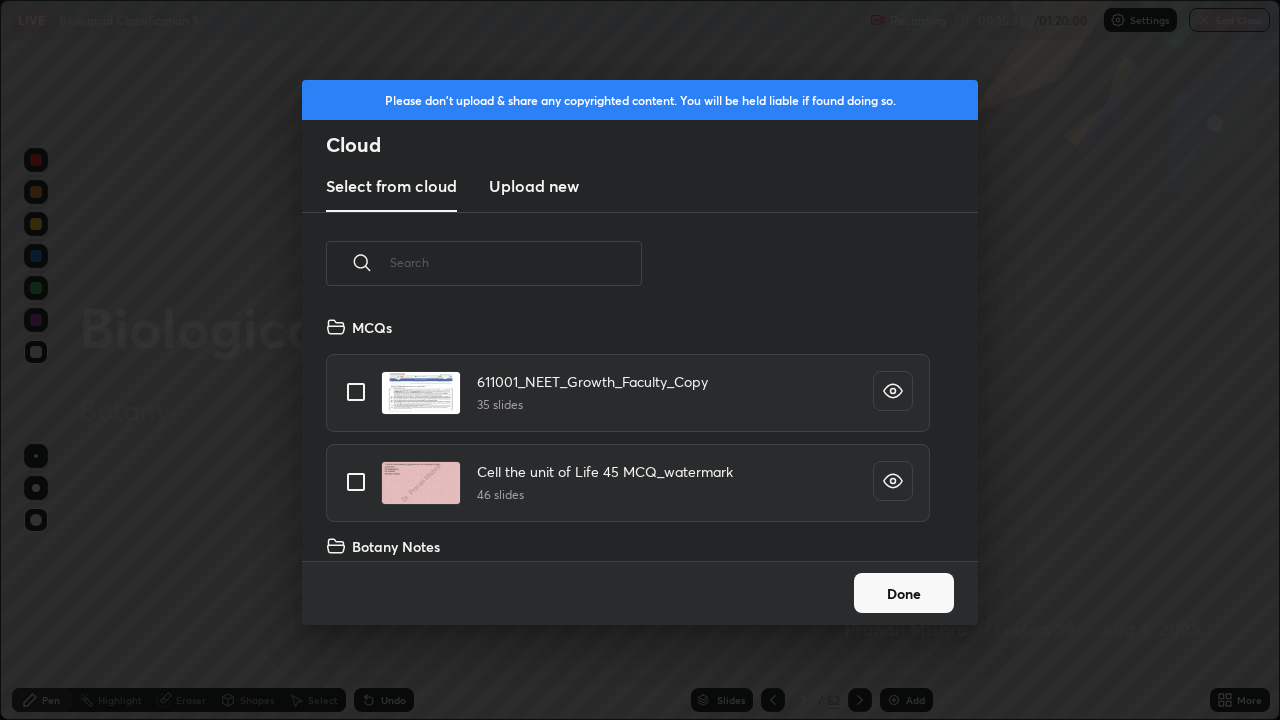 click at bounding box center [516, 262] 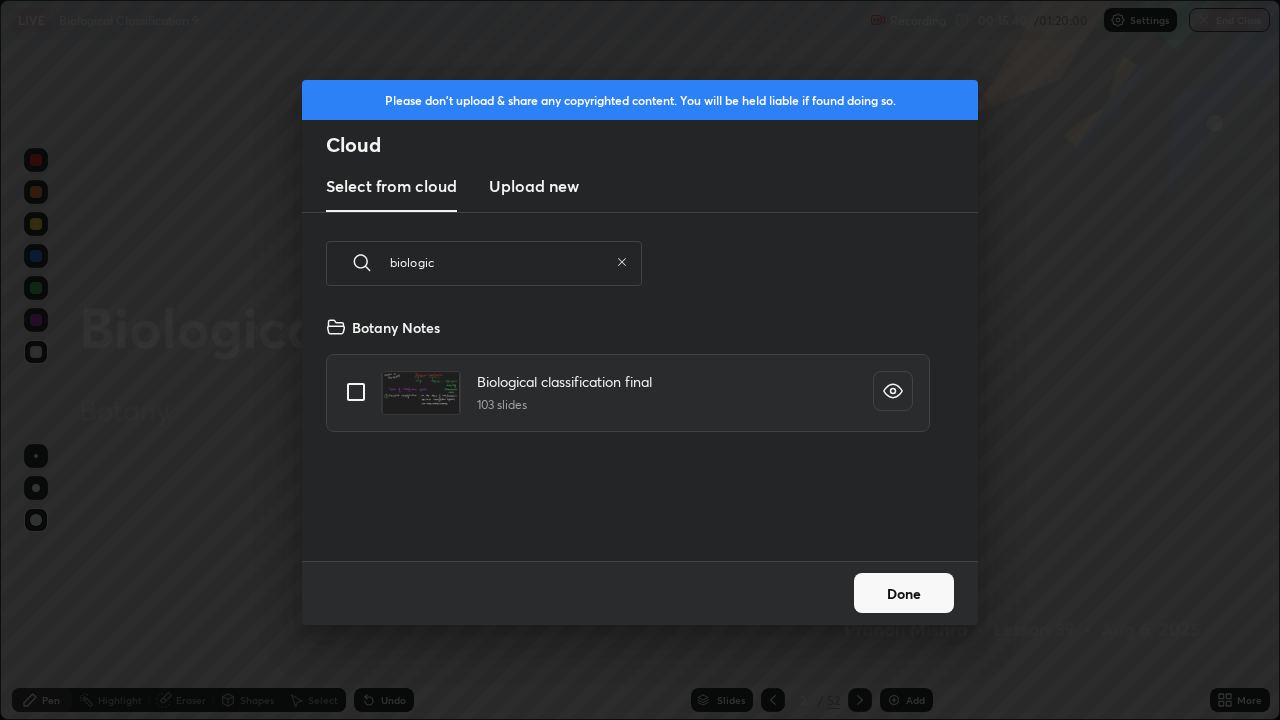 type on "biologic" 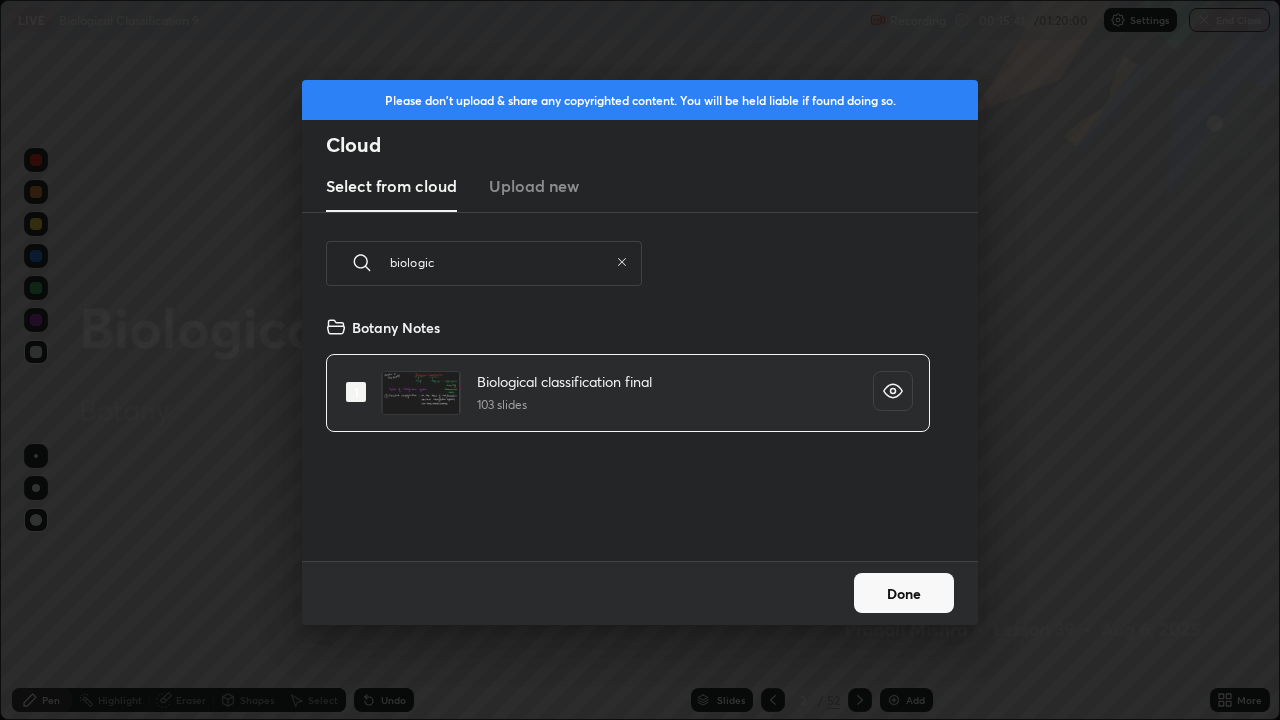 click on "Done" at bounding box center [904, 593] 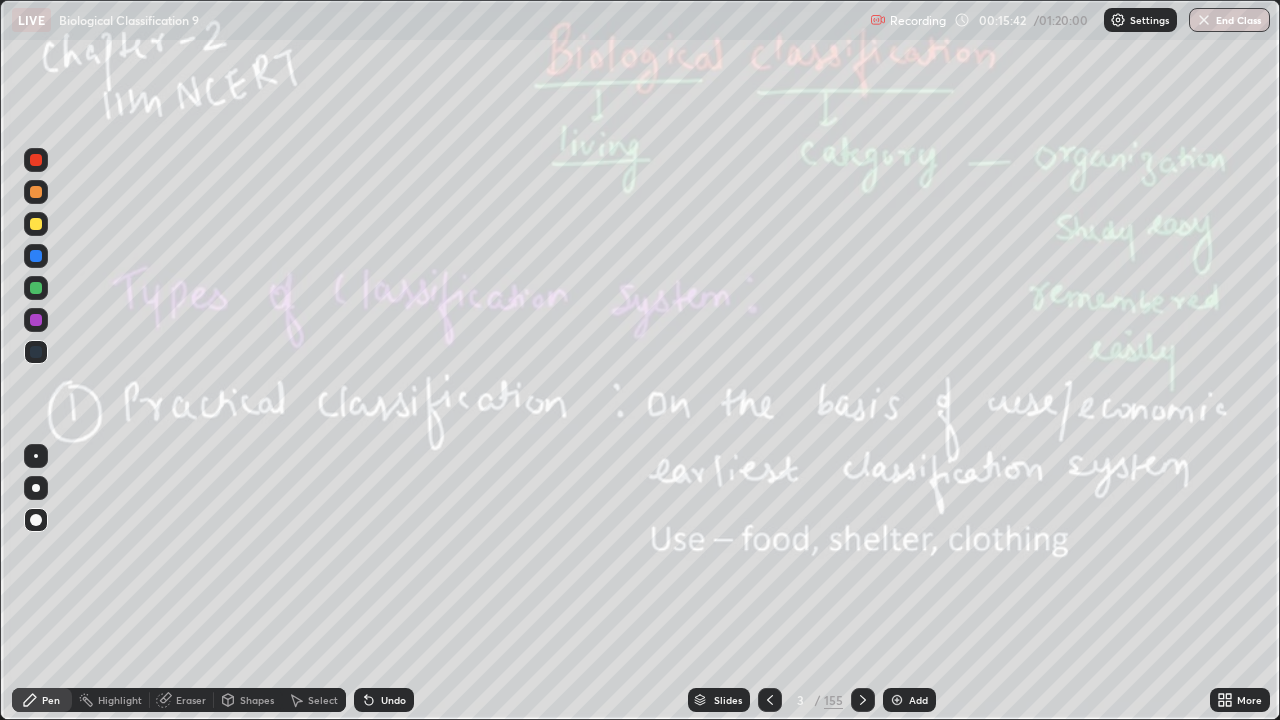 click on "155" at bounding box center (833, 700) 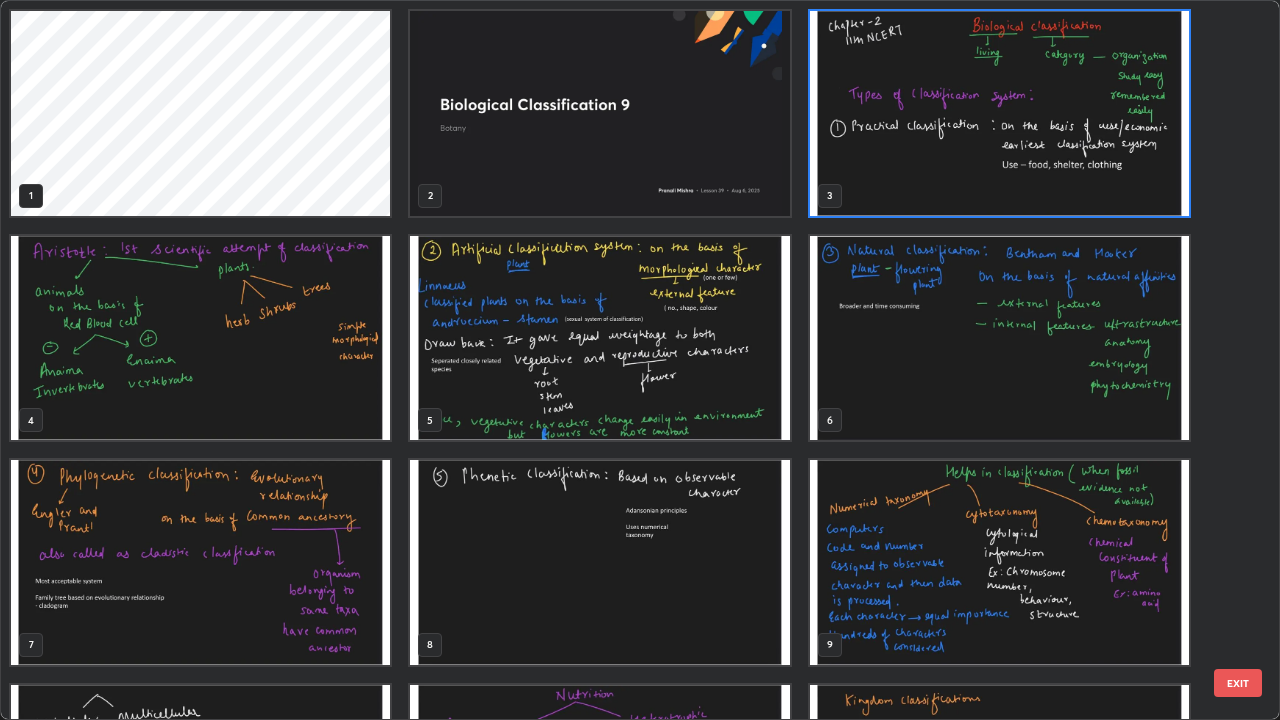 scroll, scrollTop: 7, scrollLeft: 11, axis: both 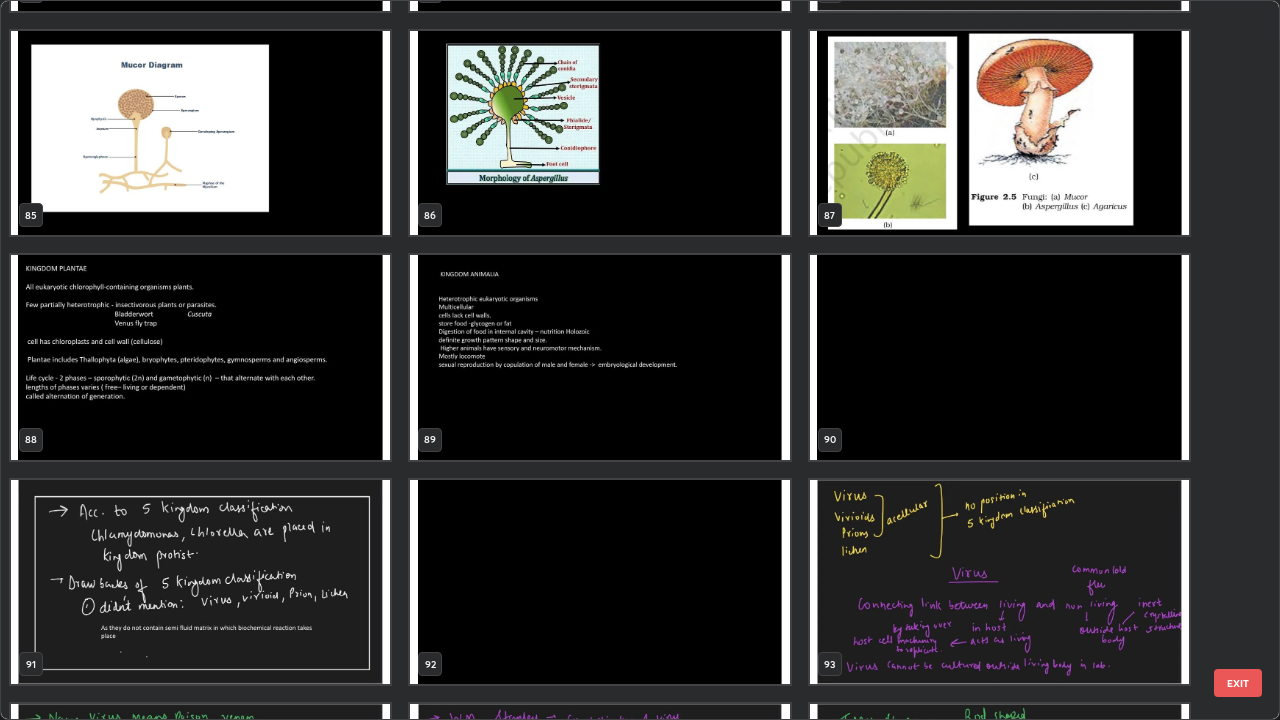 click at bounding box center (200, 357) 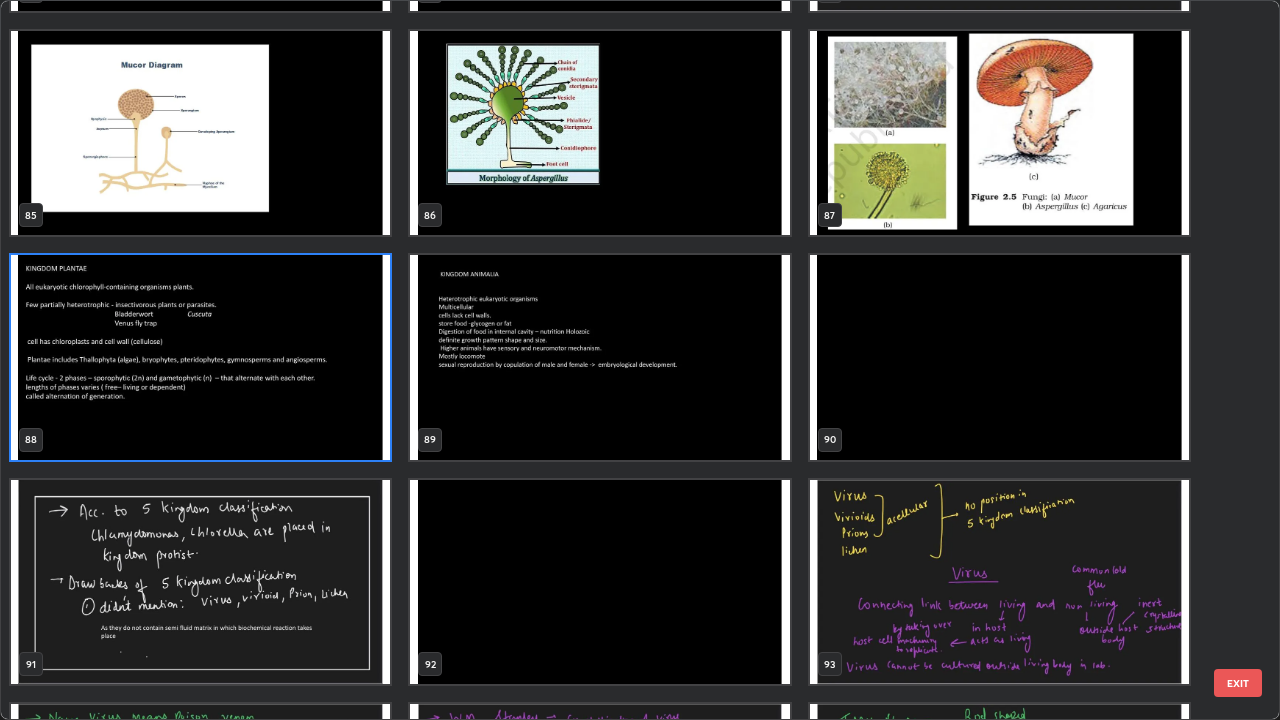 click at bounding box center (200, 357) 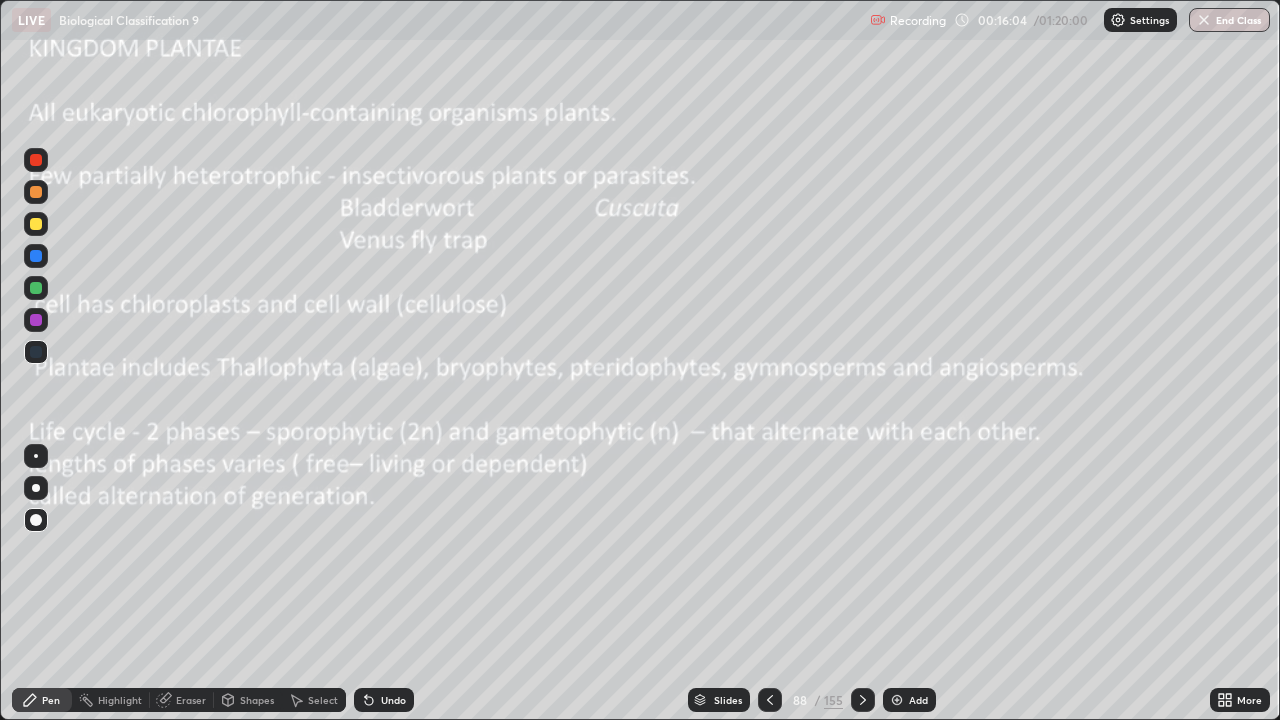 click at bounding box center [36, 224] 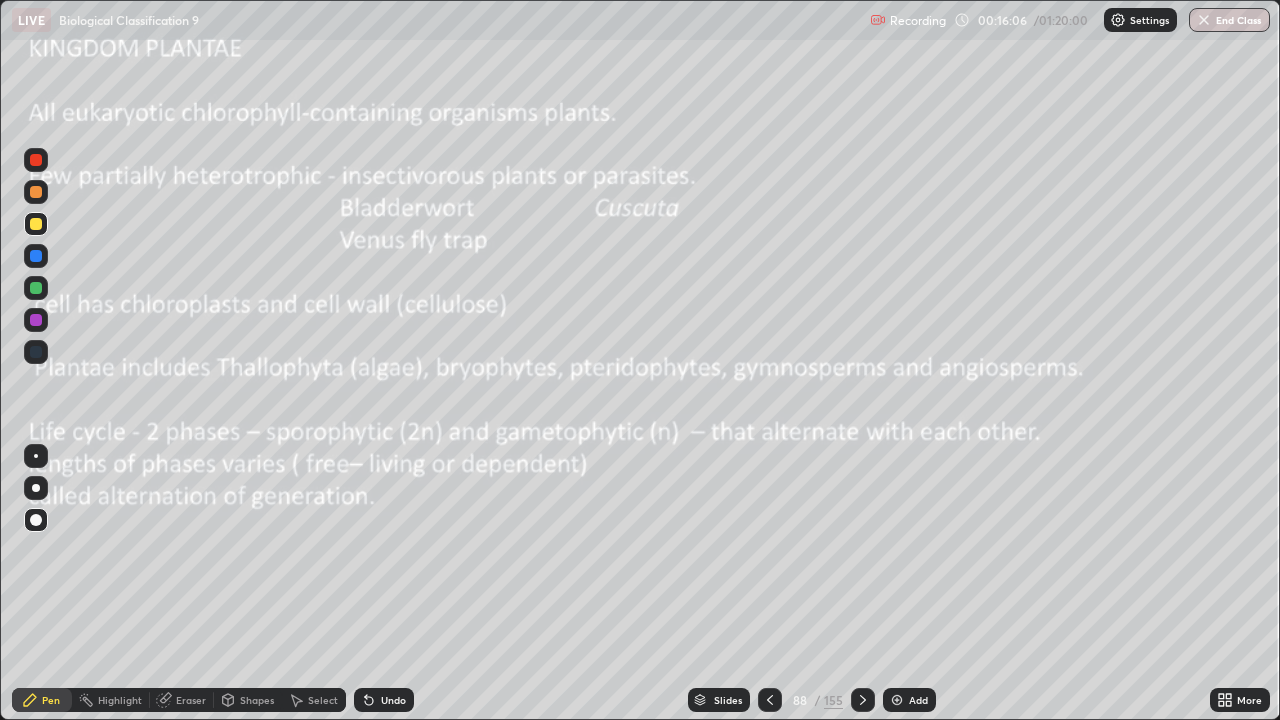 click on "Select" at bounding box center (314, 700) 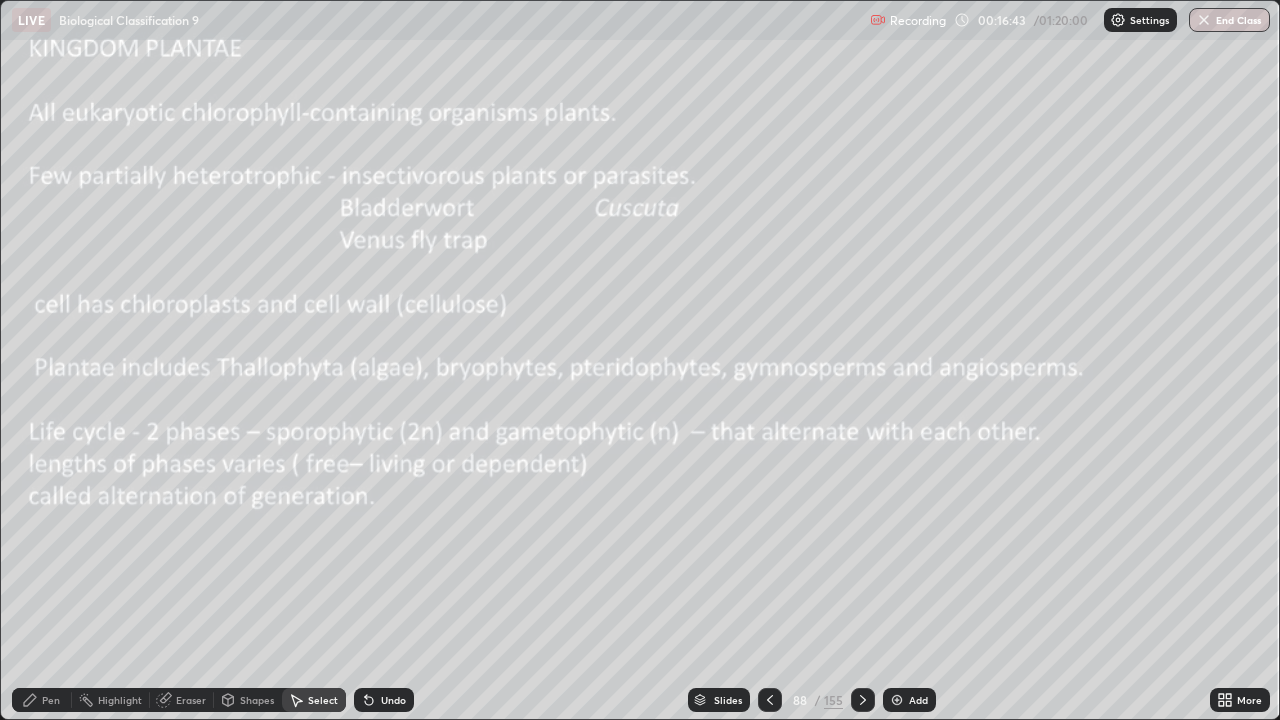 click on "Pen" at bounding box center (42, 700) 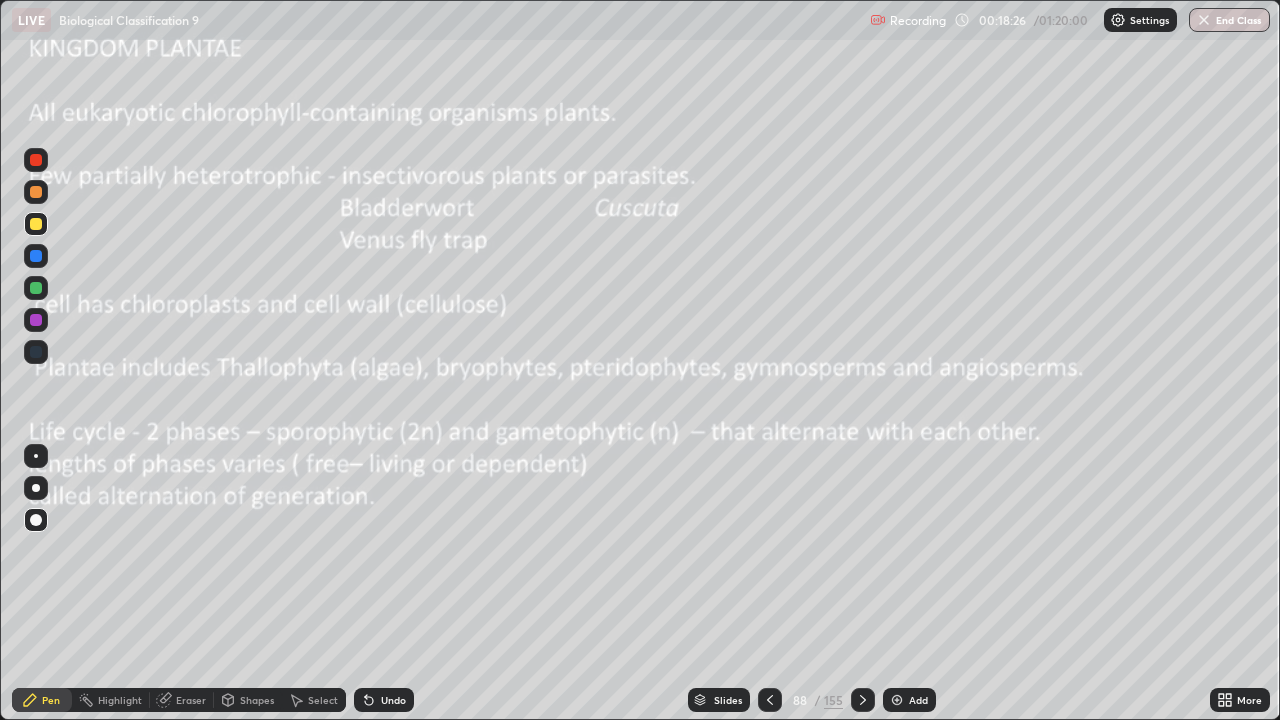 click on "Eraser" at bounding box center (191, 700) 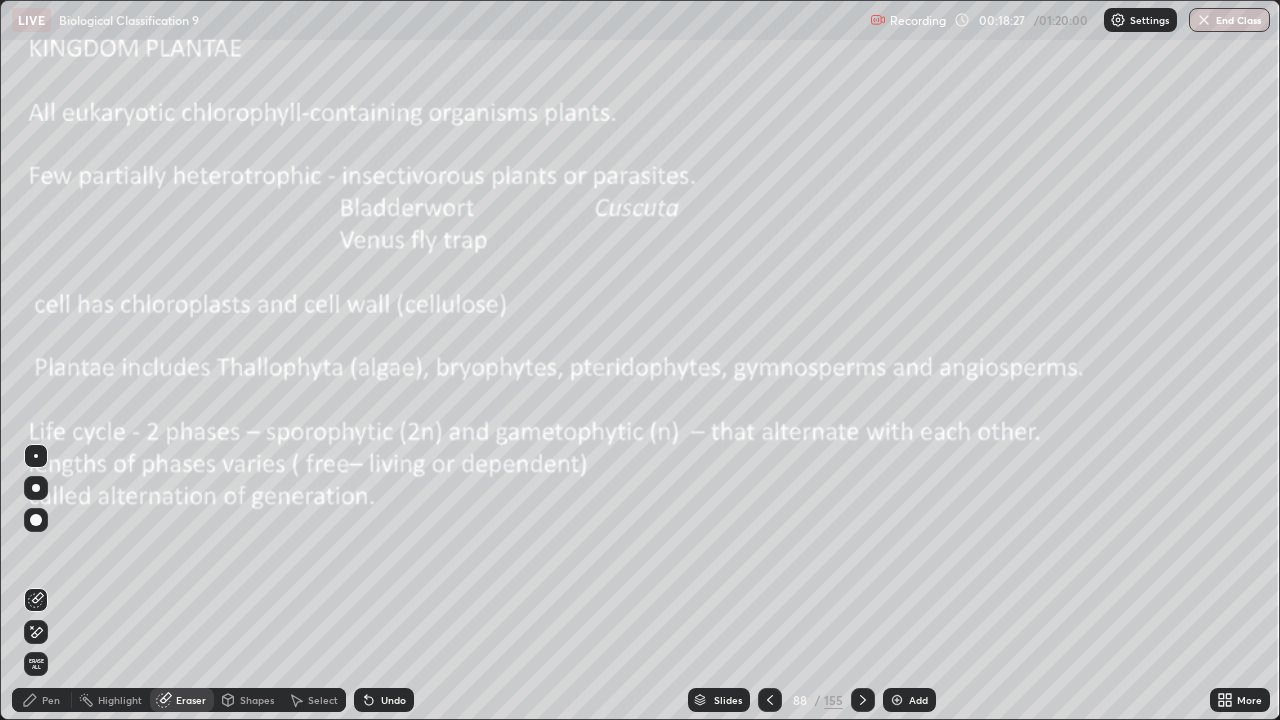 click on "Erase all" at bounding box center [36, 664] 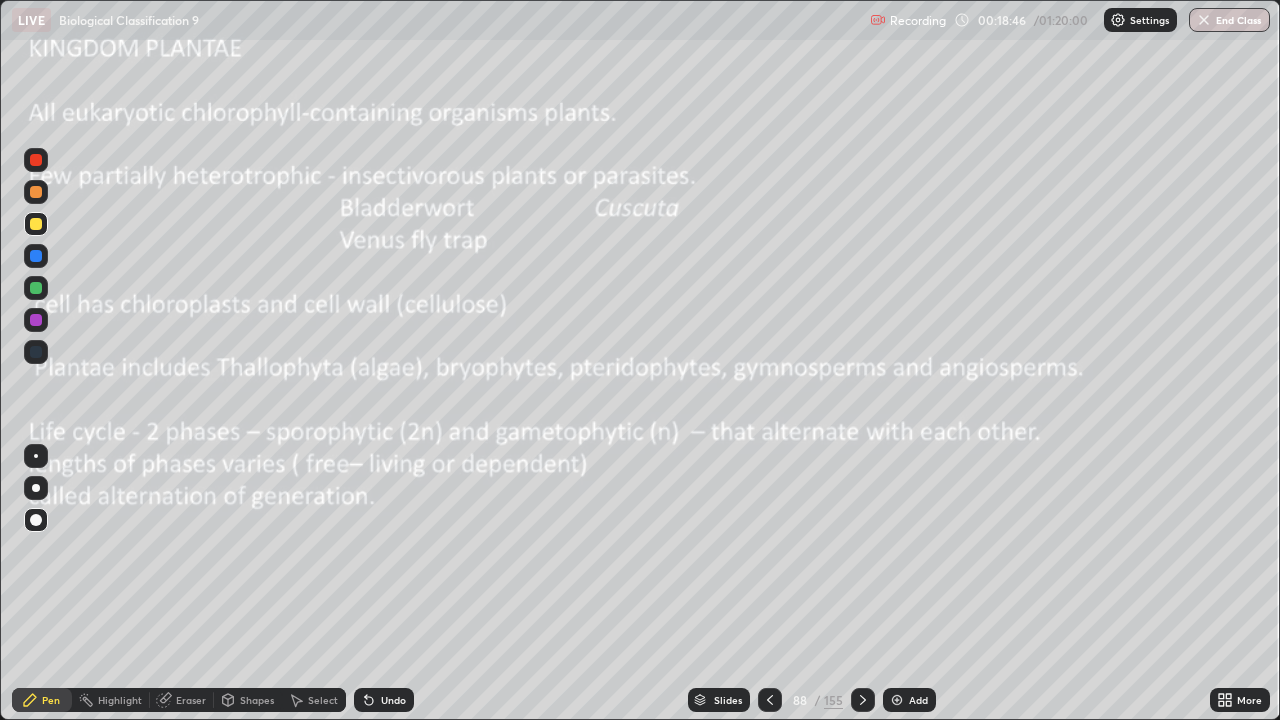 click on "Eraser" at bounding box center [182, 700] 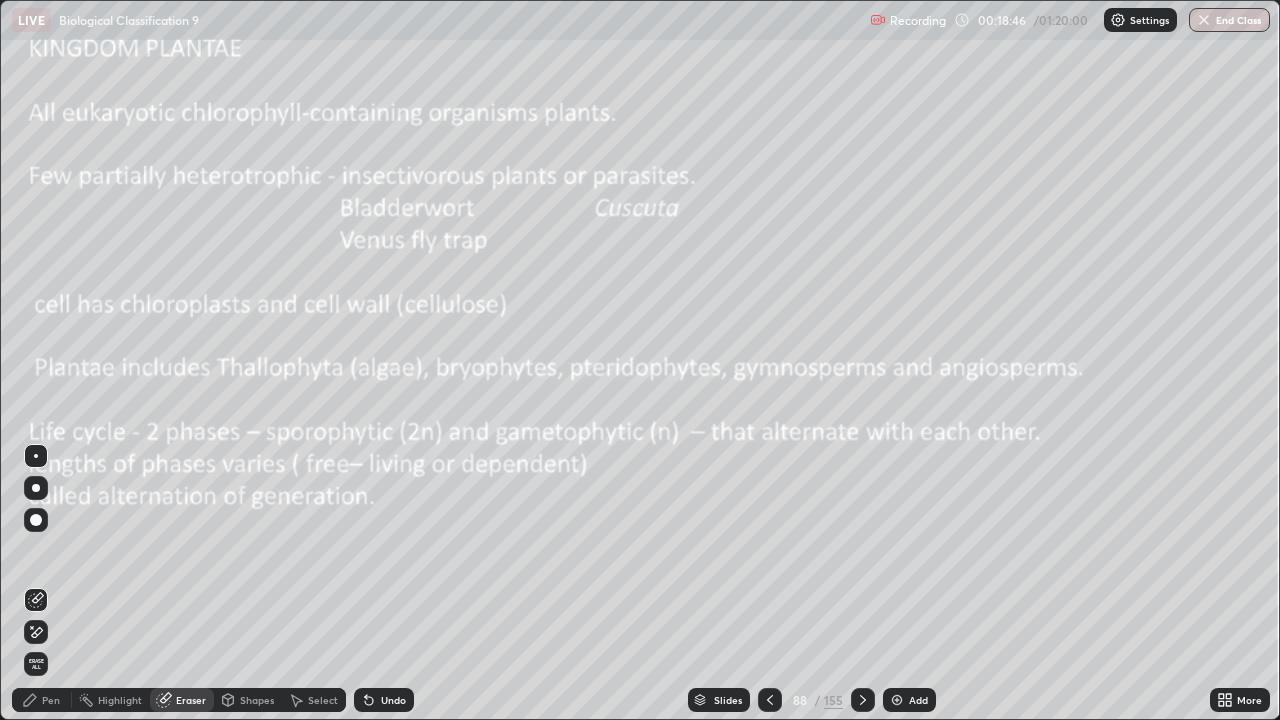 click on "Erase all" at bounding box center [36, 664] 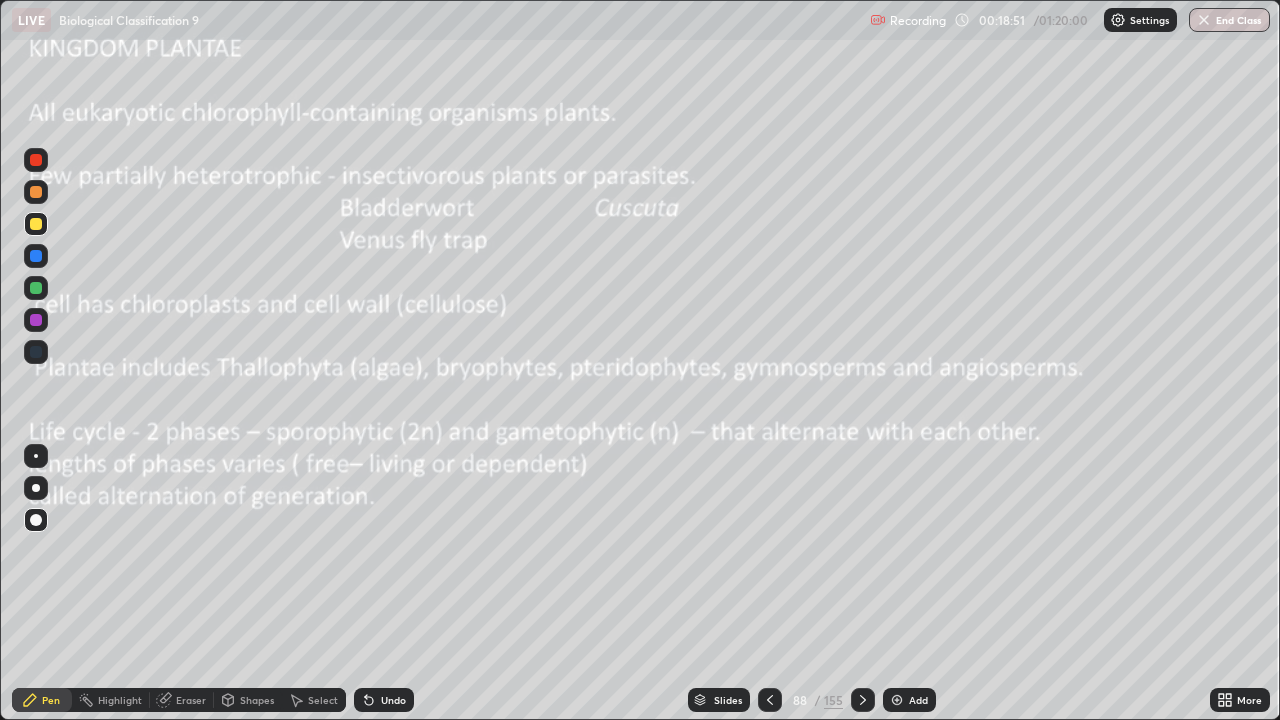 click on "Undo" at bounding box center [380, 700] 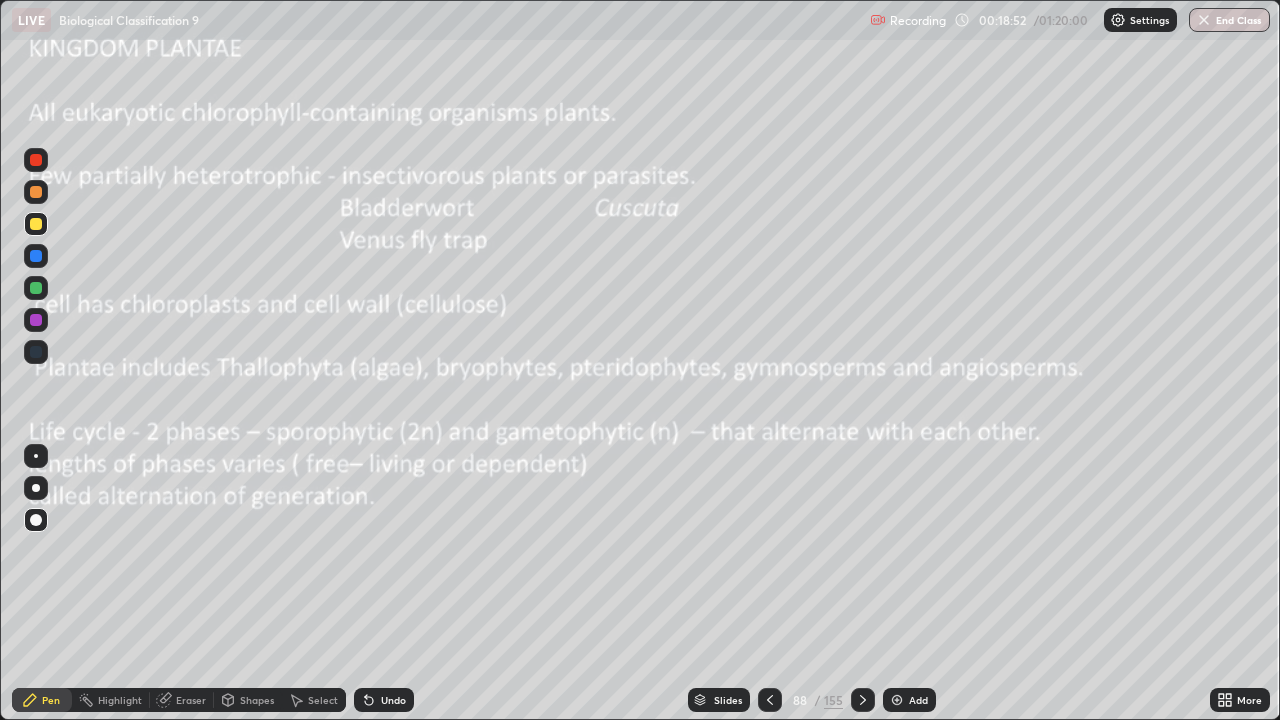 click on "Select" at bounding box center [314, 700] 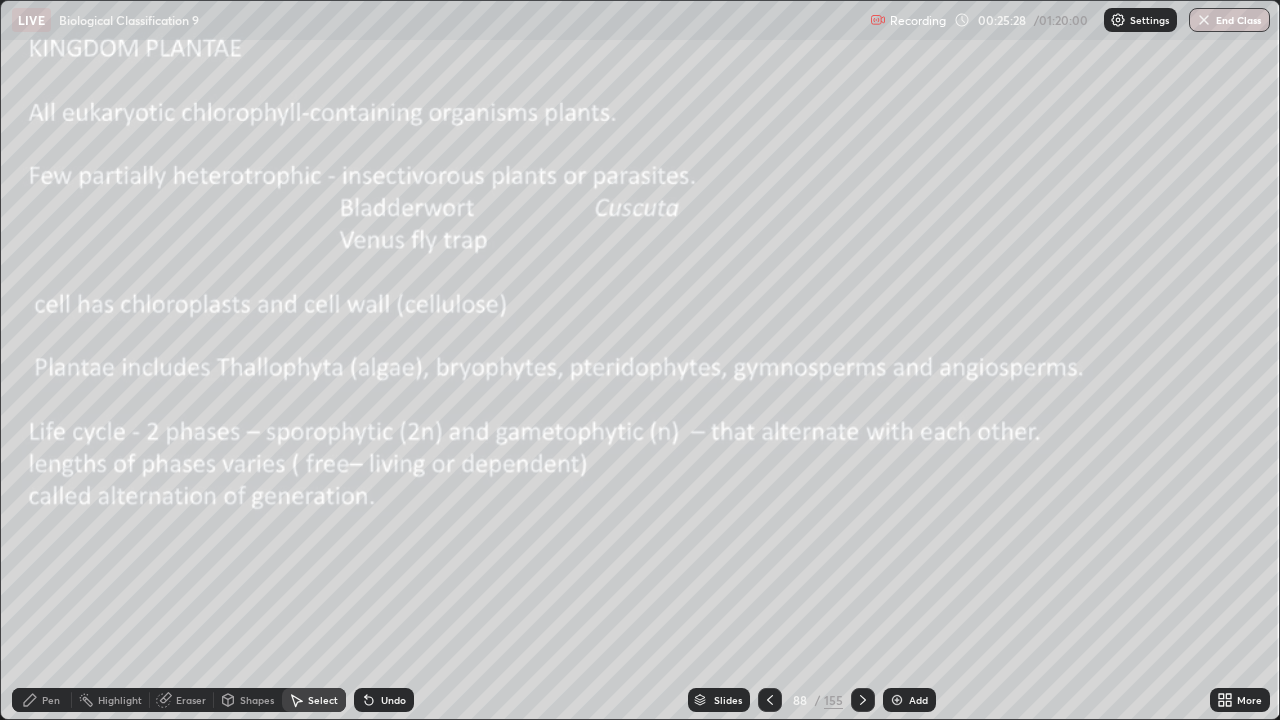 click 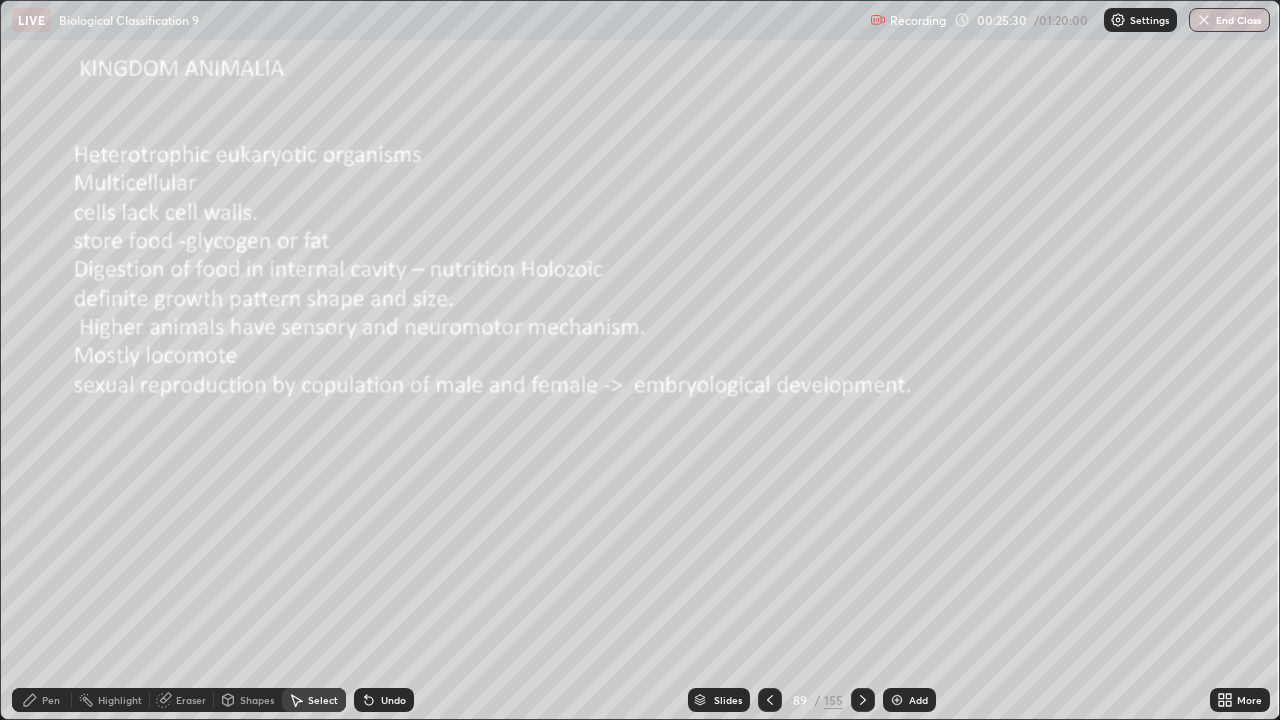 click on "More" at bounding box center (1240, 700) 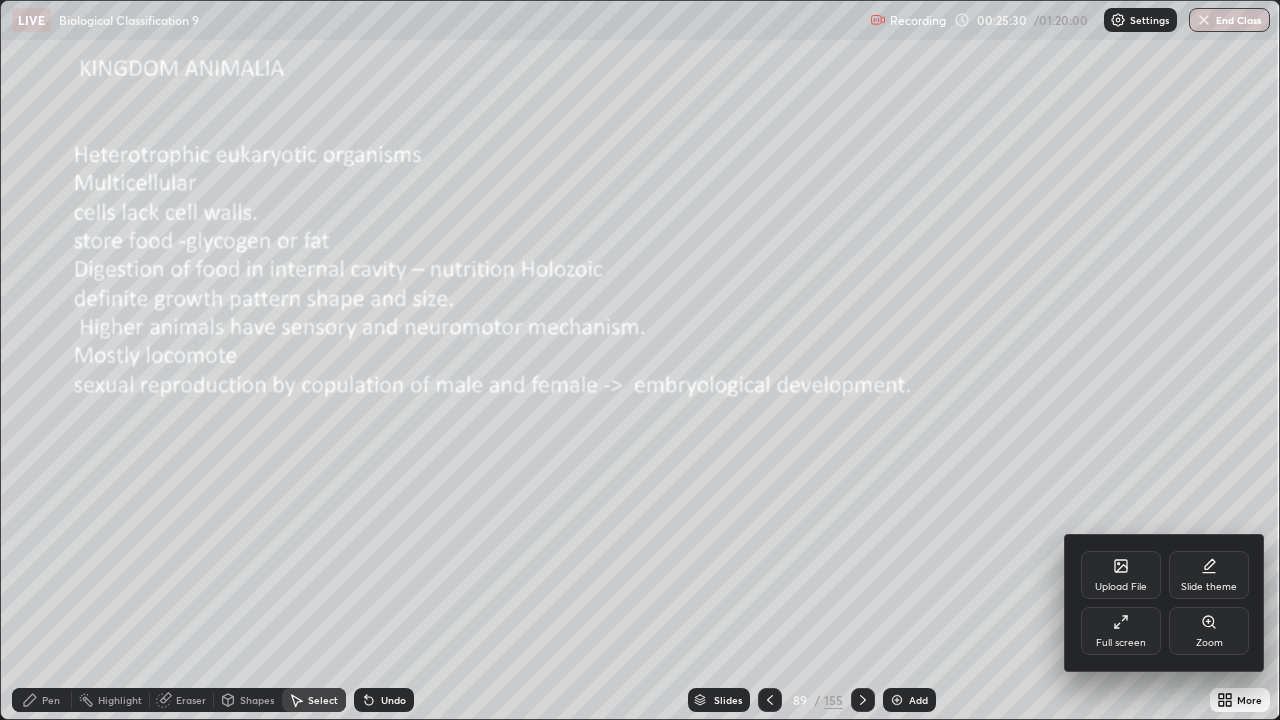 click on "Zoom" at bounding box center [1209, 631] 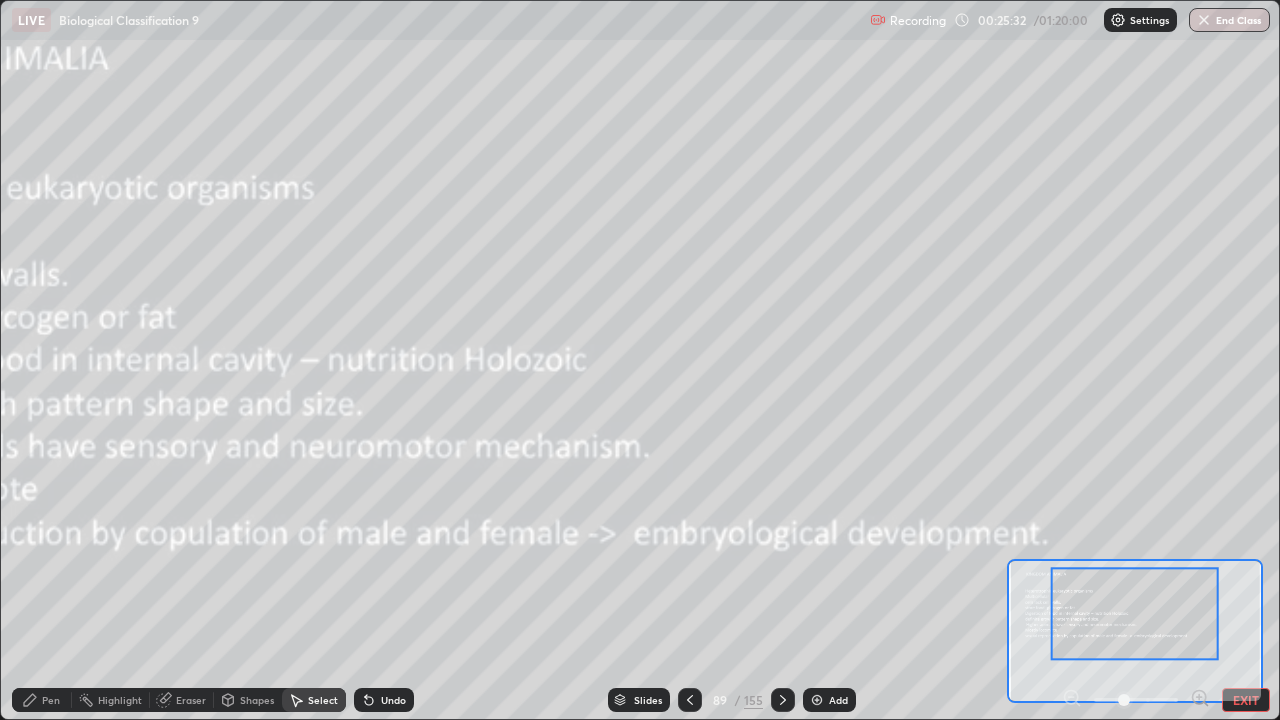 click 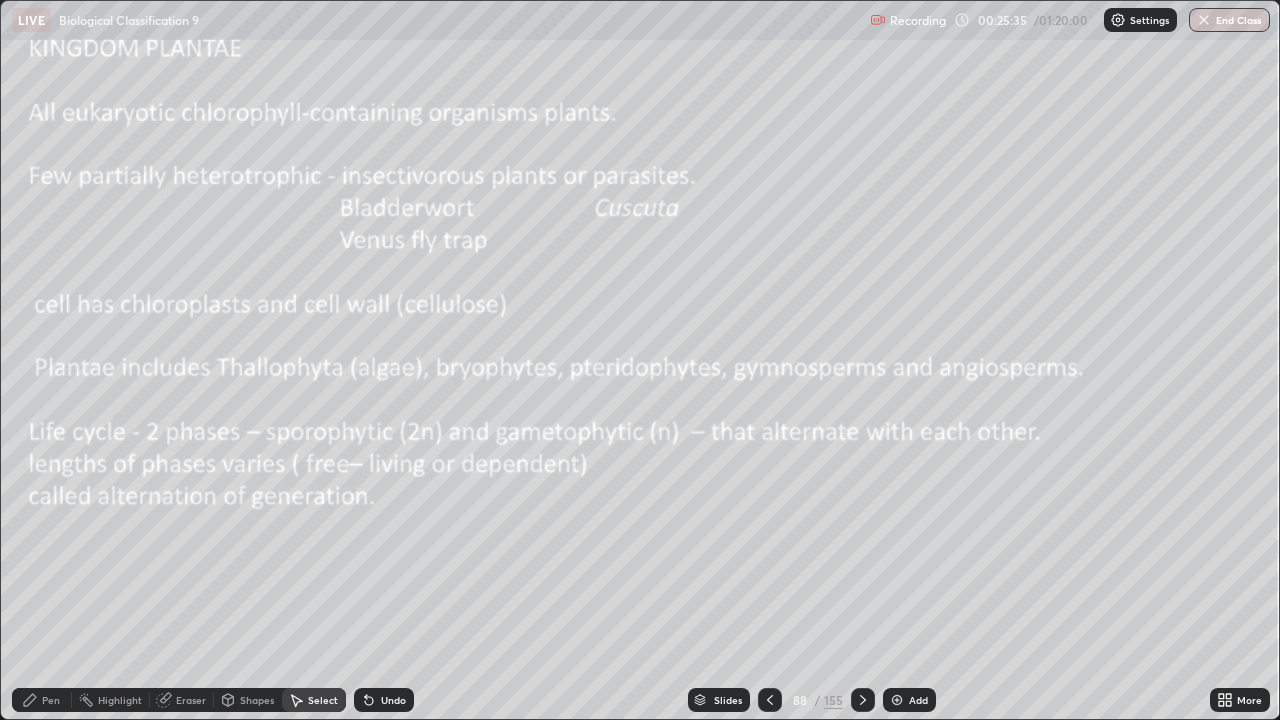 click at bounding box center (863, 700) 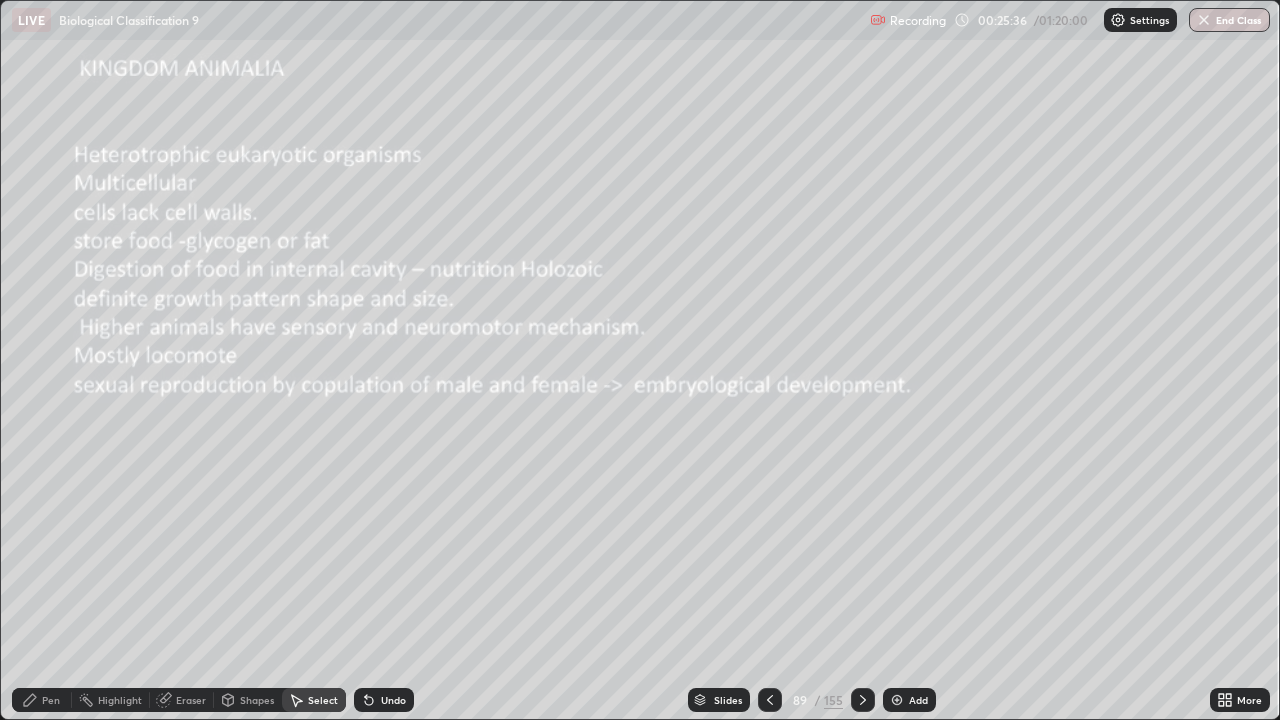 click on "More" at bounding box center [1240, 700] 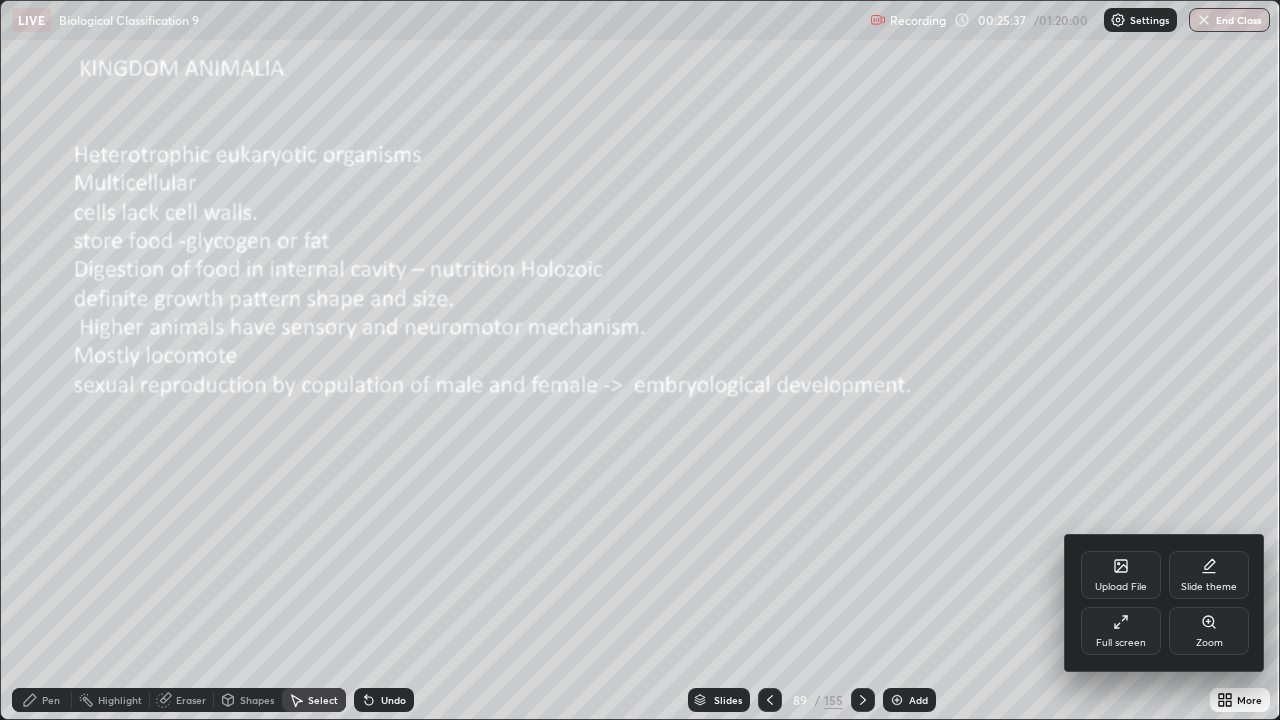 click on "Zoom" at bounding box center [1209, 631] 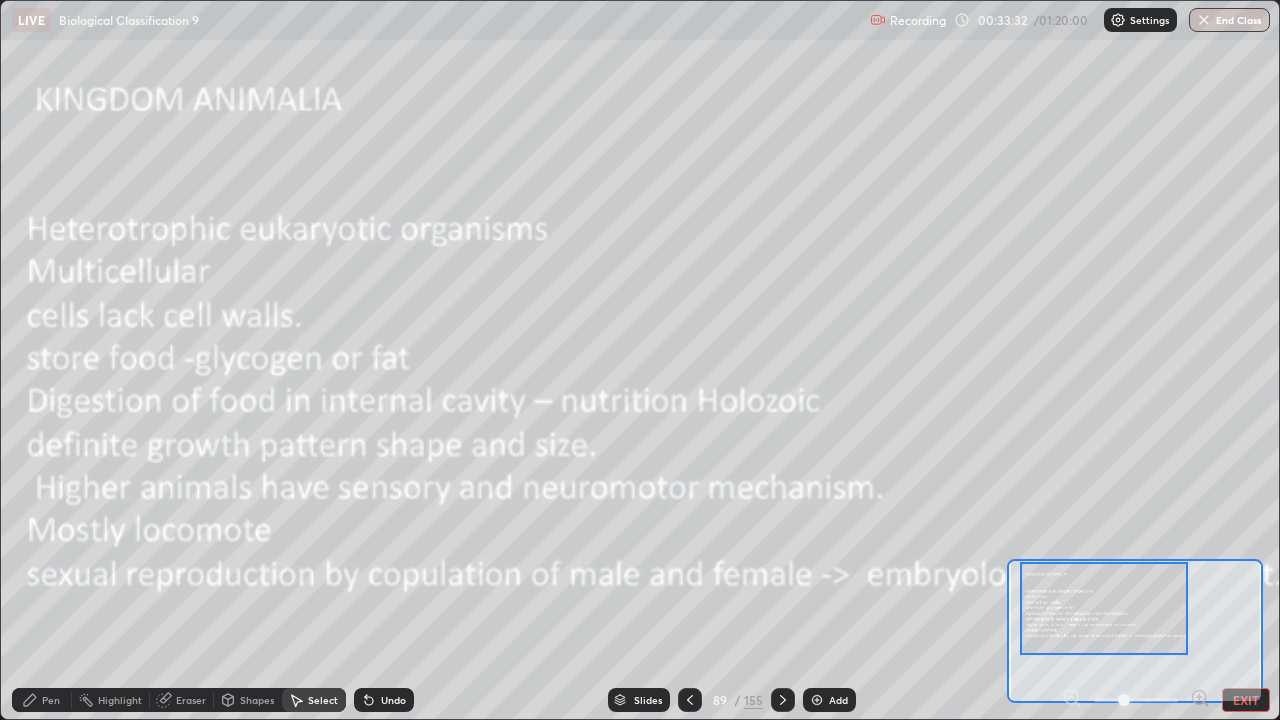click on "155" at bounding box center [753, 700] 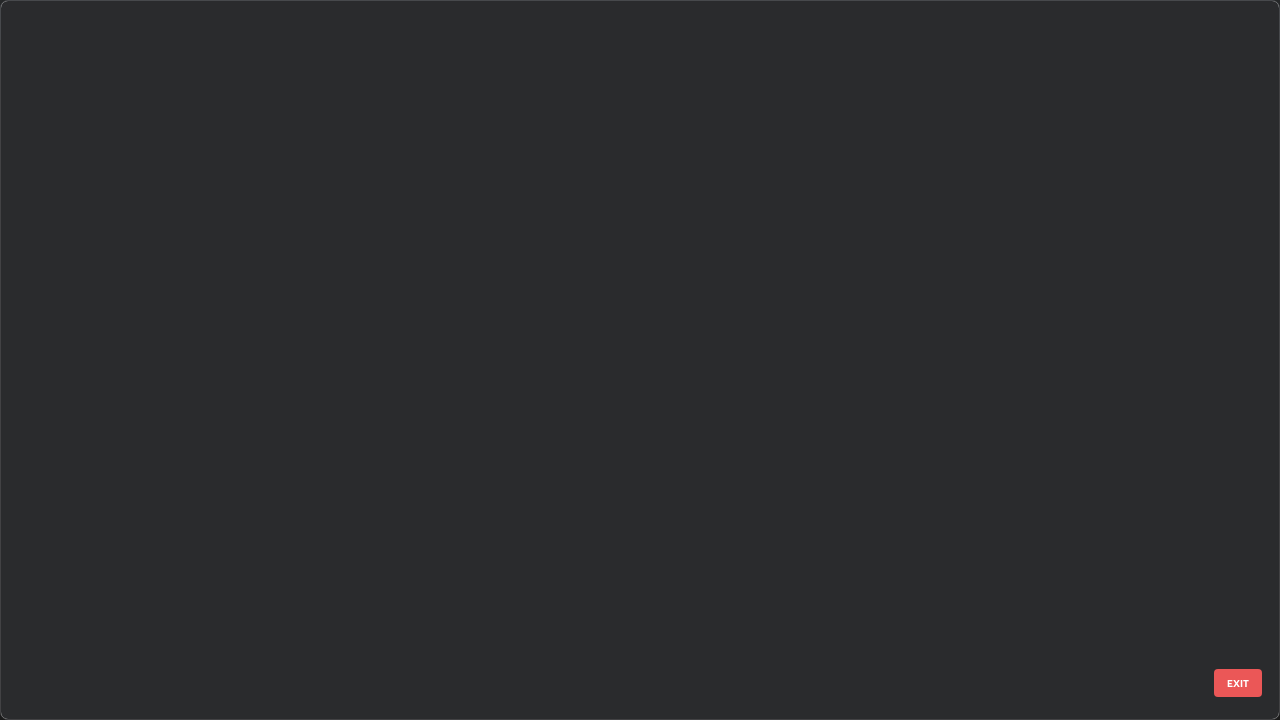 scroll, scrollTop: 6020, scrollLeft: 0, axis: vertical 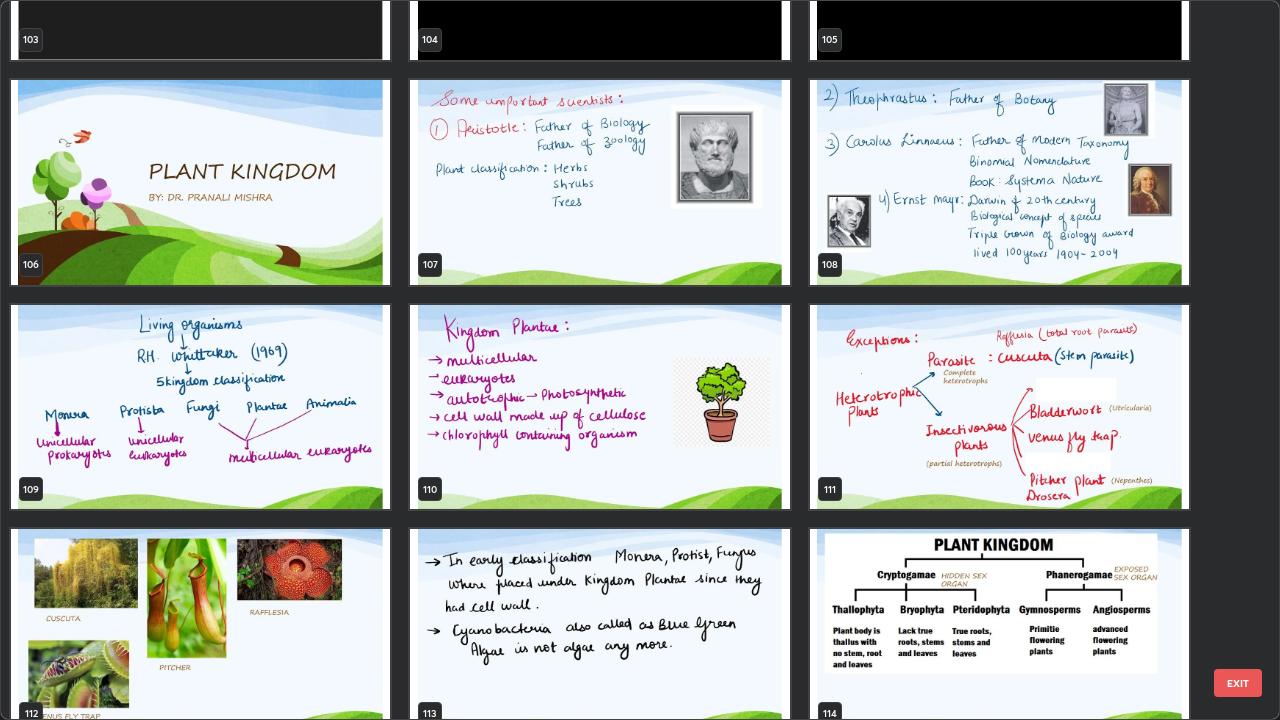 click at bounding box center [599, 407] 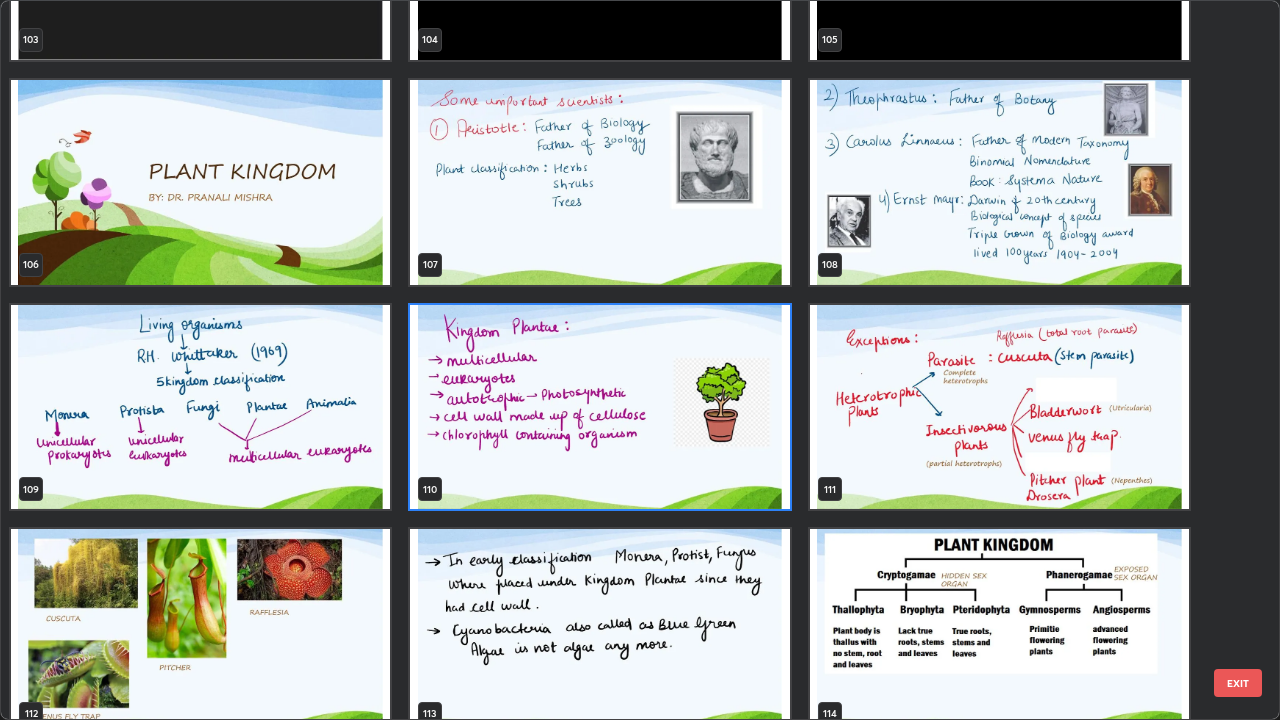 click at bounding box center [599, 407] 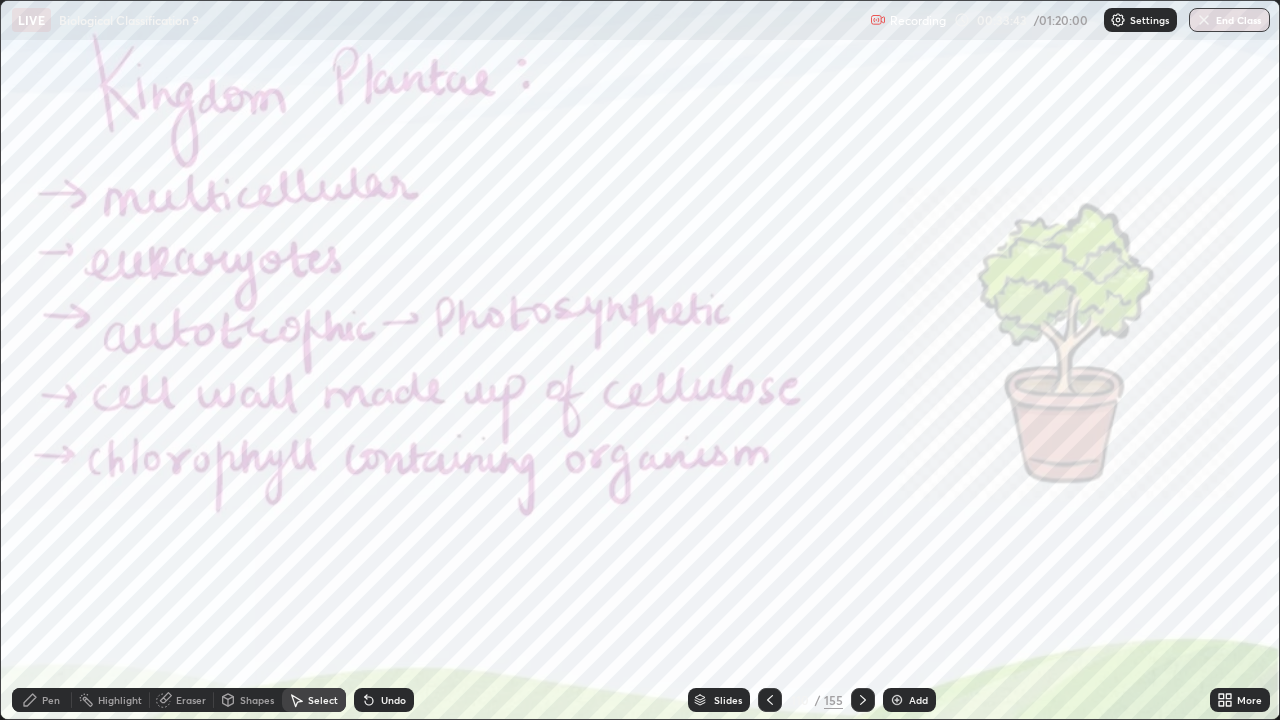 click at bounding box center [863, 700] 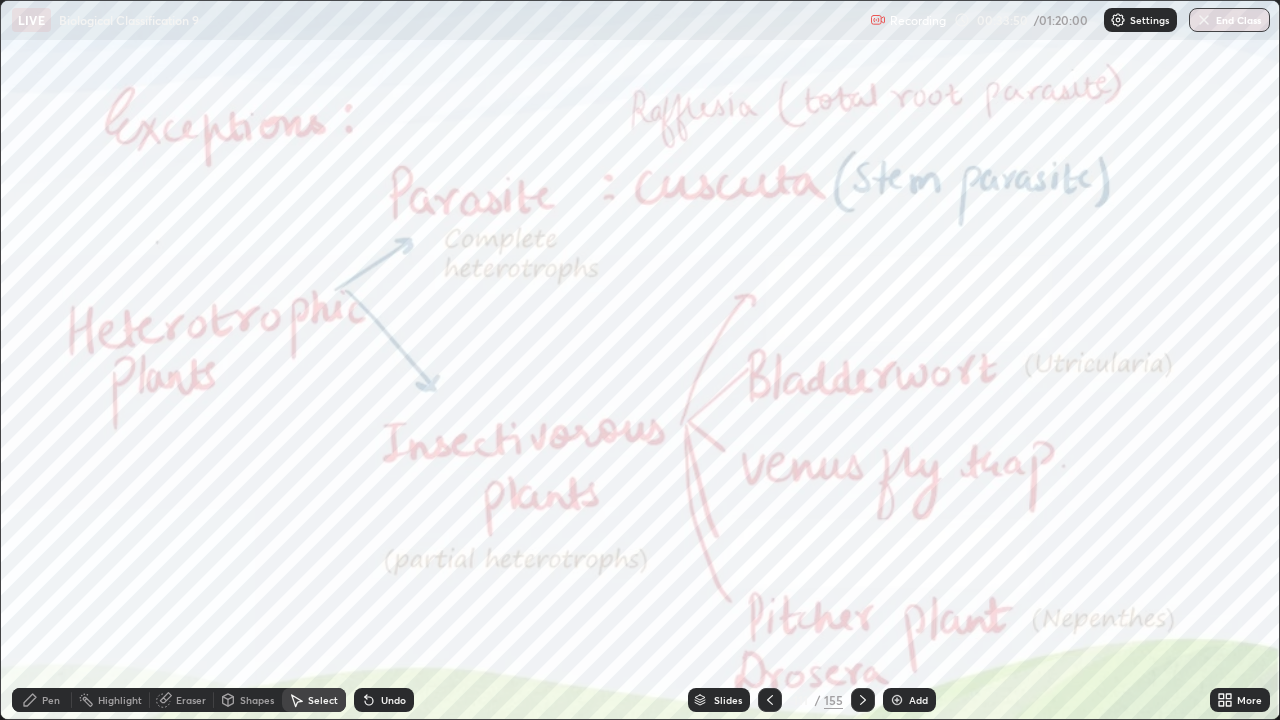 click on "More" at bounding box center [1249, 700] 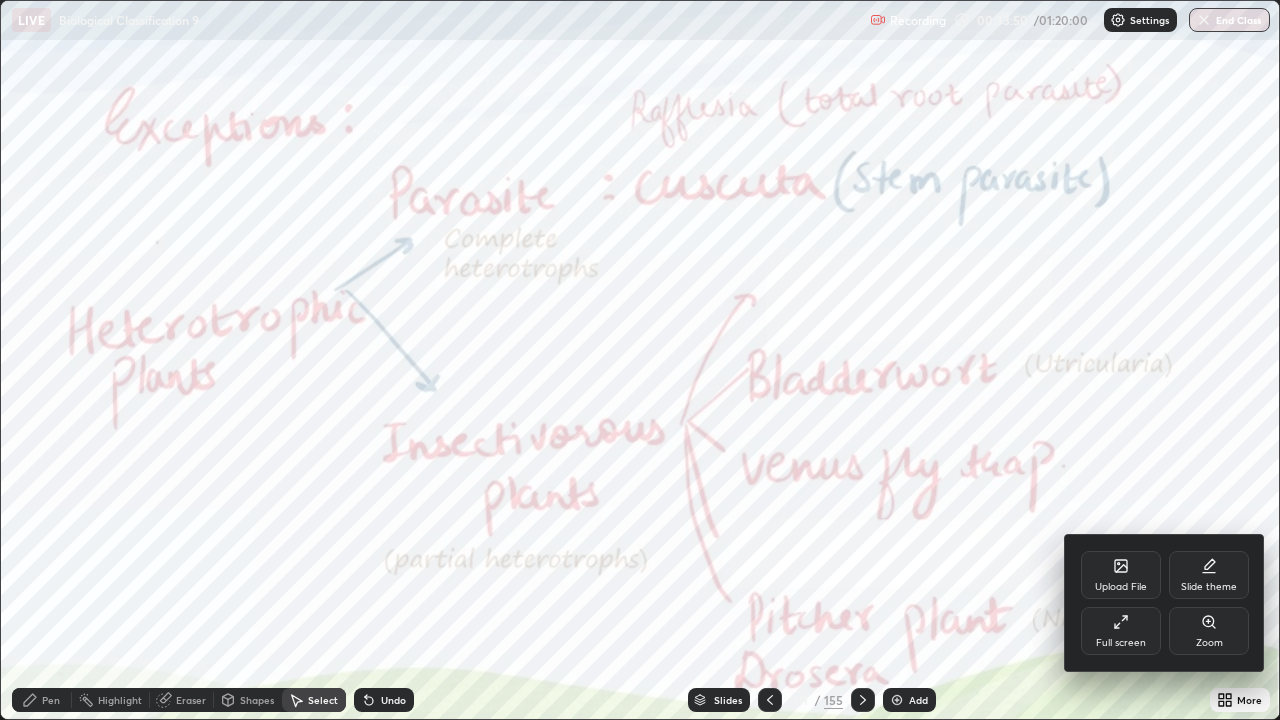 click on "Full screen" at bounding box center [1121, 643] 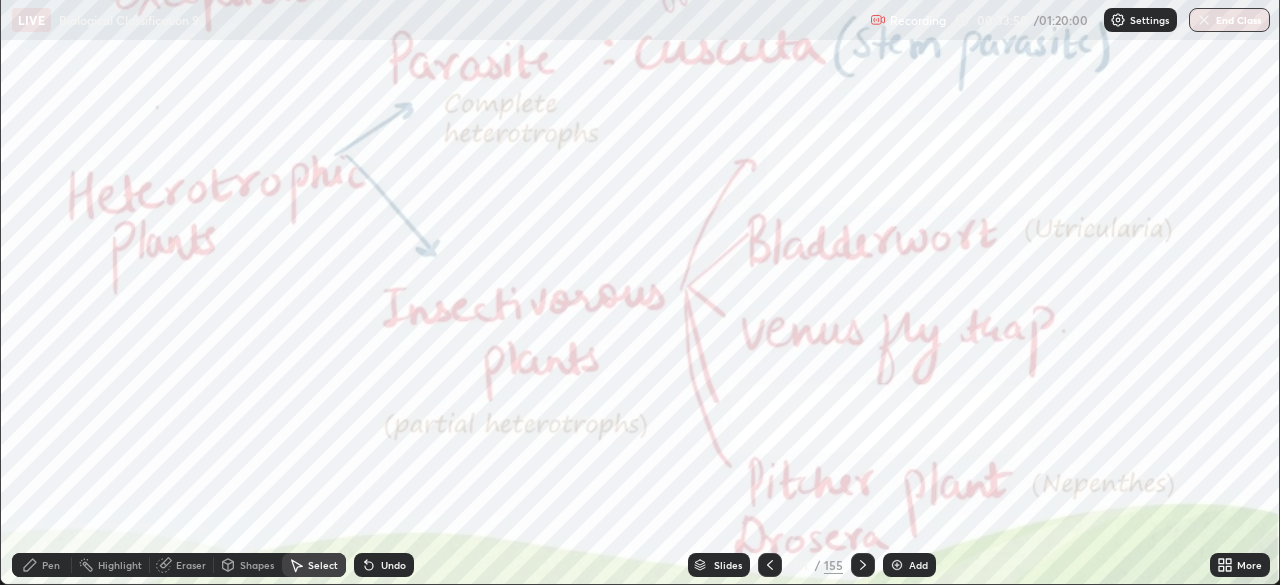 scroll, scrollTop: 585, scrollLeft: 1280, axis: both 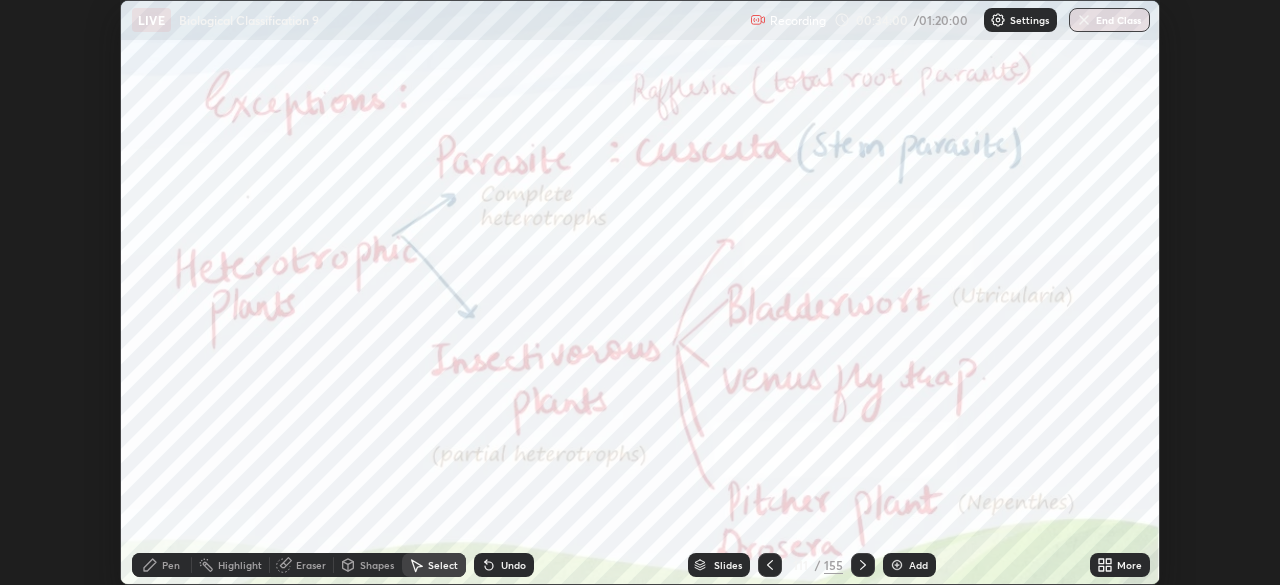 click on "Pen" at bounding box center (171, 565) 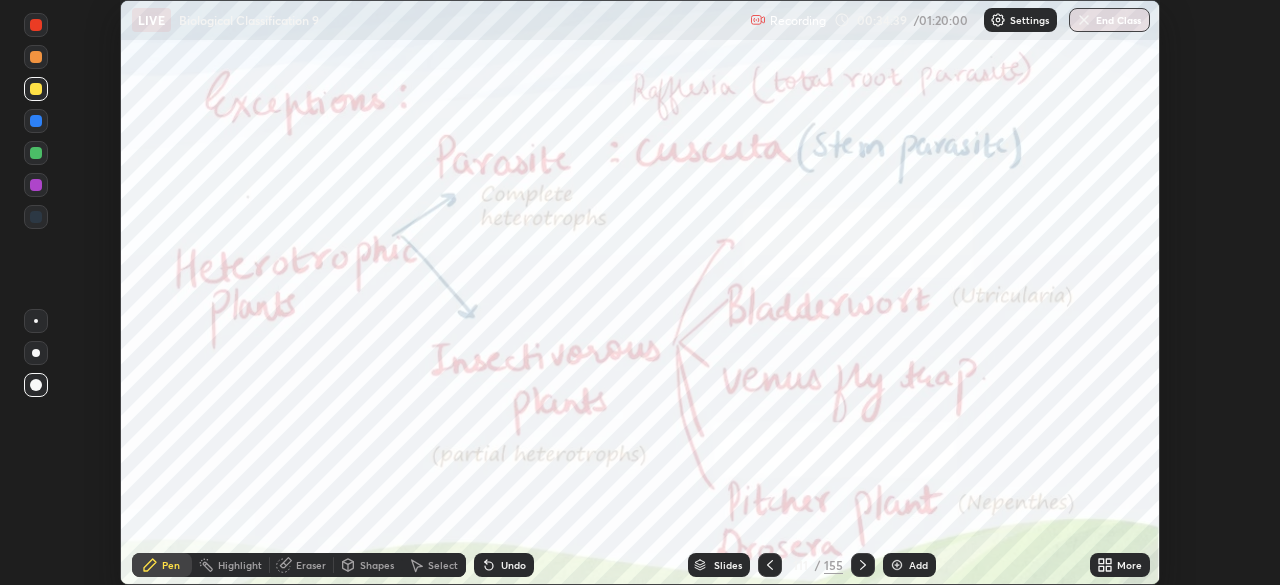 click 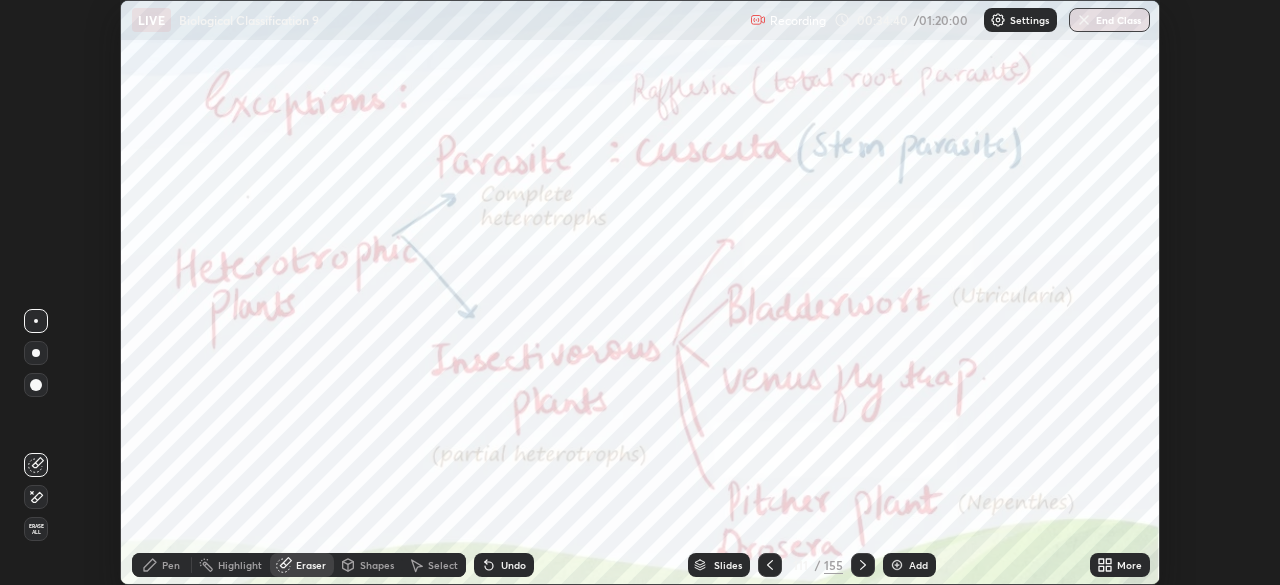 click on "Erase all" at bounding box center (36, 529) 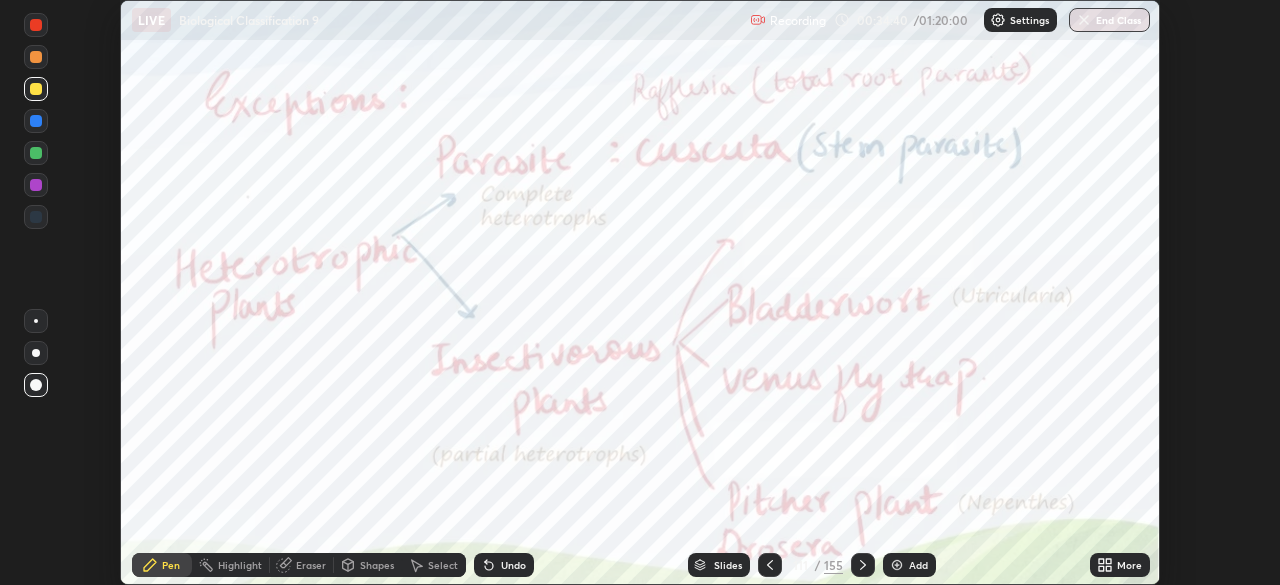 click at bounding box center [36, 153] 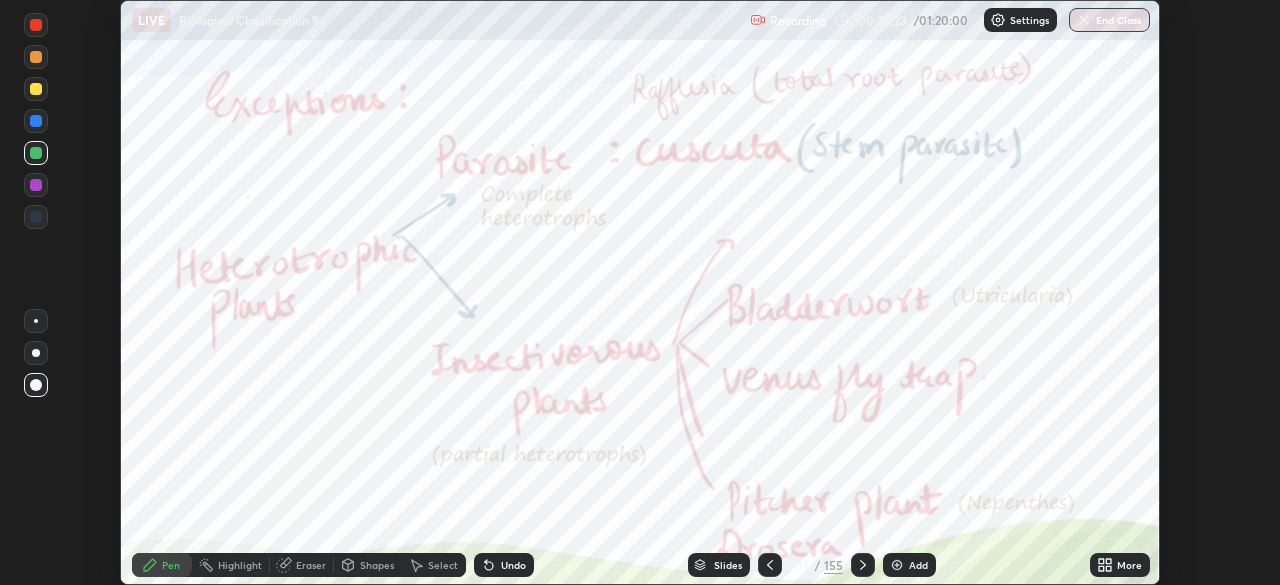 click 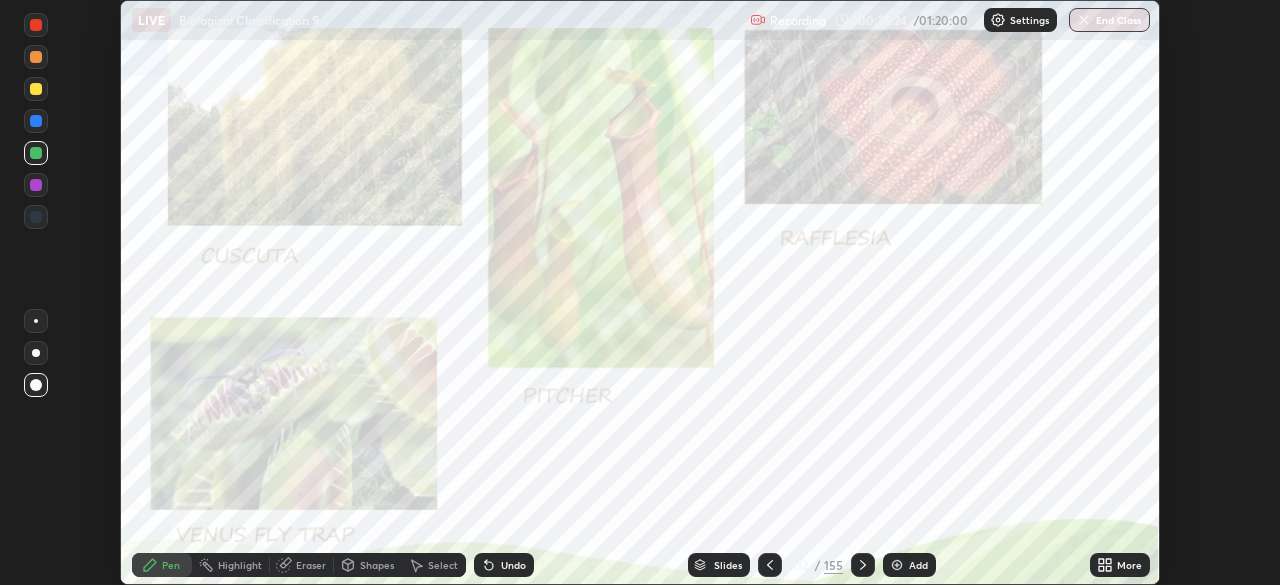 click on "More" at bounding box center (1129, 565) 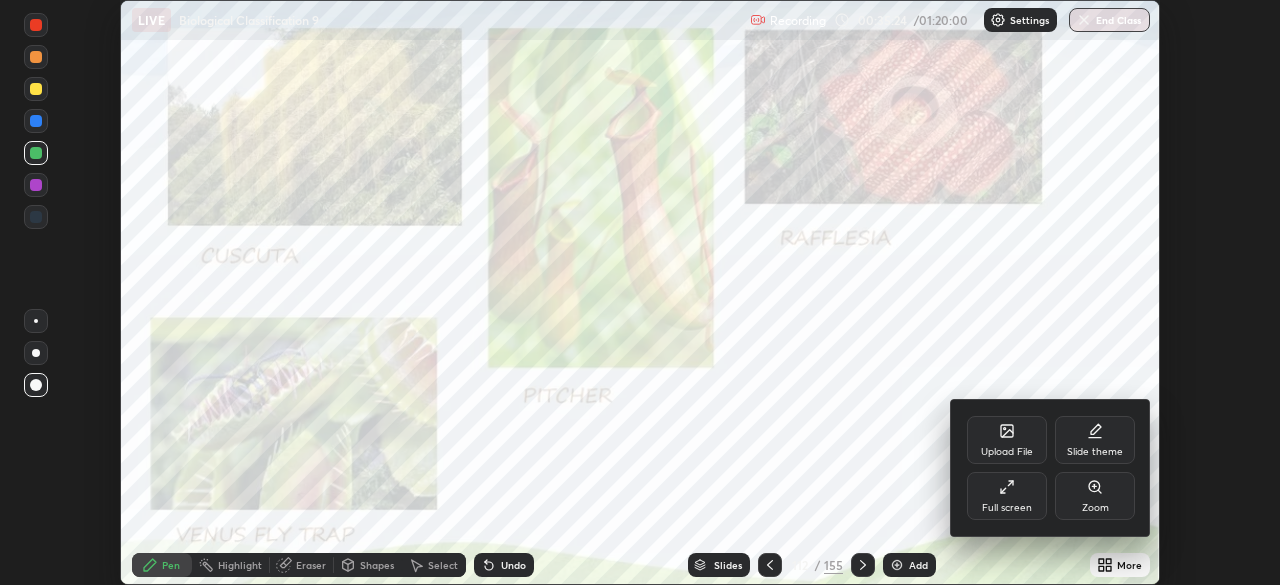 click on "Zoom" at bounding box center [1095, 496] 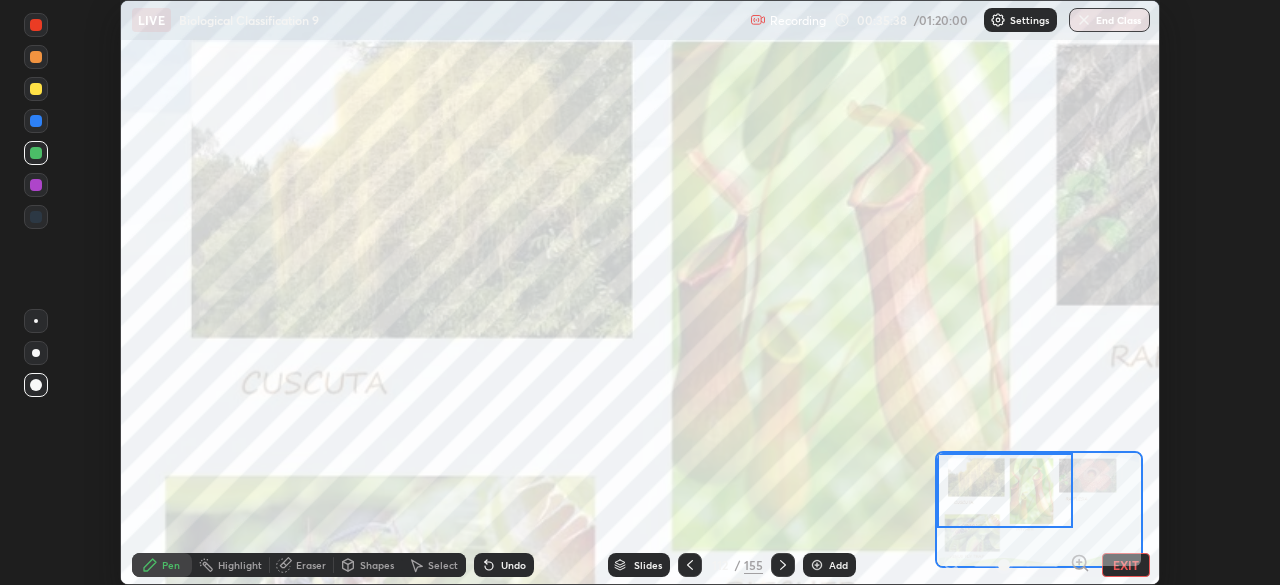 click 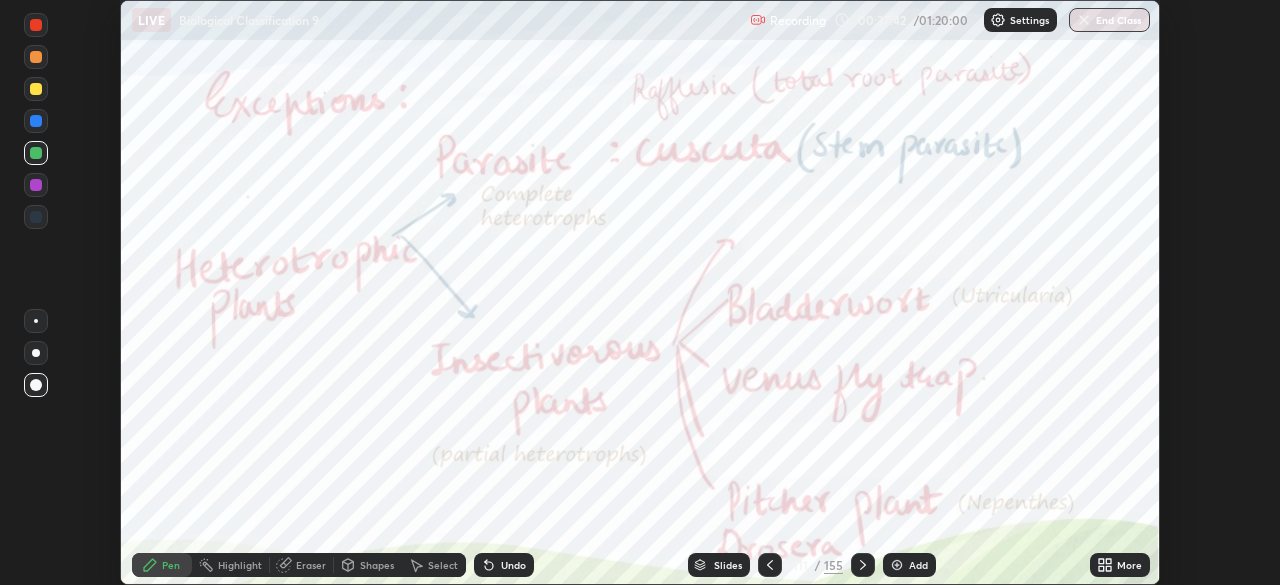 click 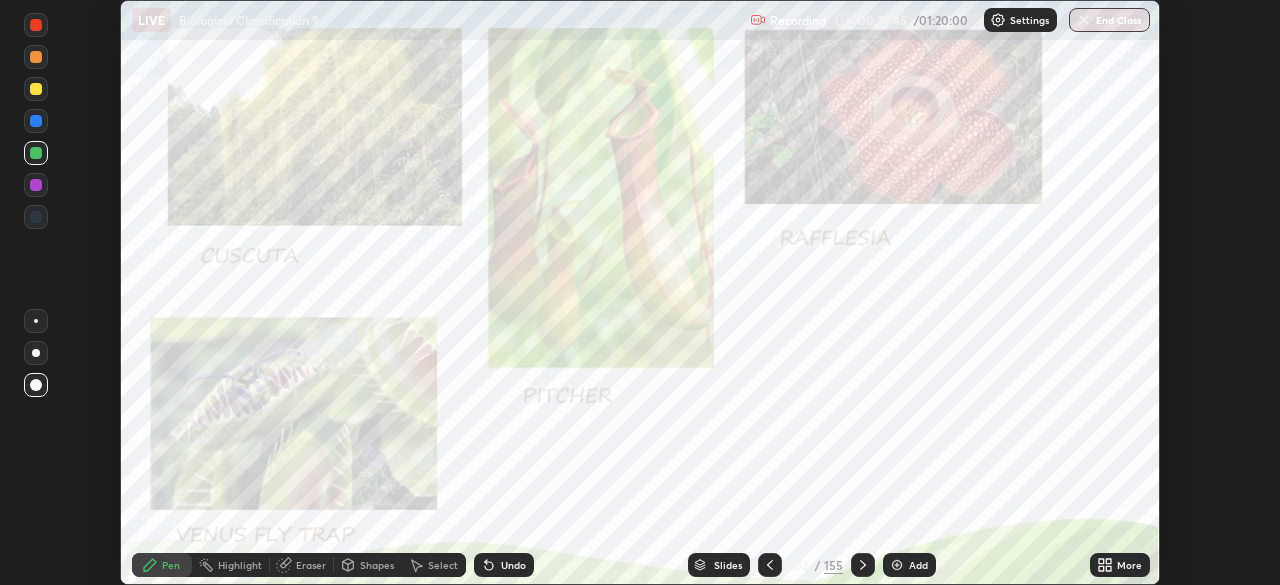 click 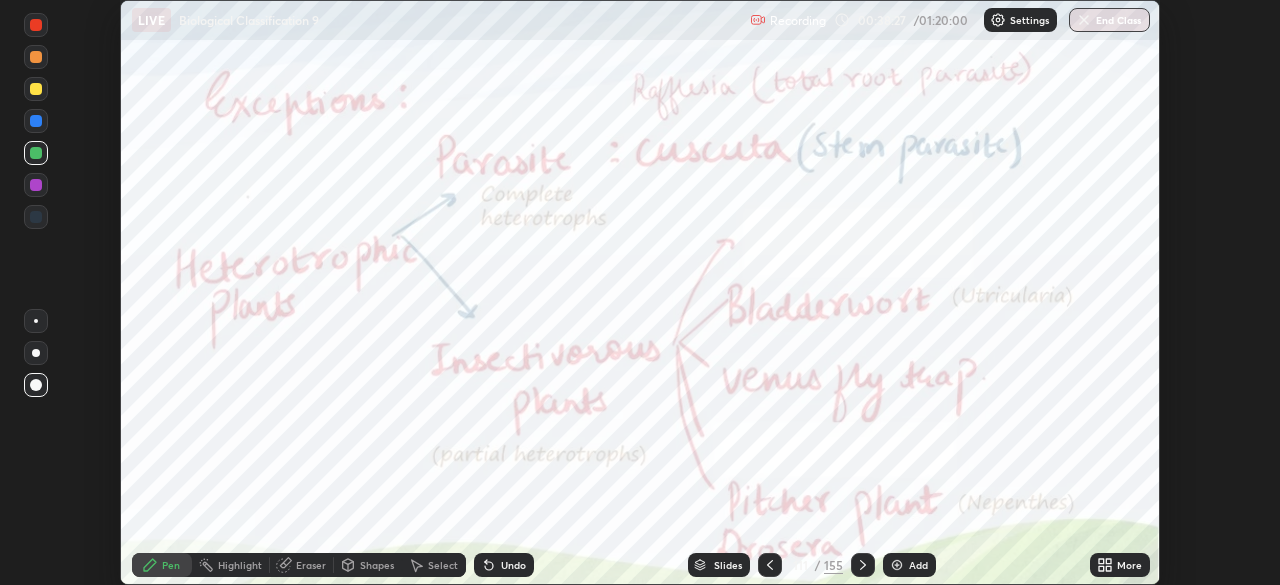 click 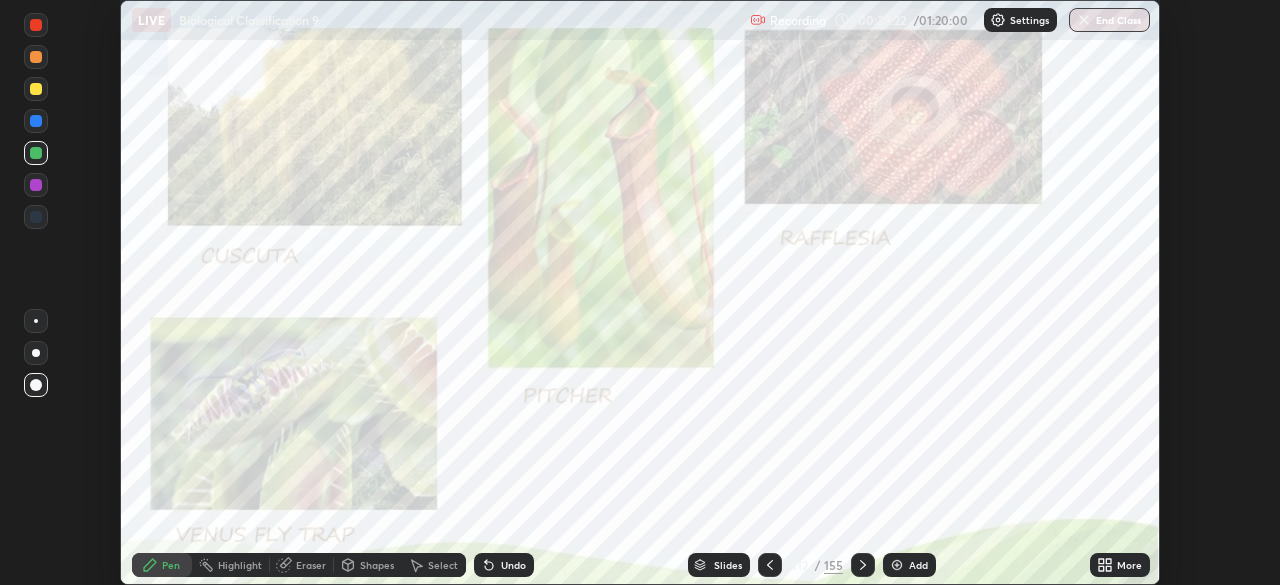 click 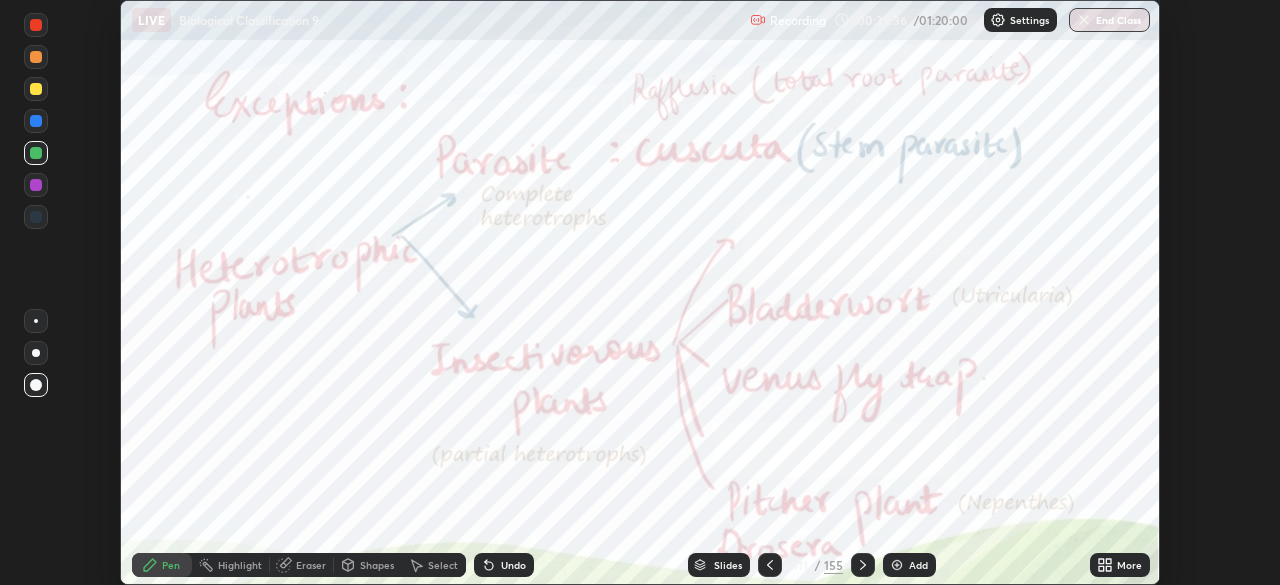 click 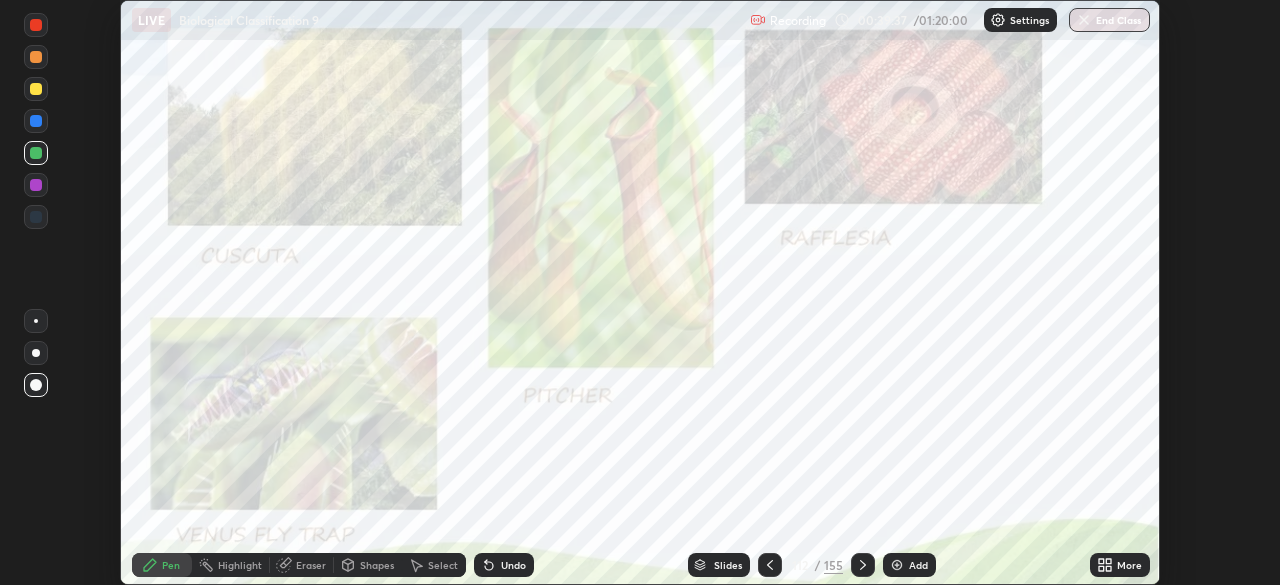 click 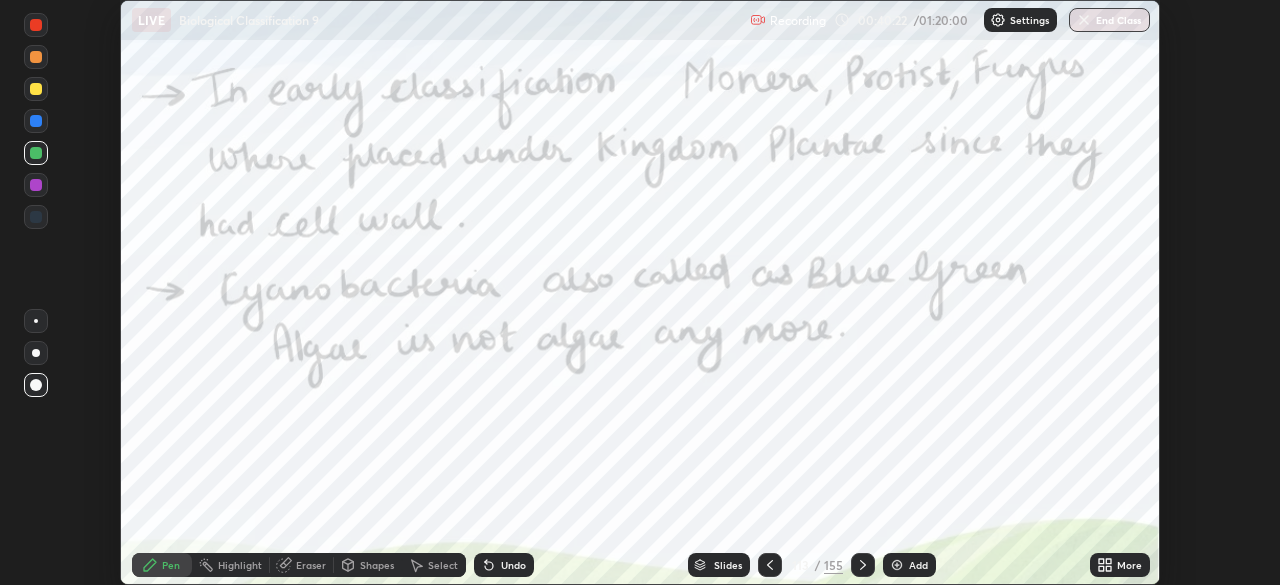 click 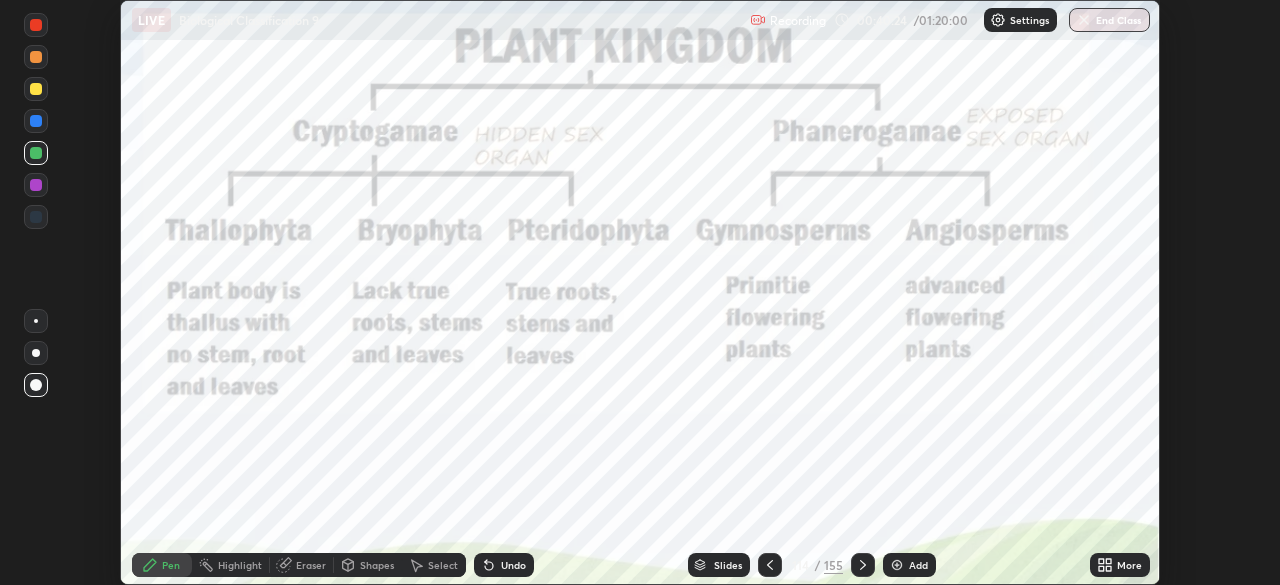 click 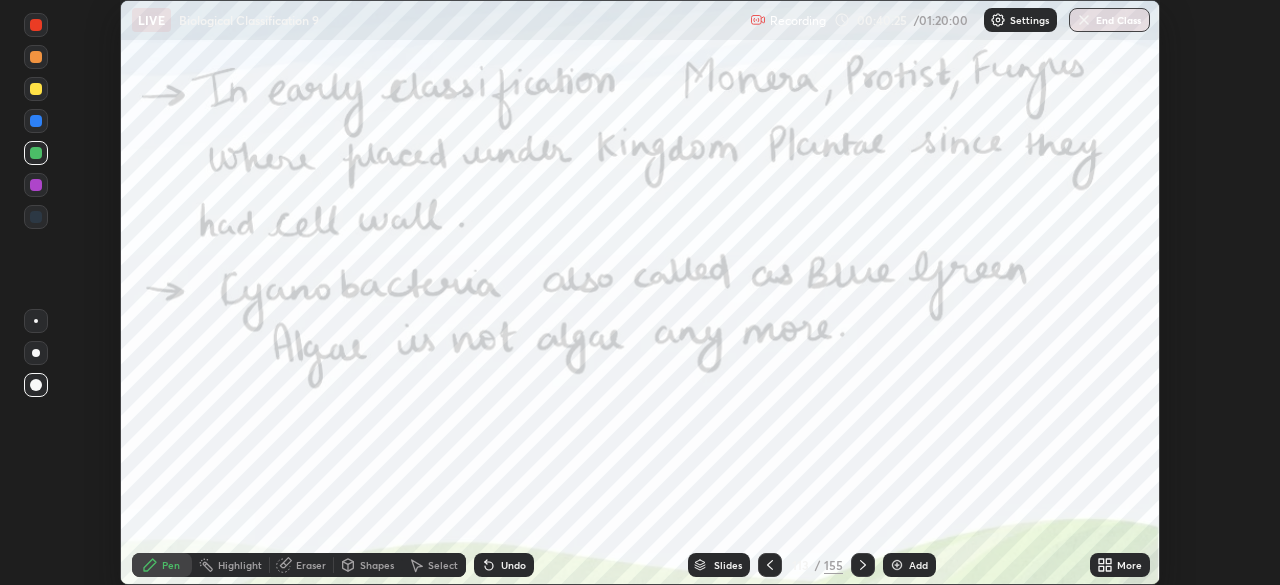 click on "Add" at bounding box center [918, 565] 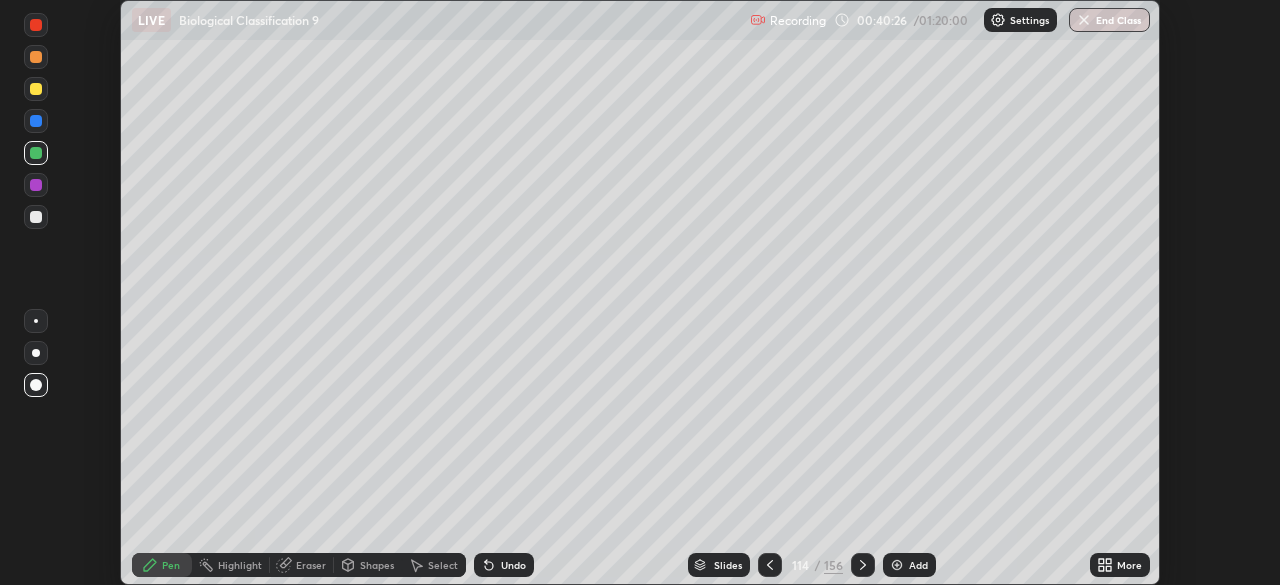 click on "More" at bounding box center [1120, 565] 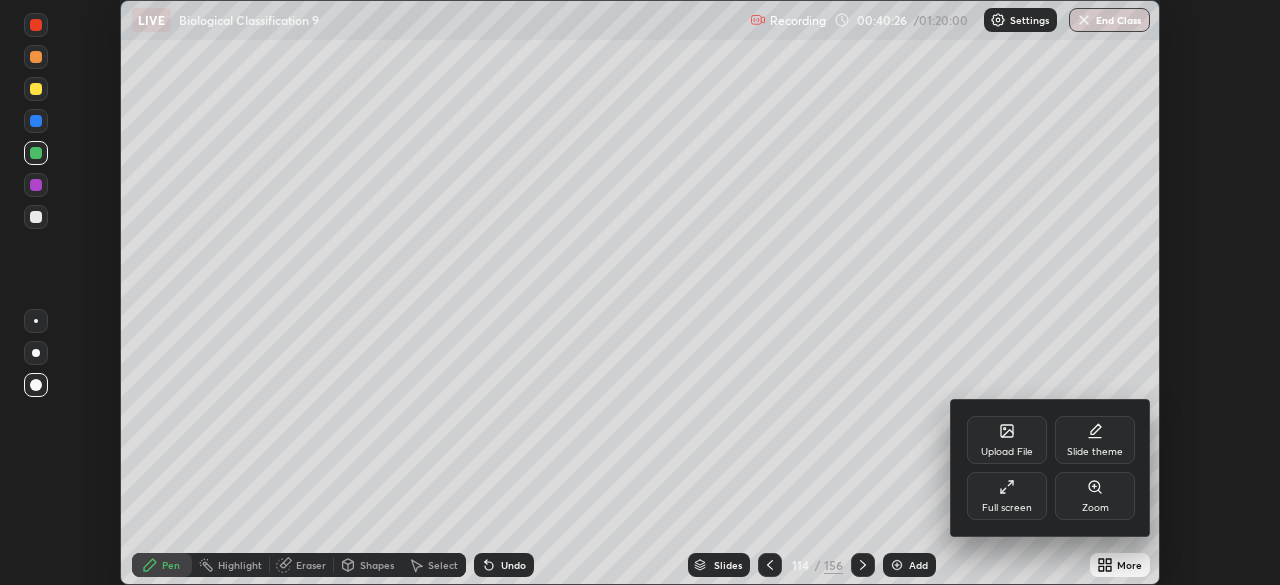 click on "Full screen" at bounding box center [1007, 508] 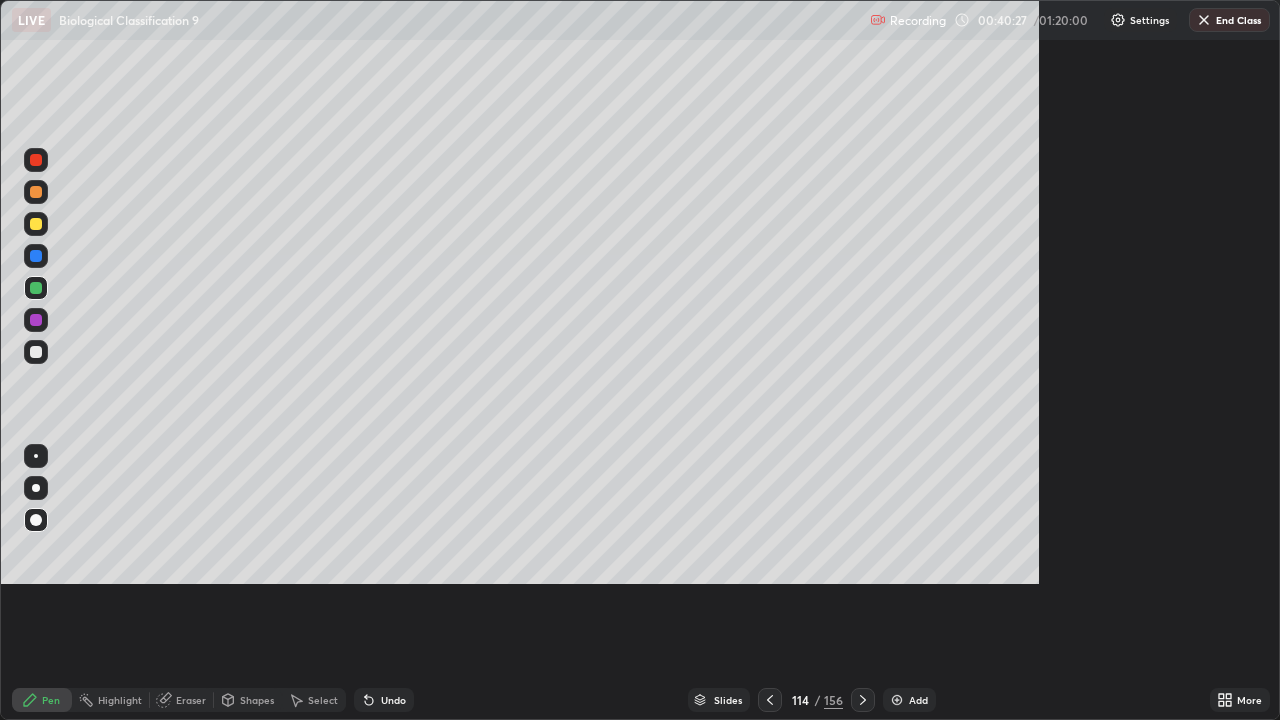 scroll, scrollTop: 99280, scrollLeft: 98720, axis: both 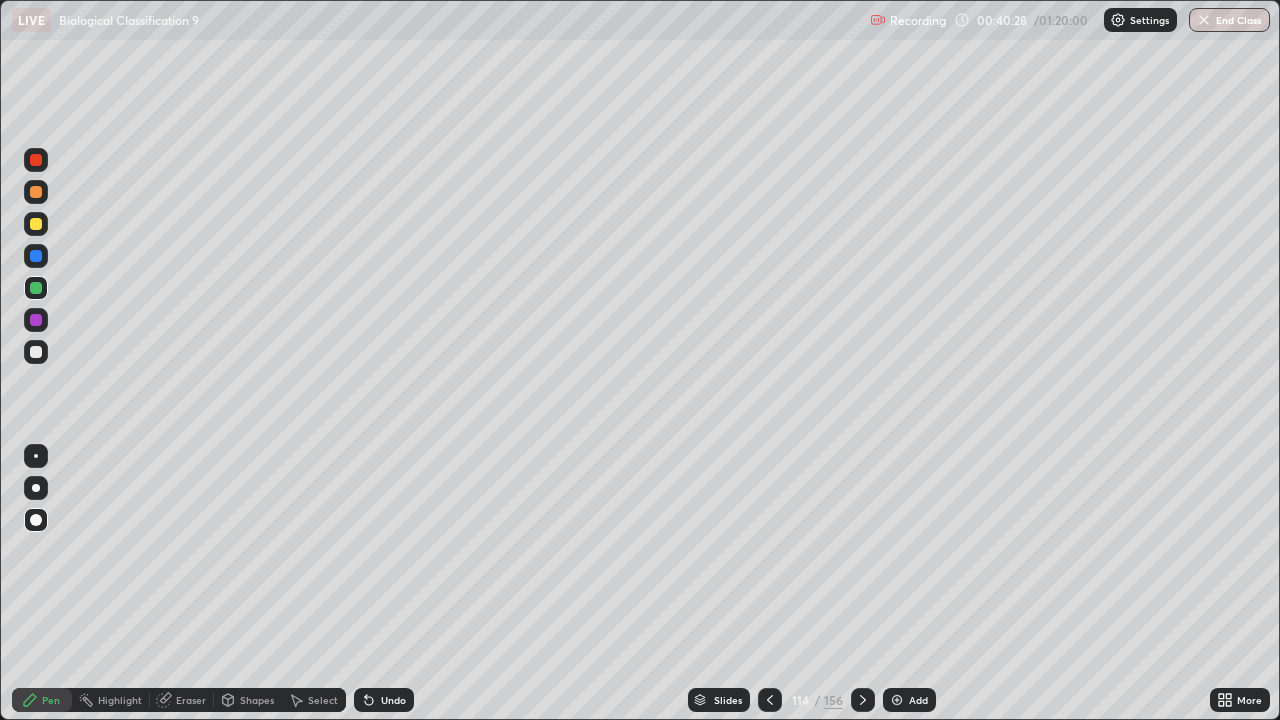 click at bounding box center [36, 224] 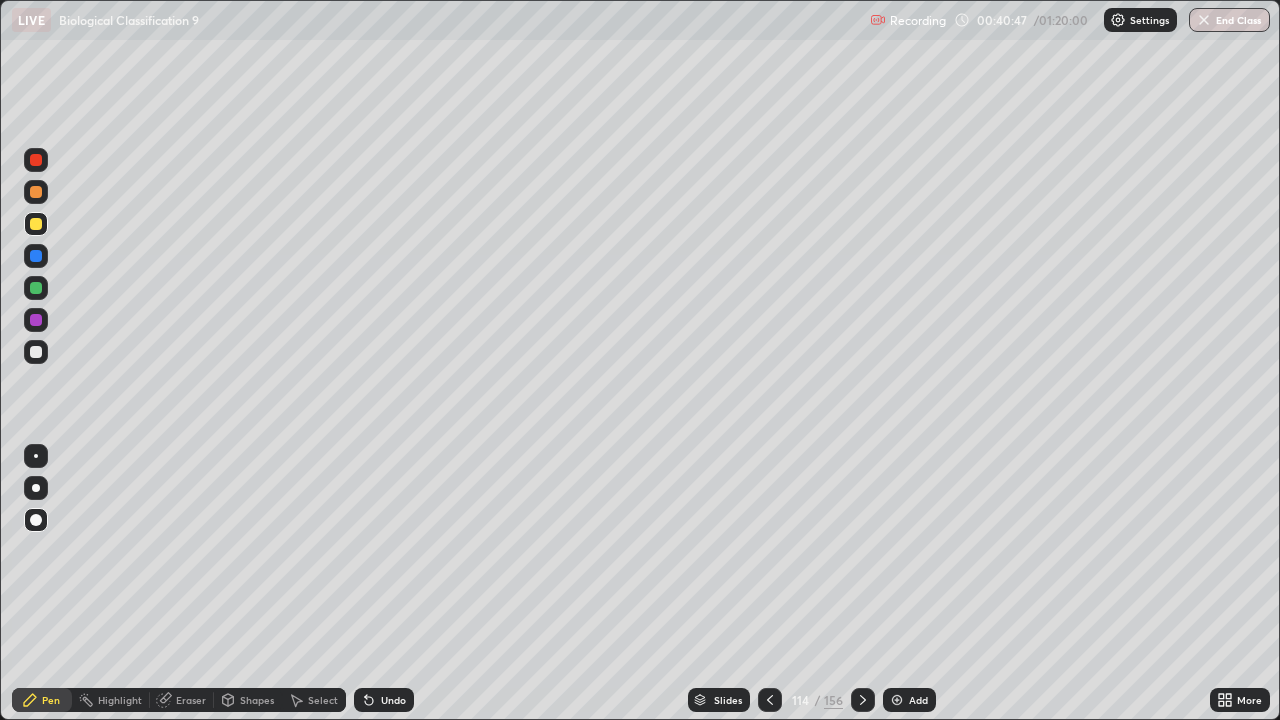 click at bounding box center (36, 488) 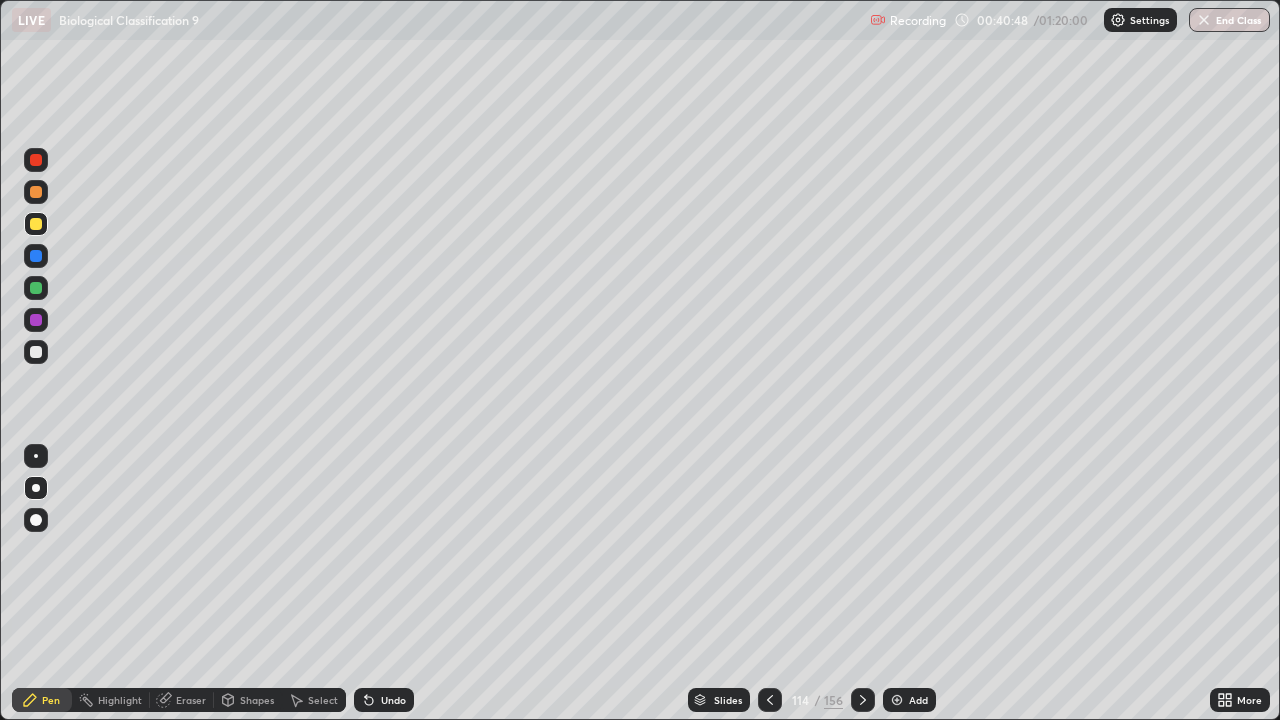 click at bounding box center [36, 192] 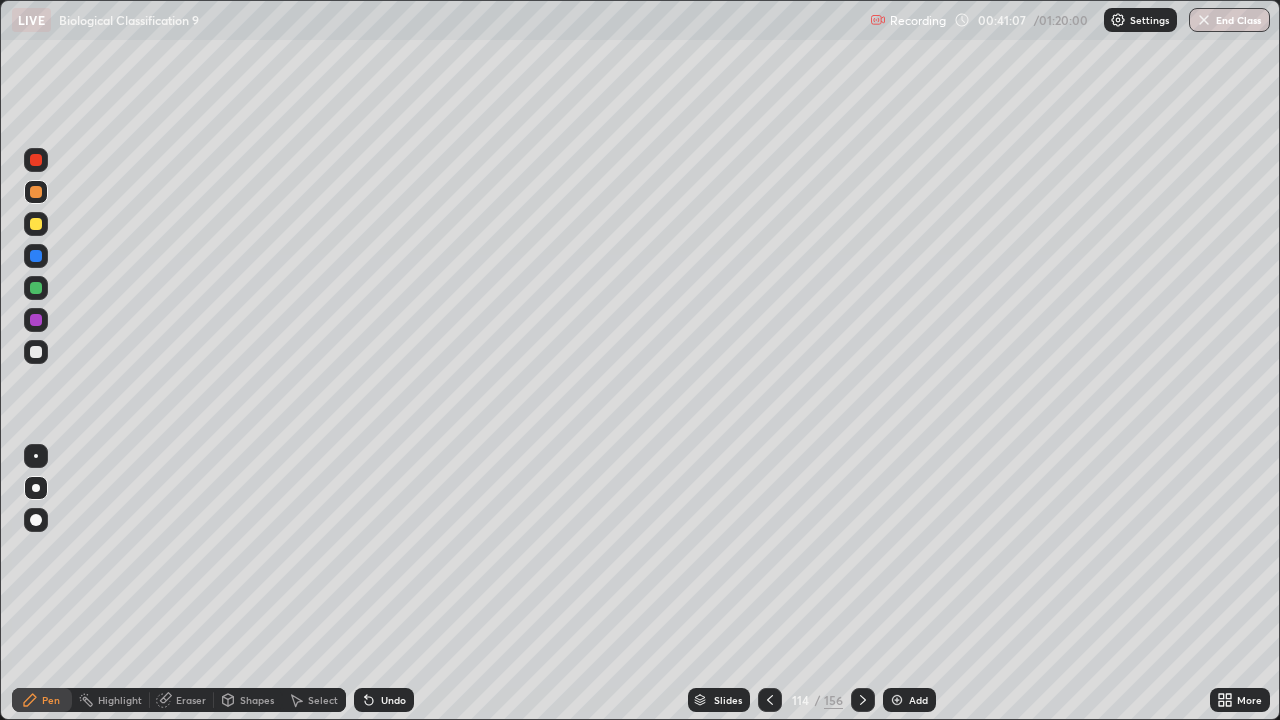 click on "Select" at bounding box center (323, 700) 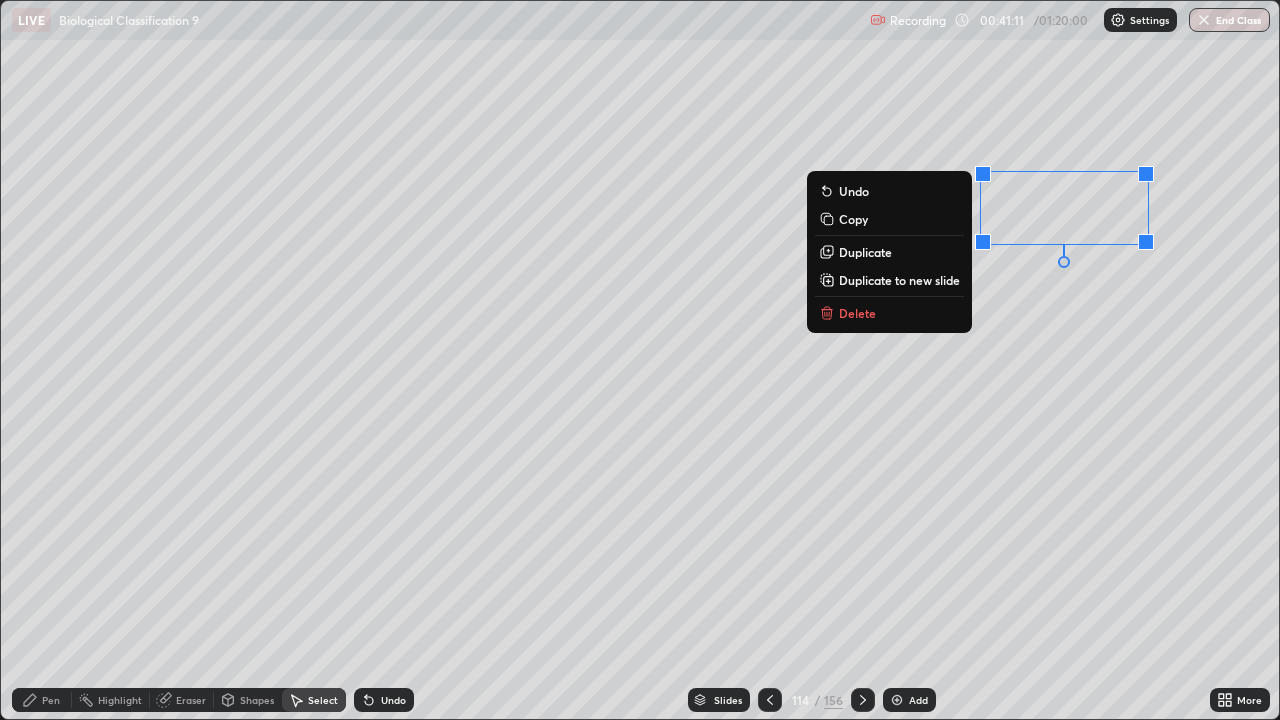click on "Pen" at bounding box center [42, 700] 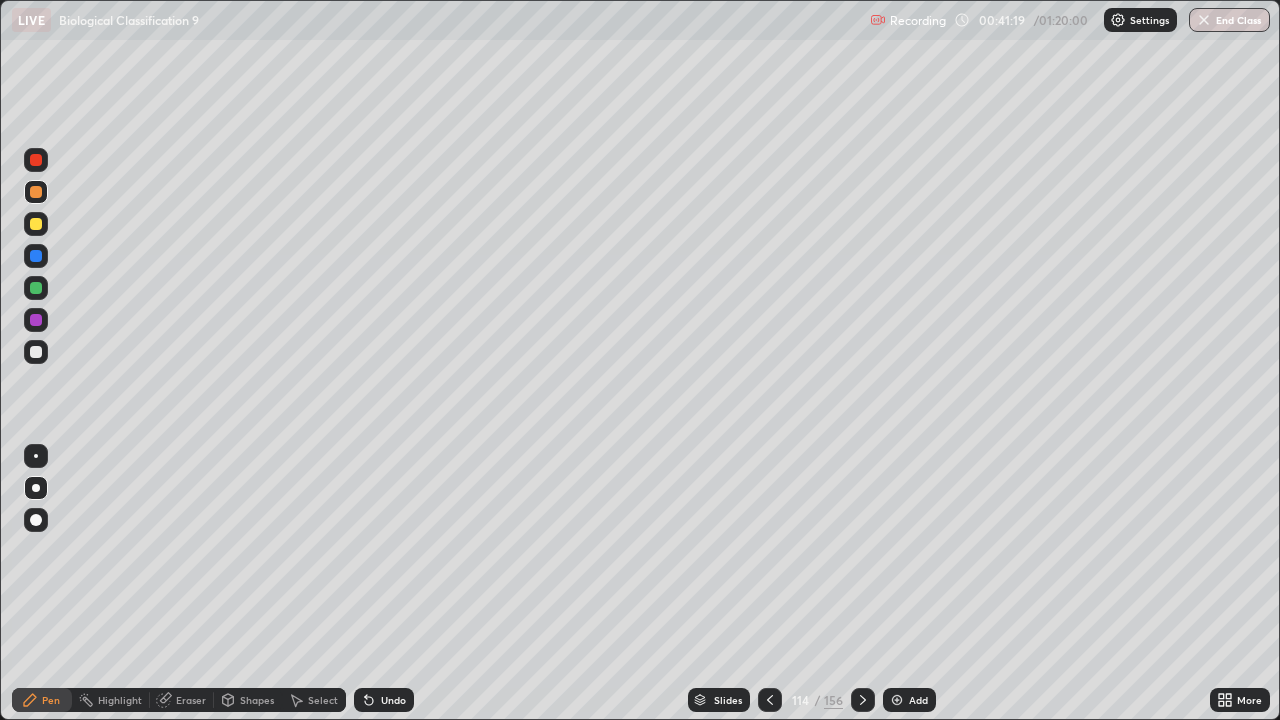 click at bounding box center (36, 352) 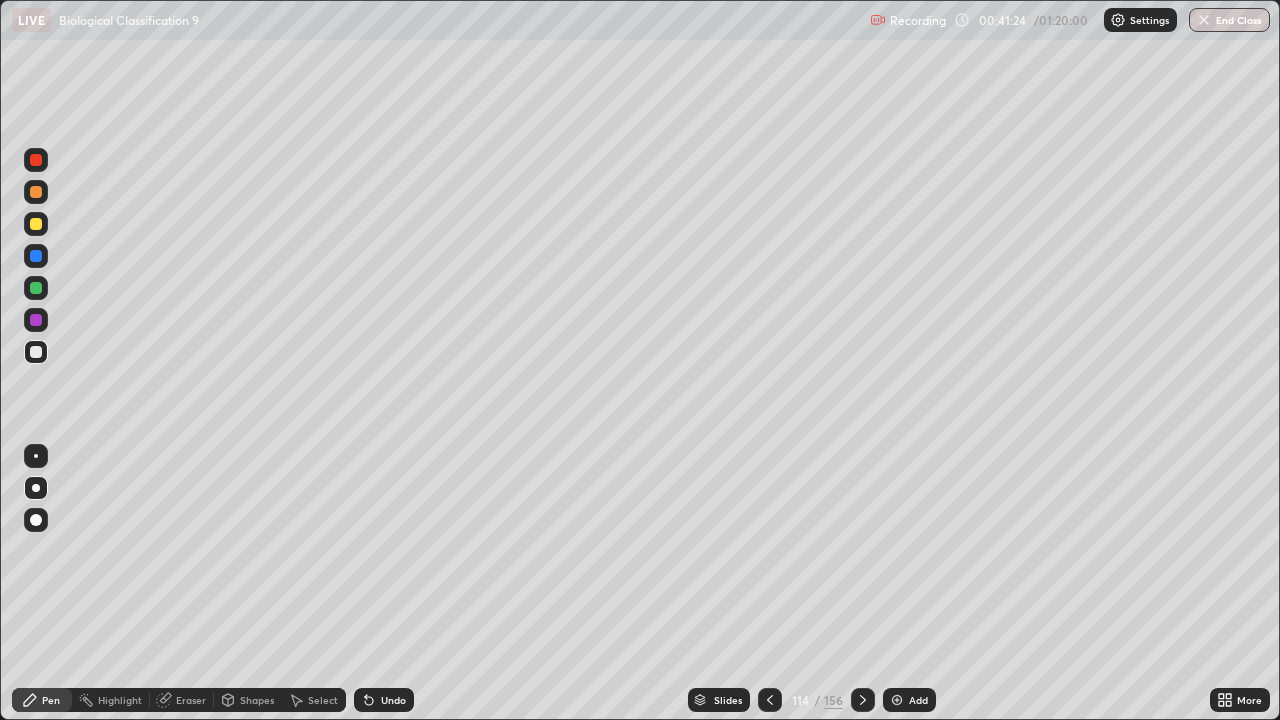click on "Select" at bounding box center [323, 700] 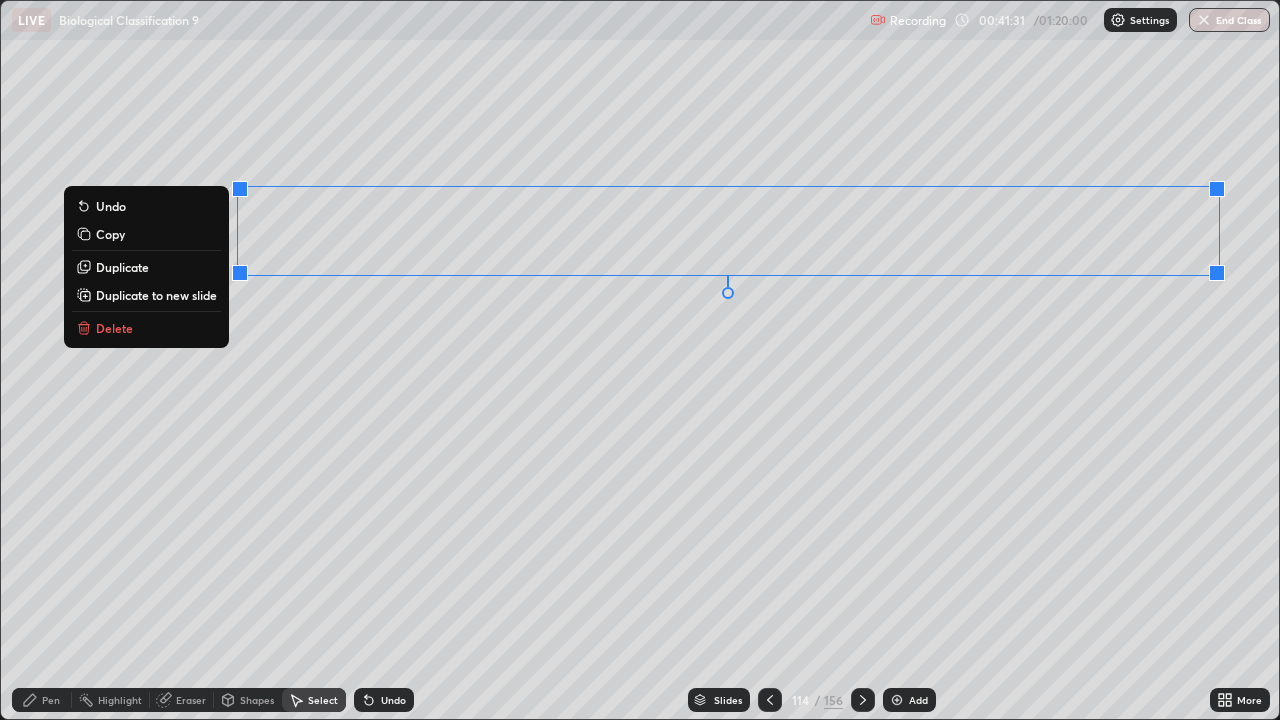 click on "Pen" at bounding box center (42, 700) 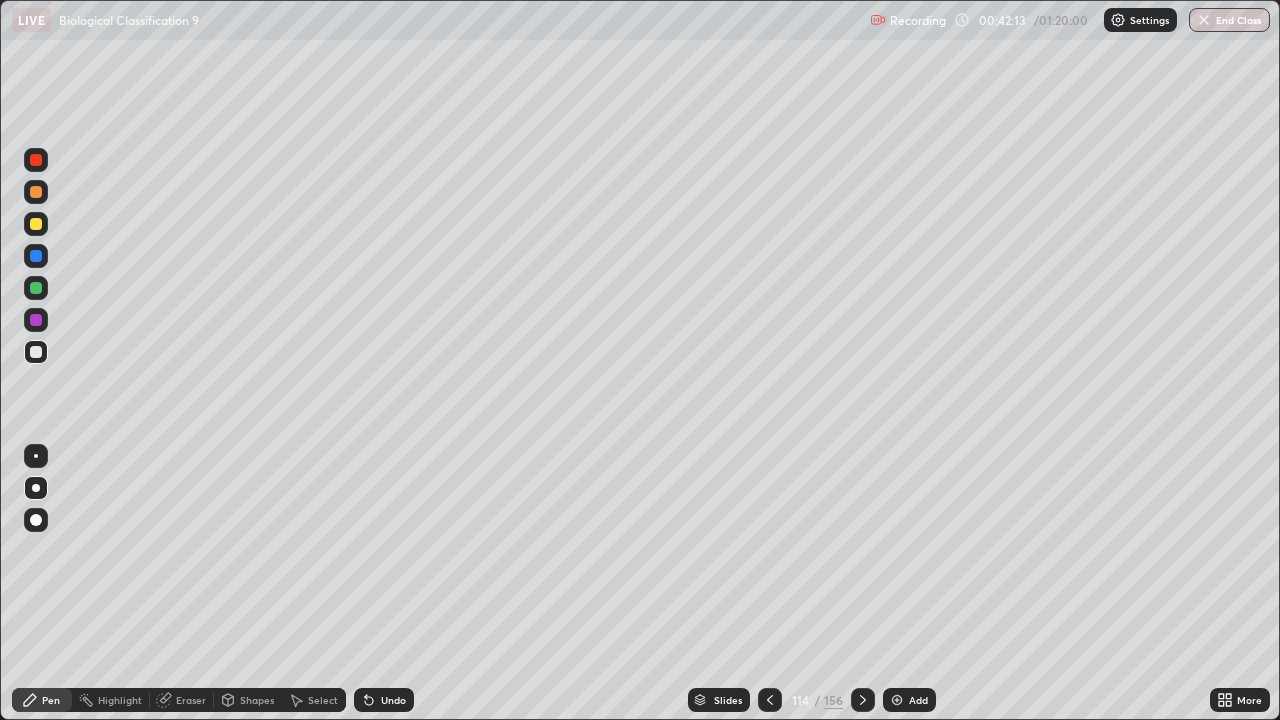 click at bounding box center [36, 288] 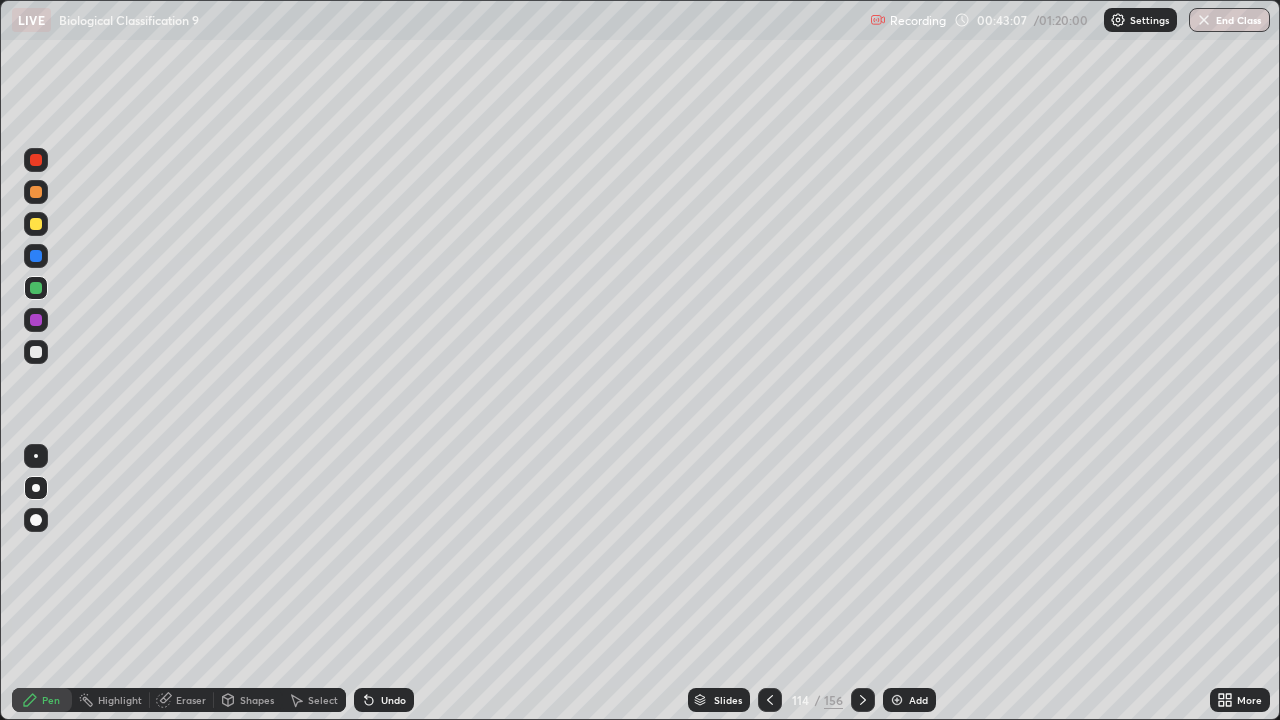 click at bounding box center (36, 320) 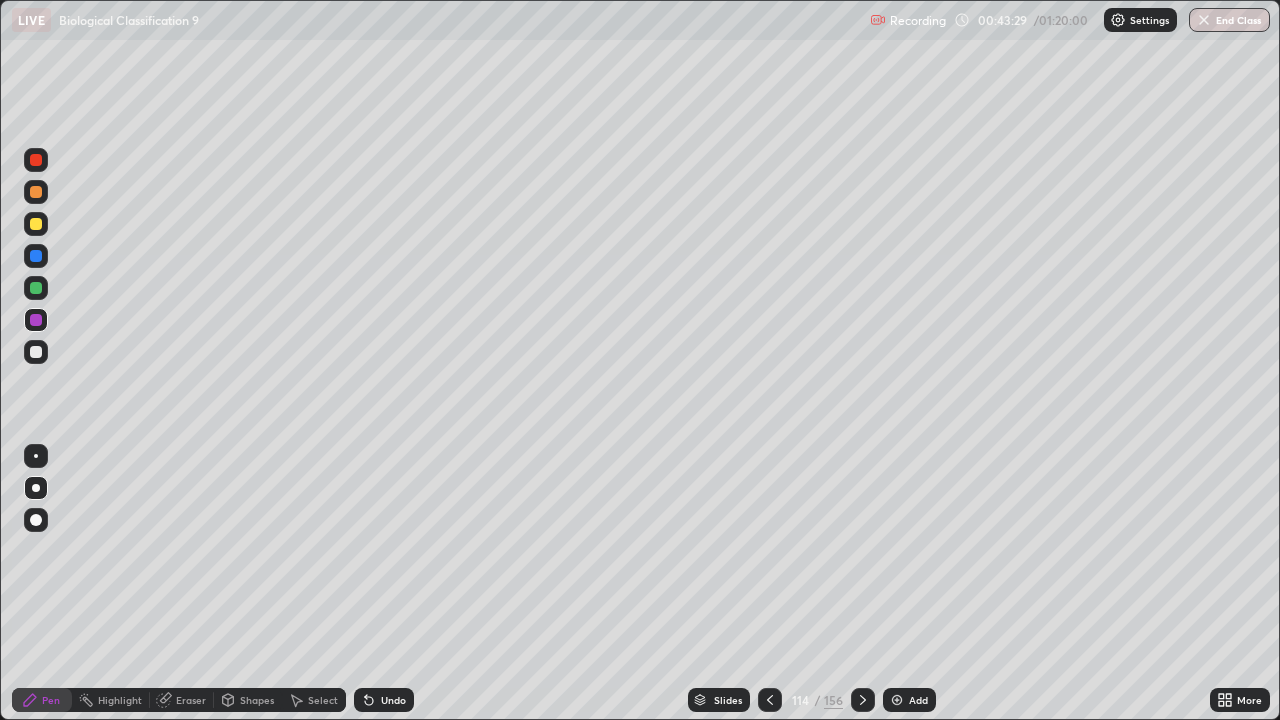 click at bounding box center (36, 160) 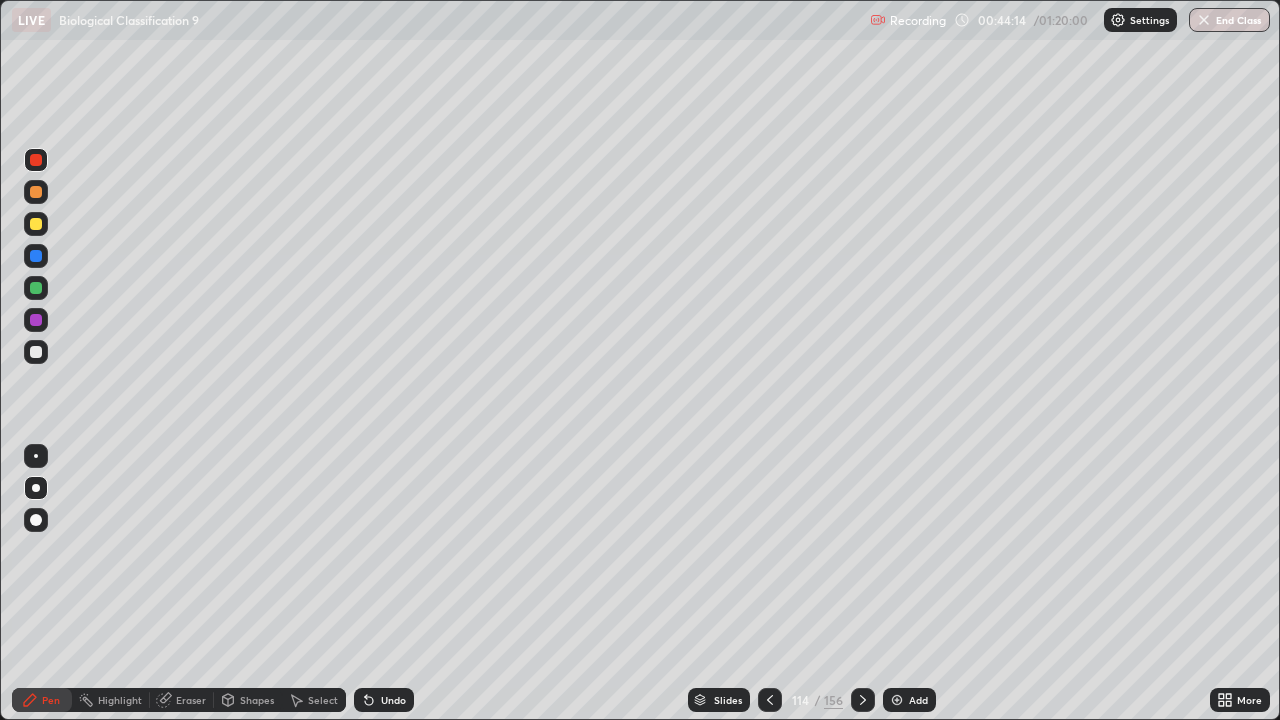 click on "156" at bounding box center (833, 700) 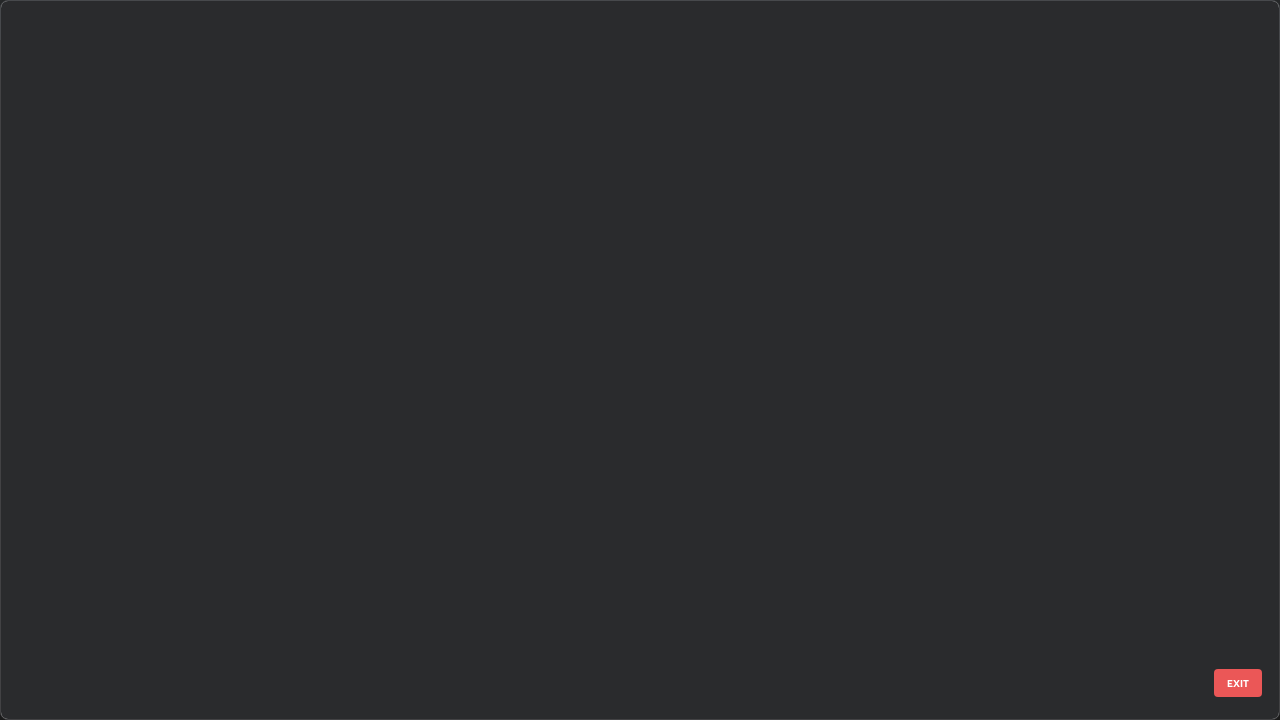 scroll, scrollTop: 7817, scrollLeft: 0, axis: vertical 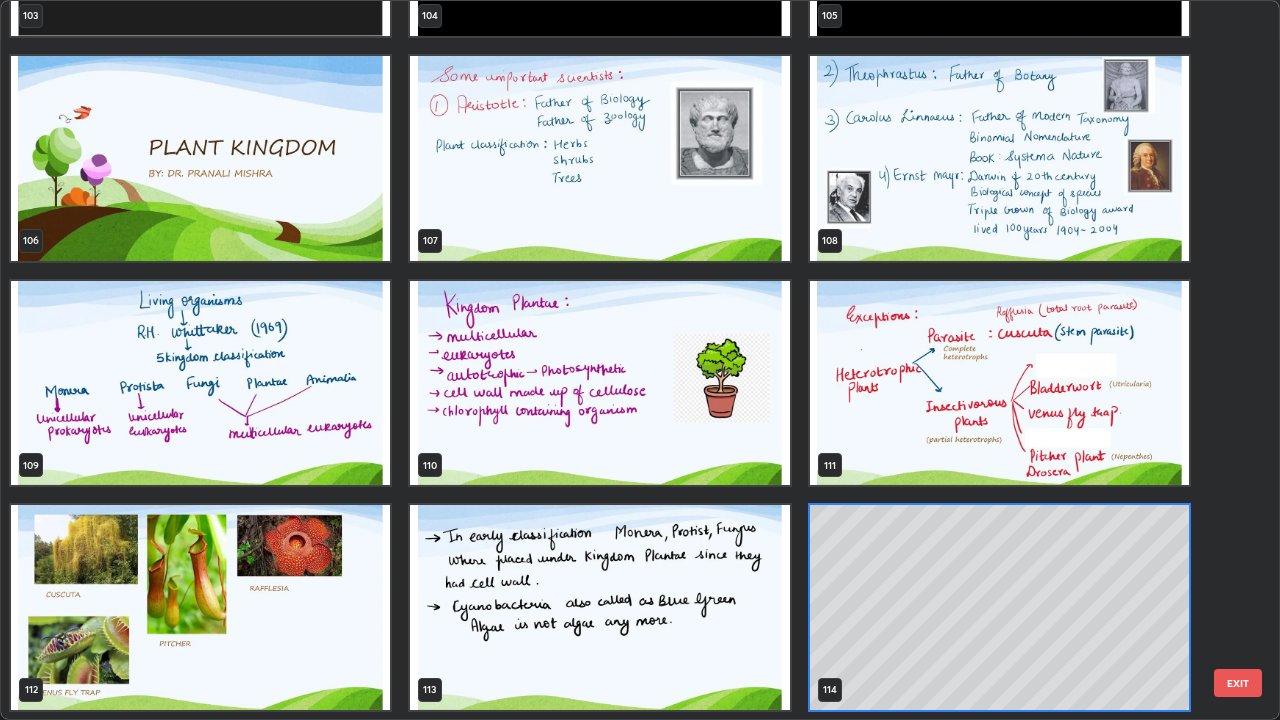 click at bounding box center [999, 383] 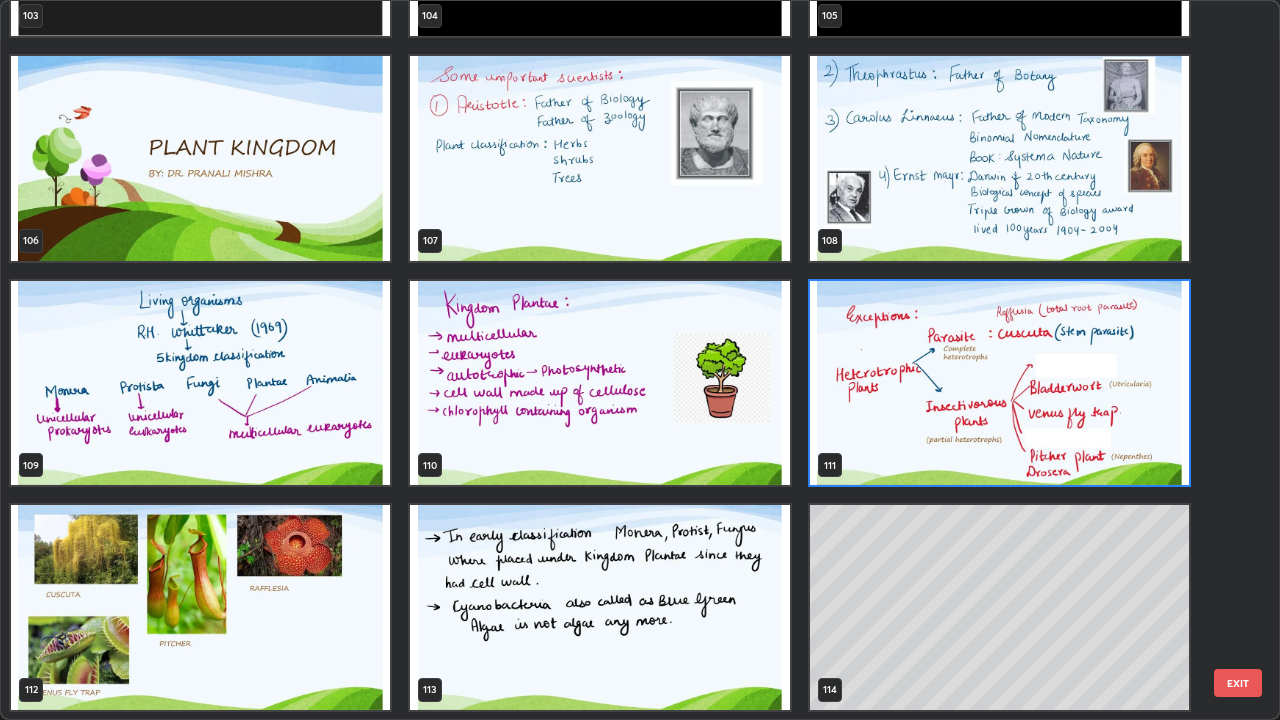 click at bounding box center (999, 383) 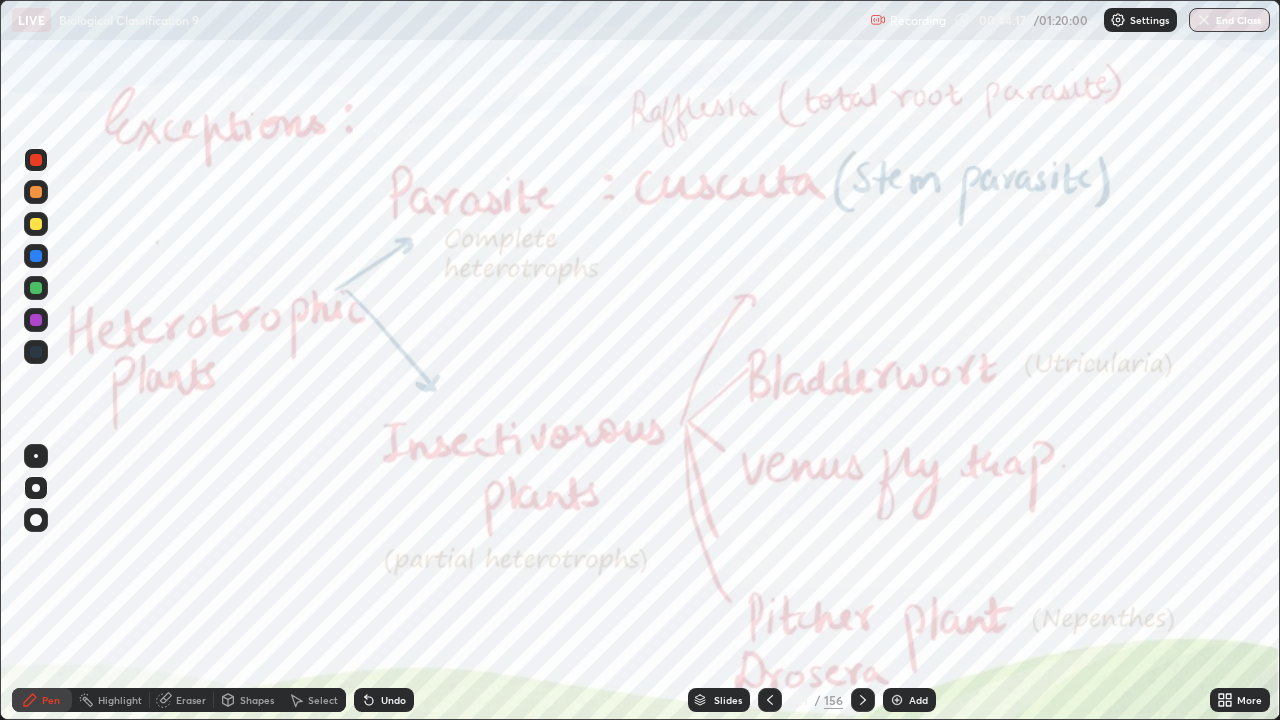 click at bounding box center (999, 383) 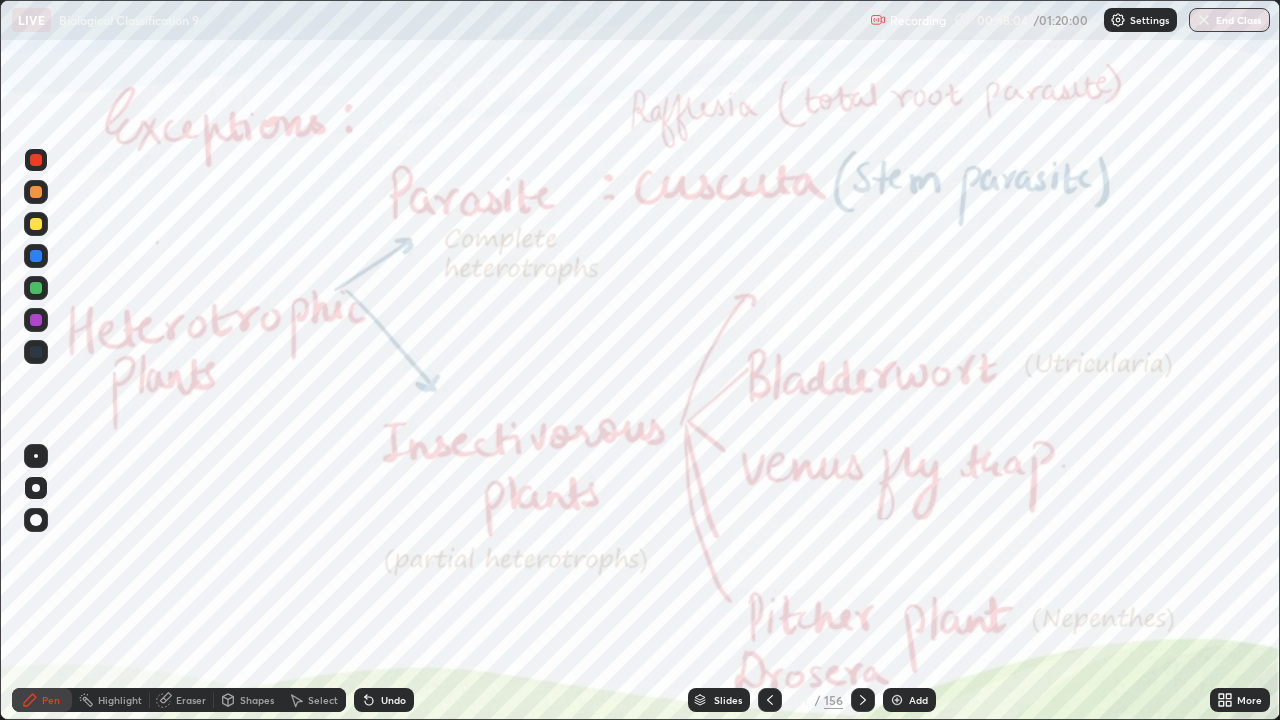 click 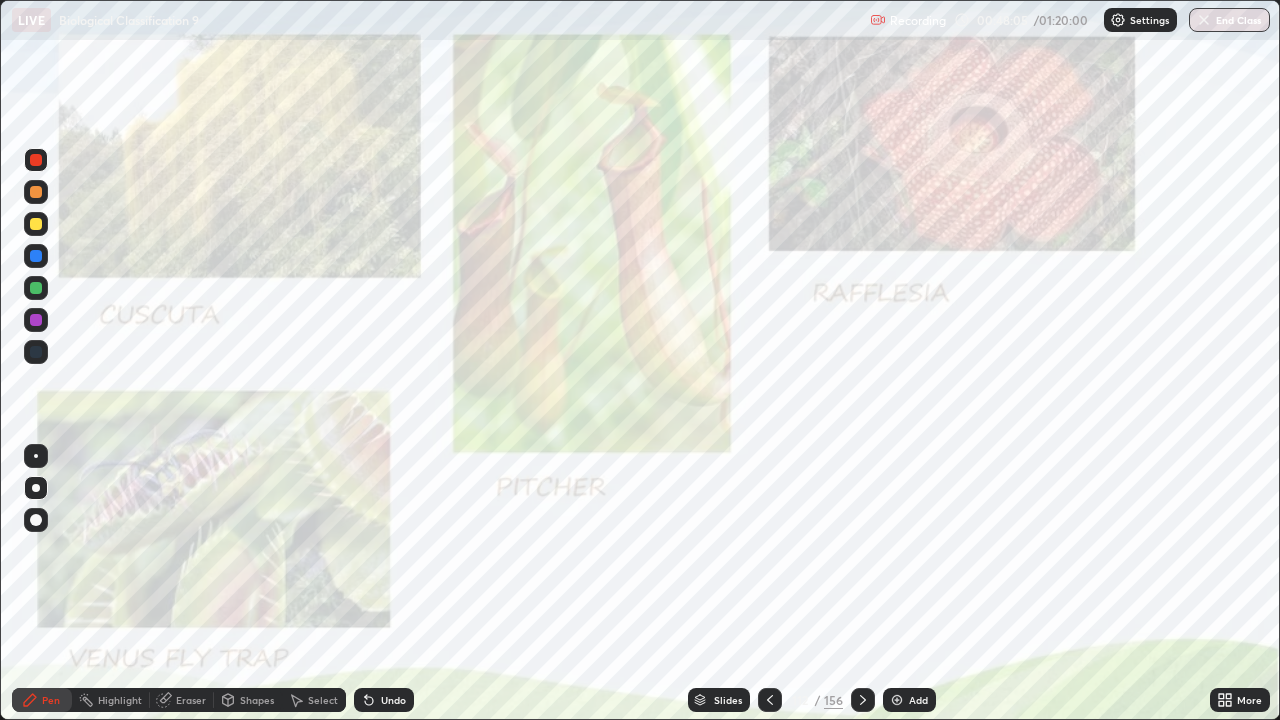 click 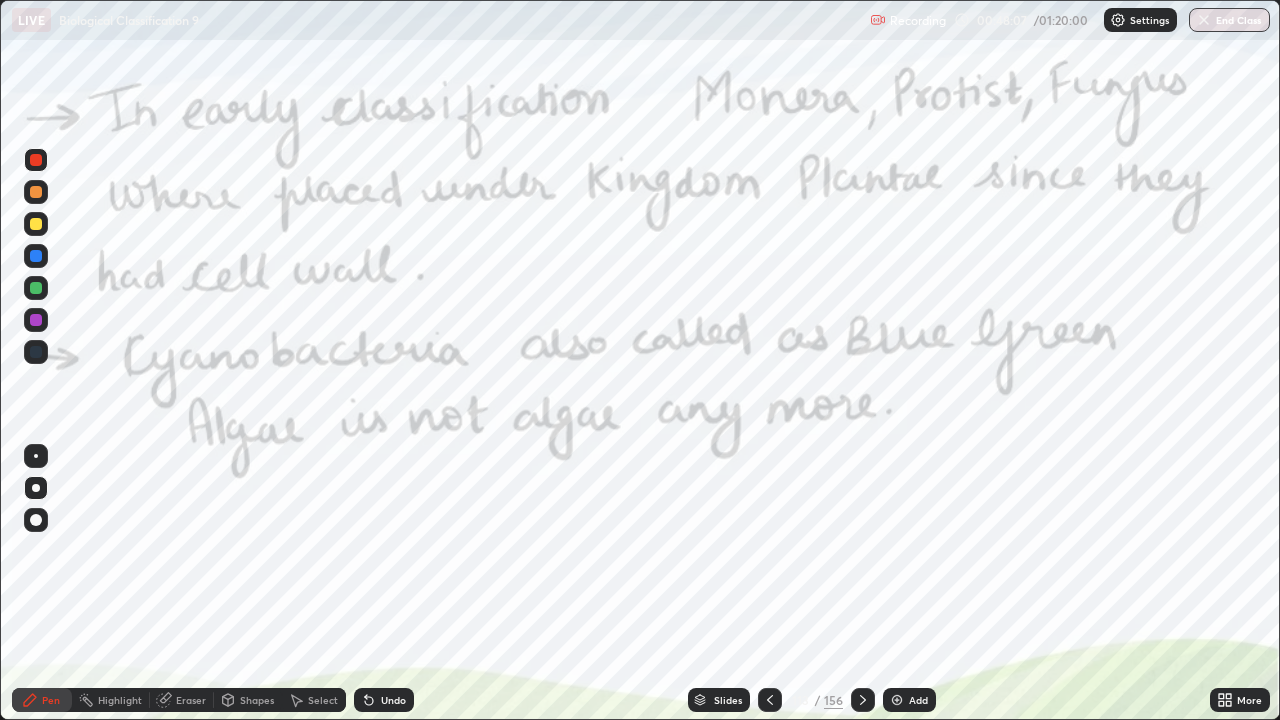 click 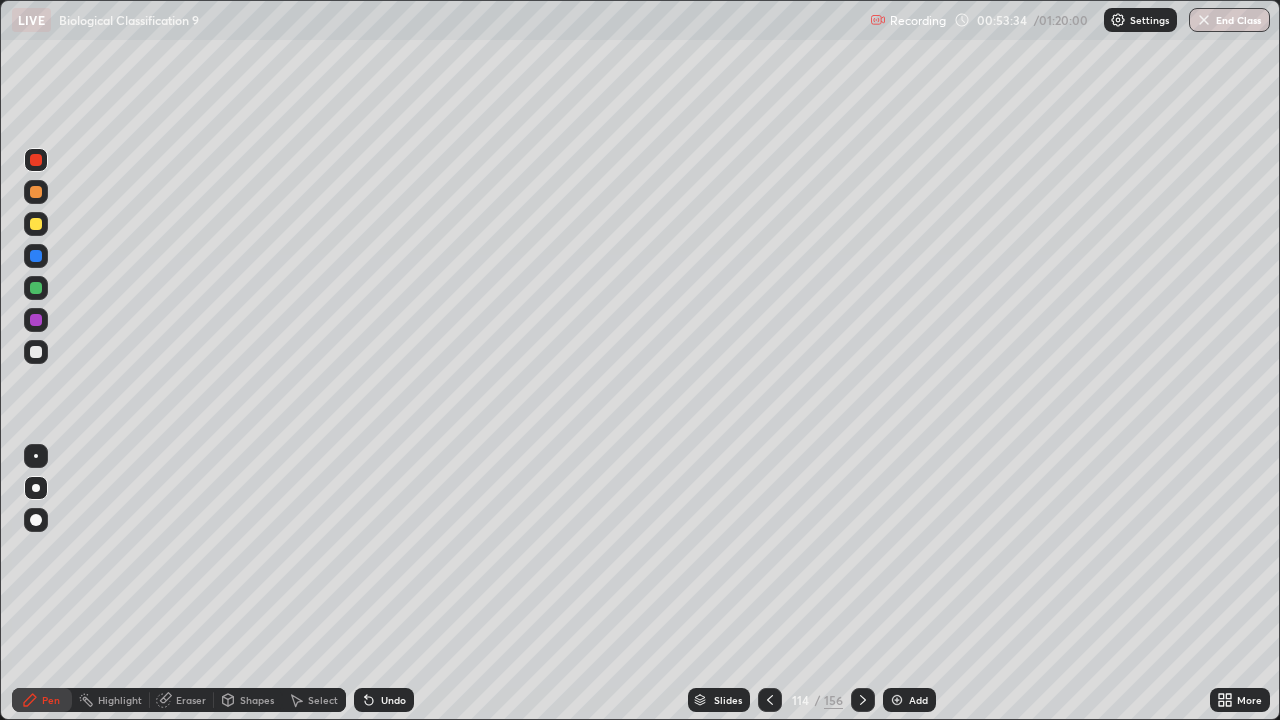 click on "156" at bounding box center (833, 700) 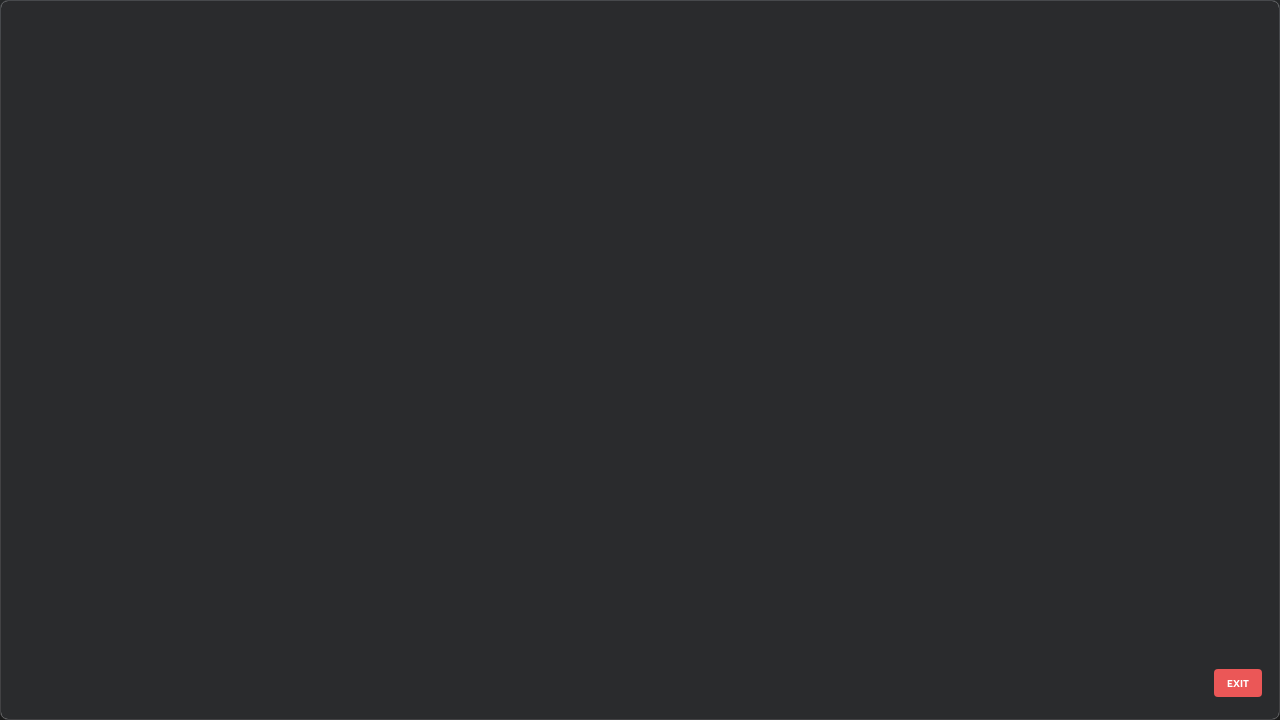 scroll, scrollTop: 7817, scrollLeft: 0, axis: vertical 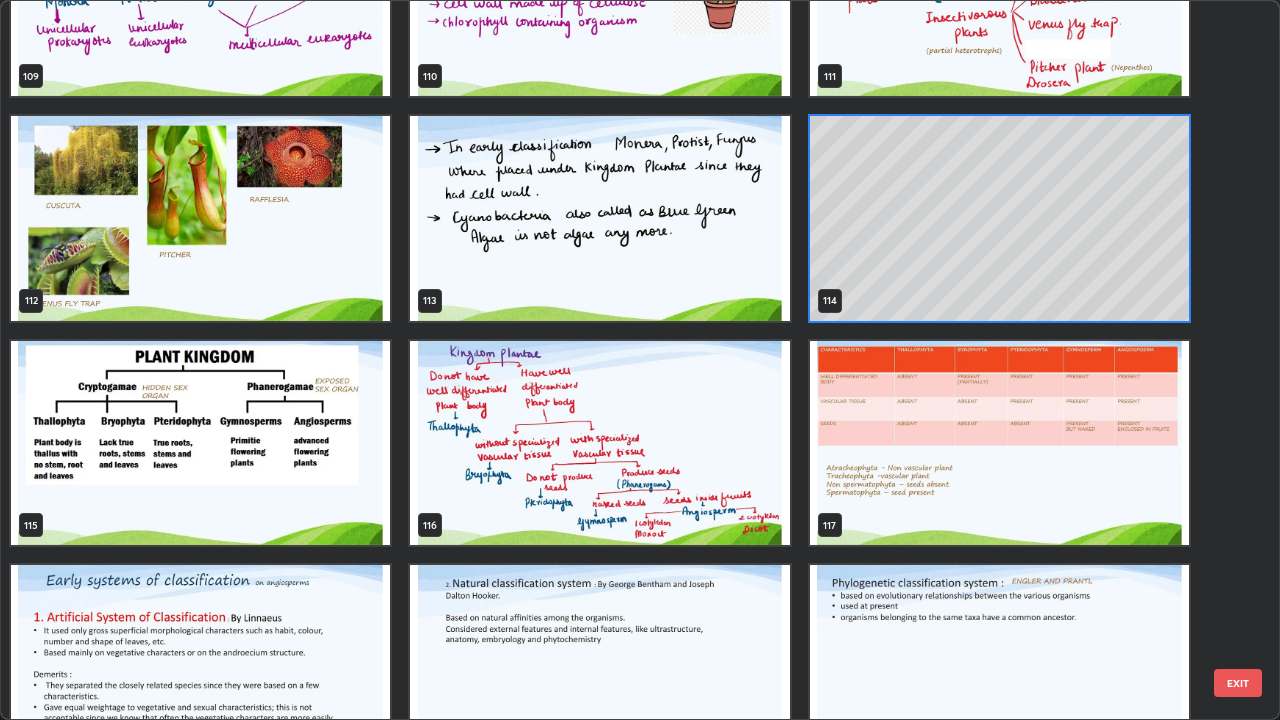 click at bounding box center [999, 443] 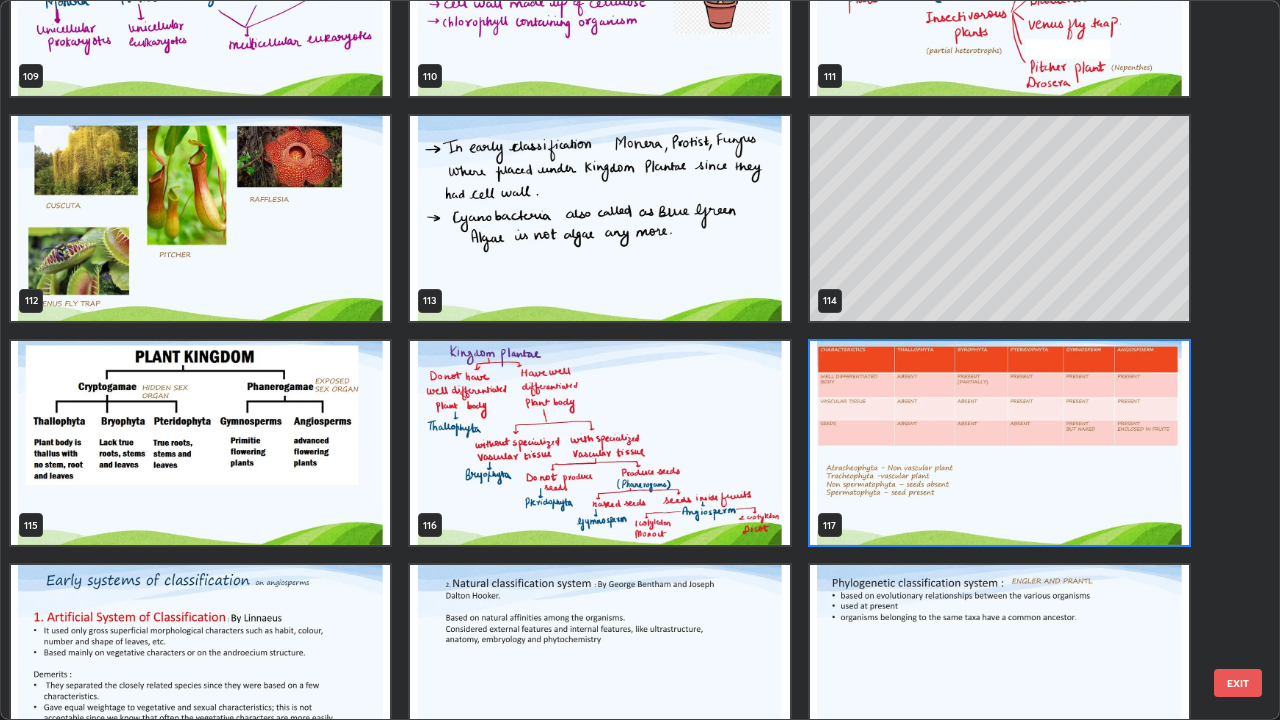 click at bounding box center [999, 443] 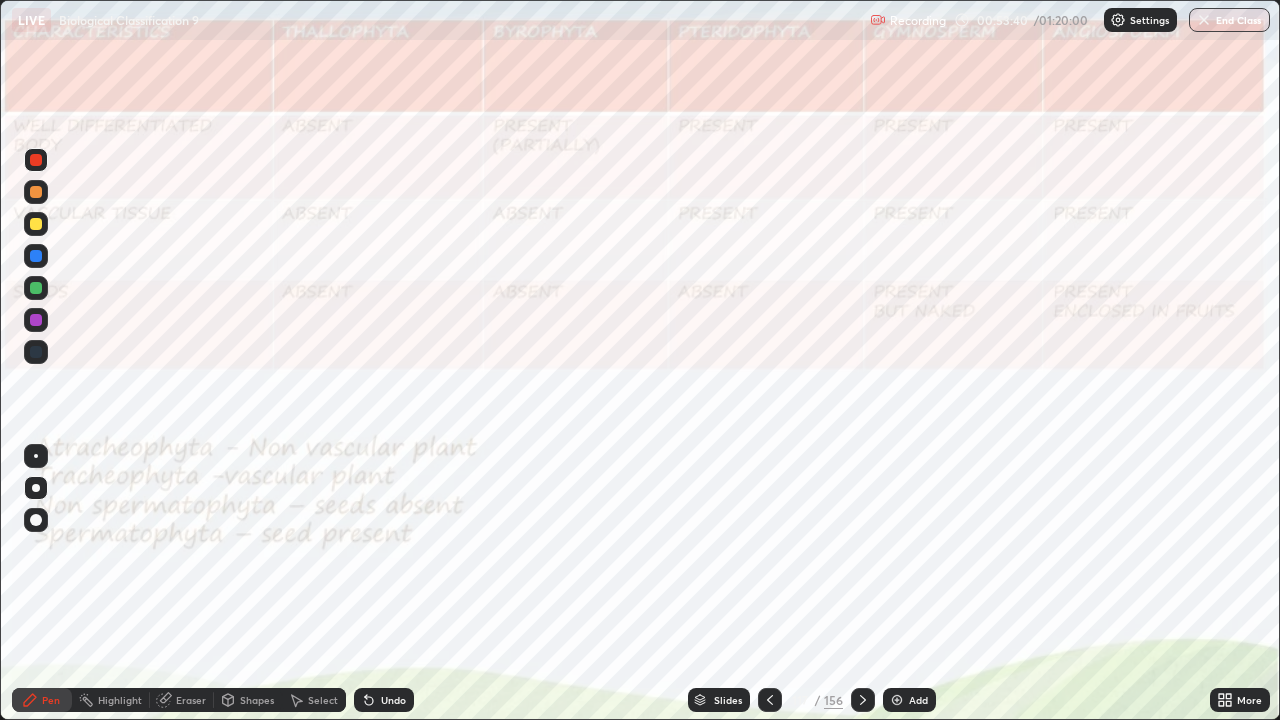 click at bounding box center (999, 443) 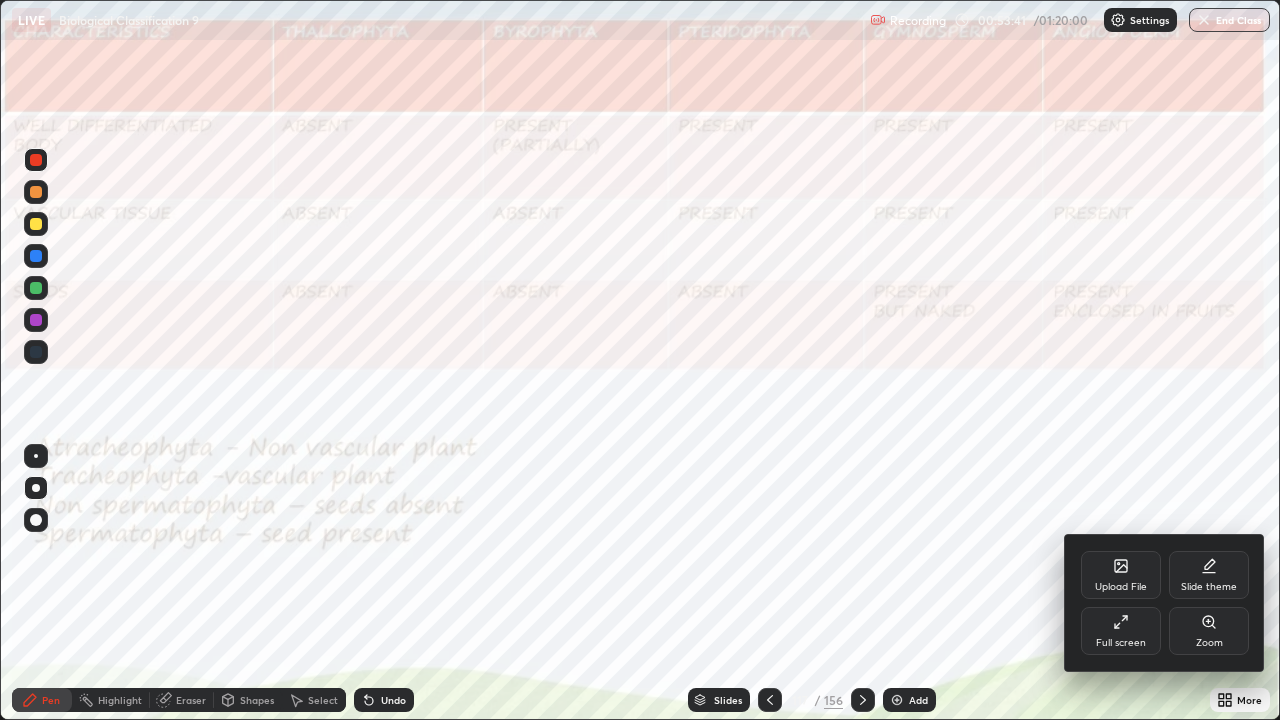 click on "Zoom" at bounding box center (1209, 643) 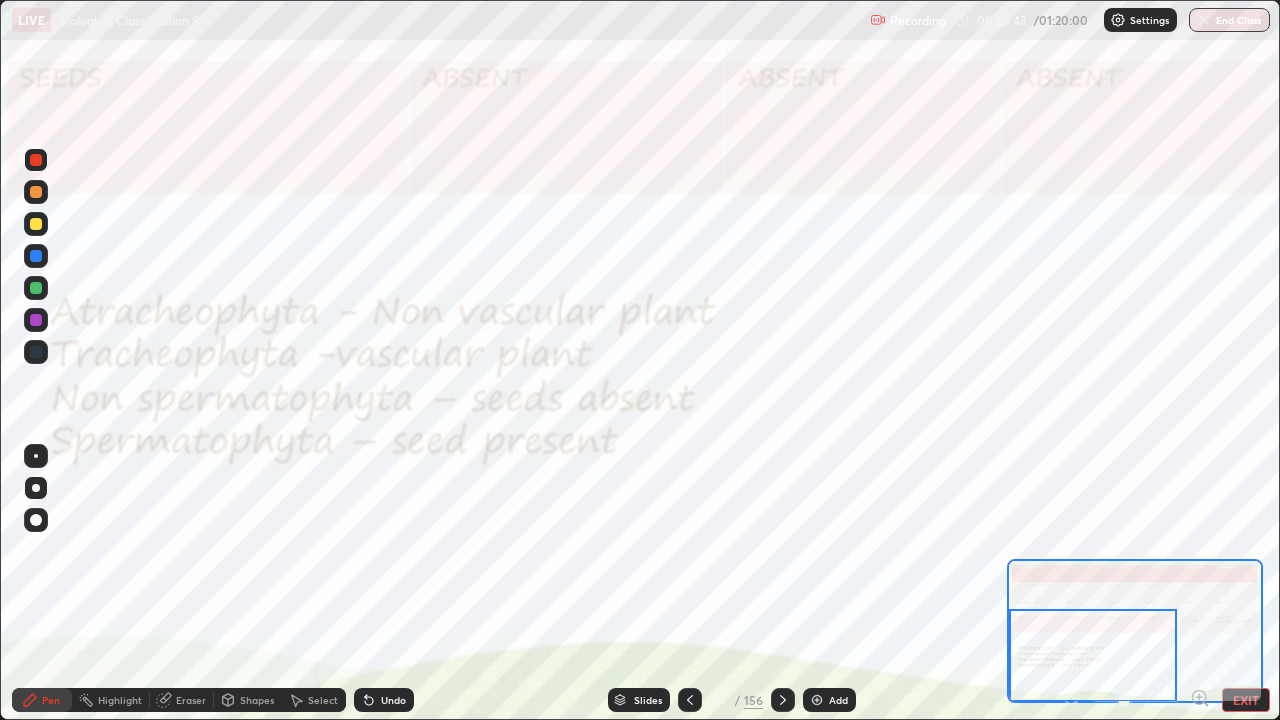click 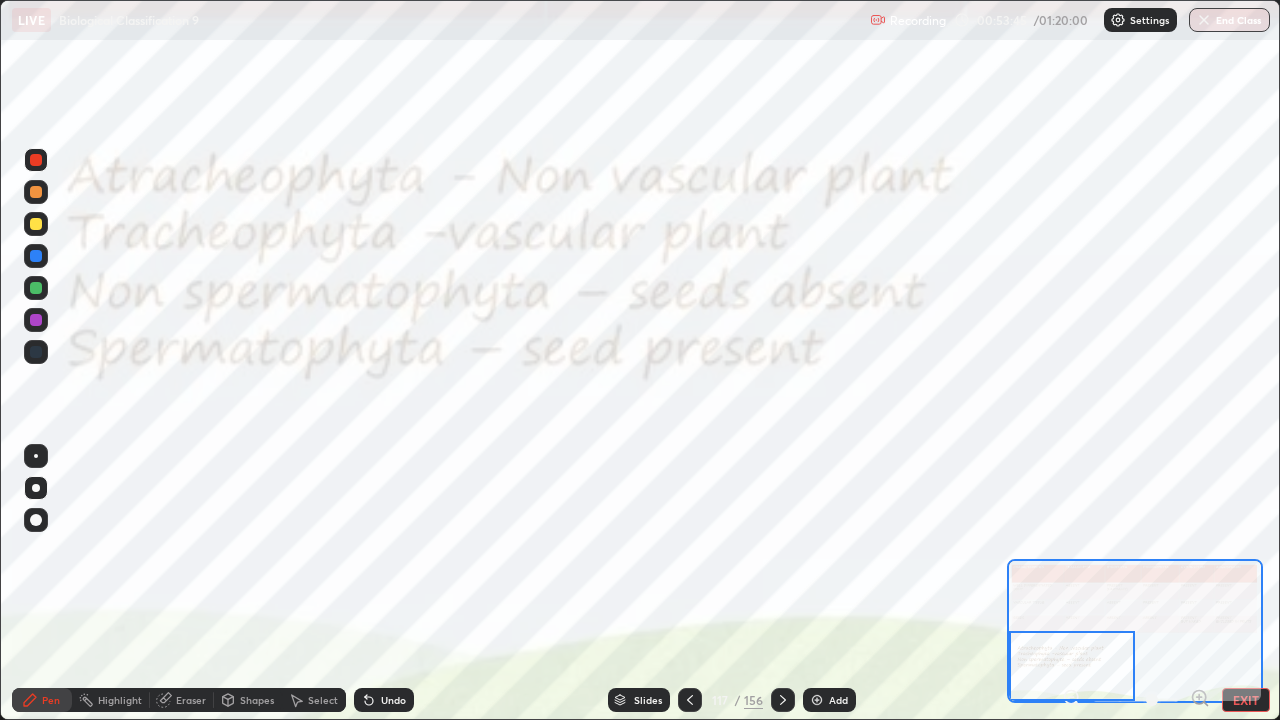 click 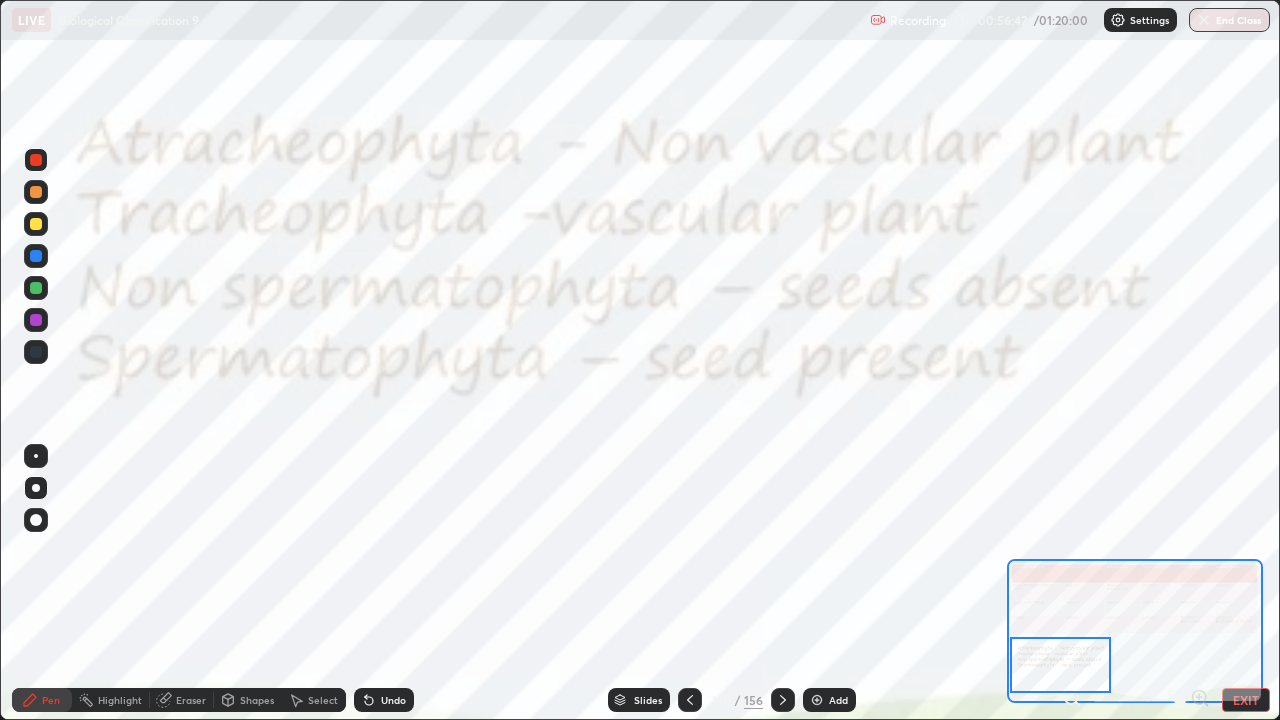 click 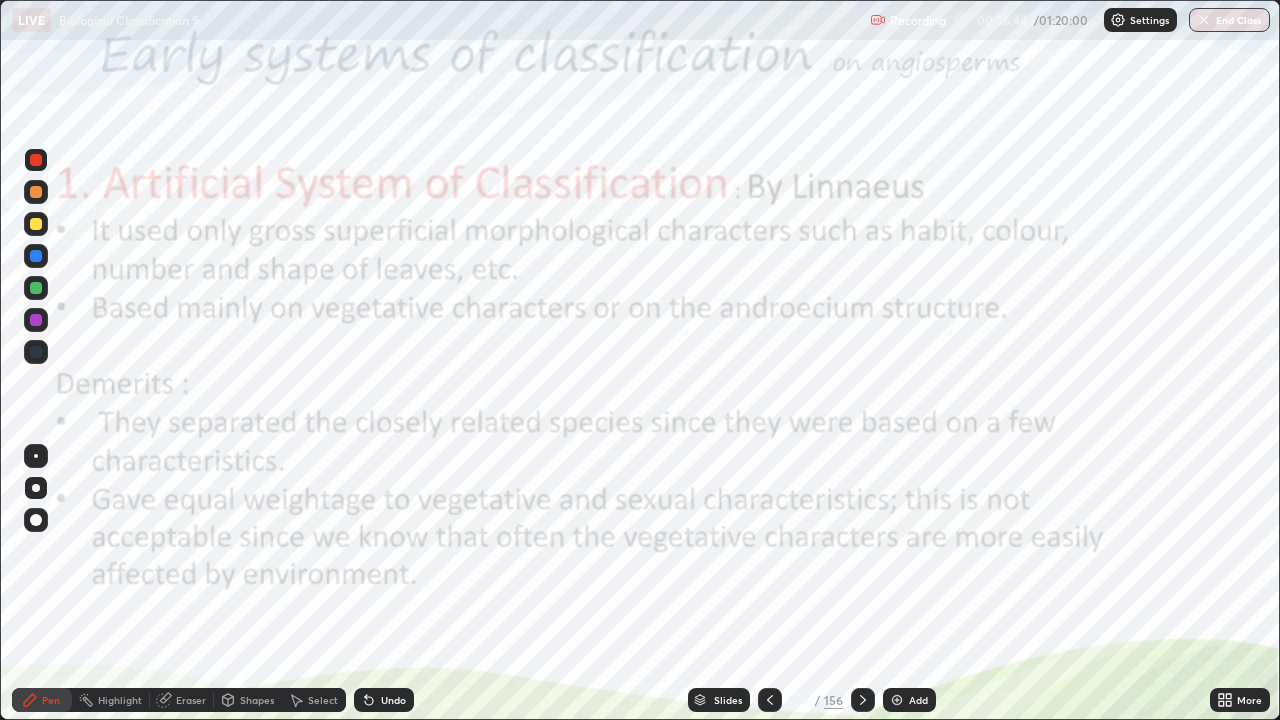 click on "156" at bounding box center [833, 700] 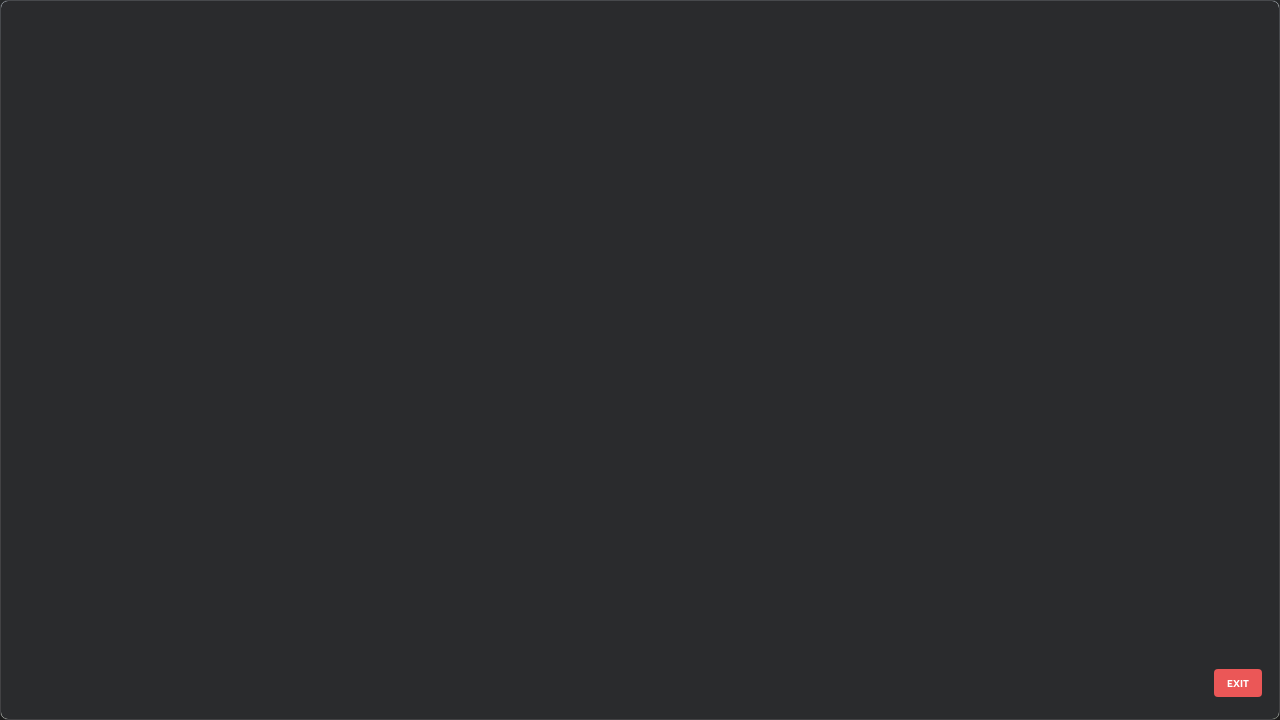 scroll, scrollTop: 8267, scrollLeft: 0, axis: vertical 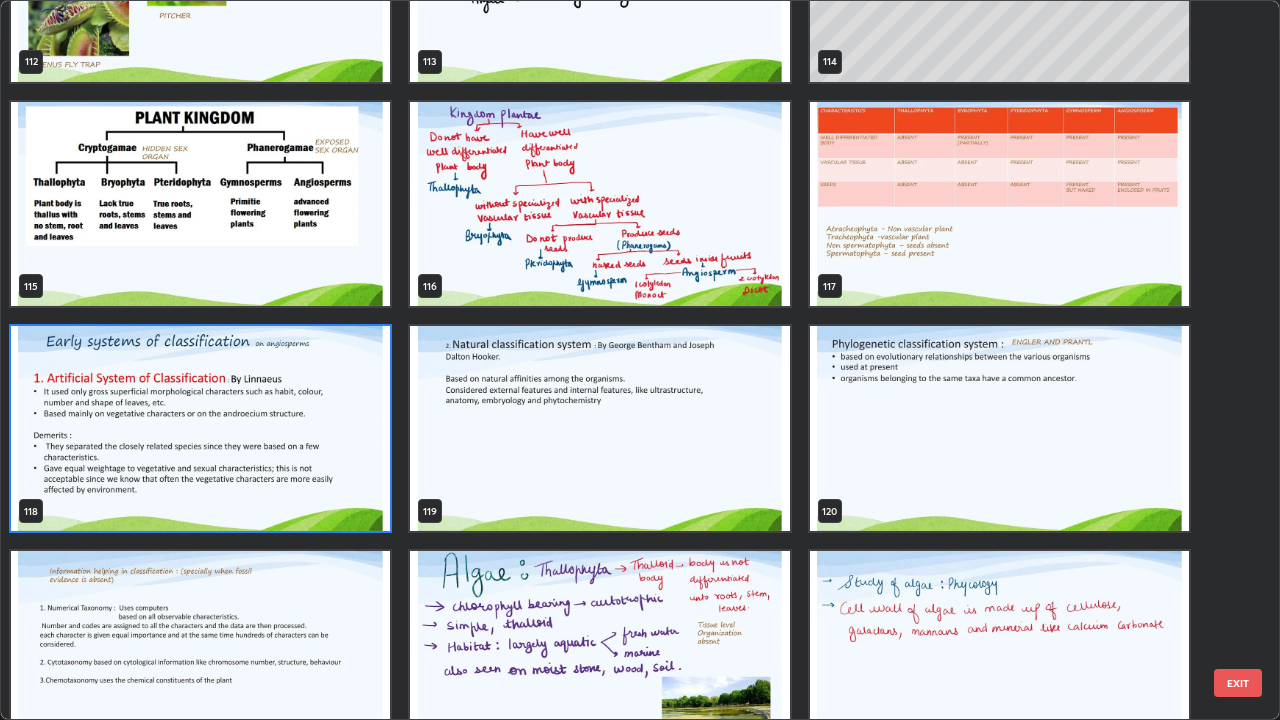 click at bounding box center [200, 428] 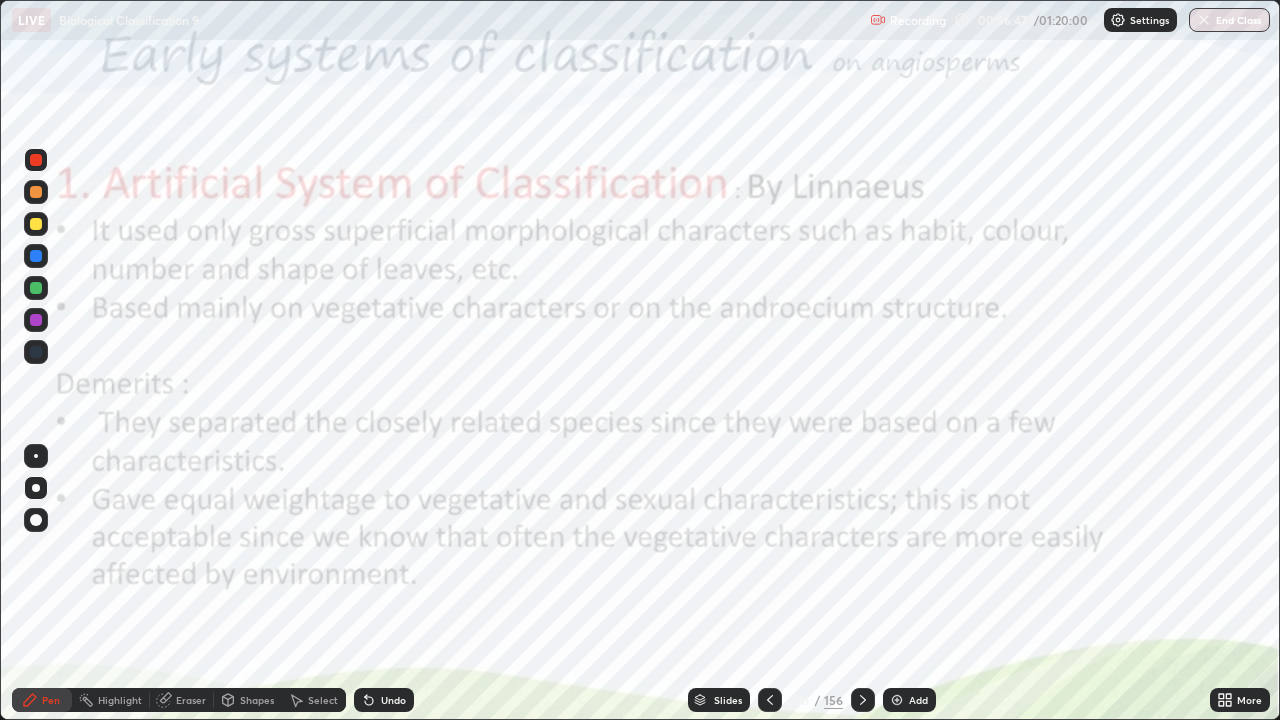 click at bounding box center [200, 428] 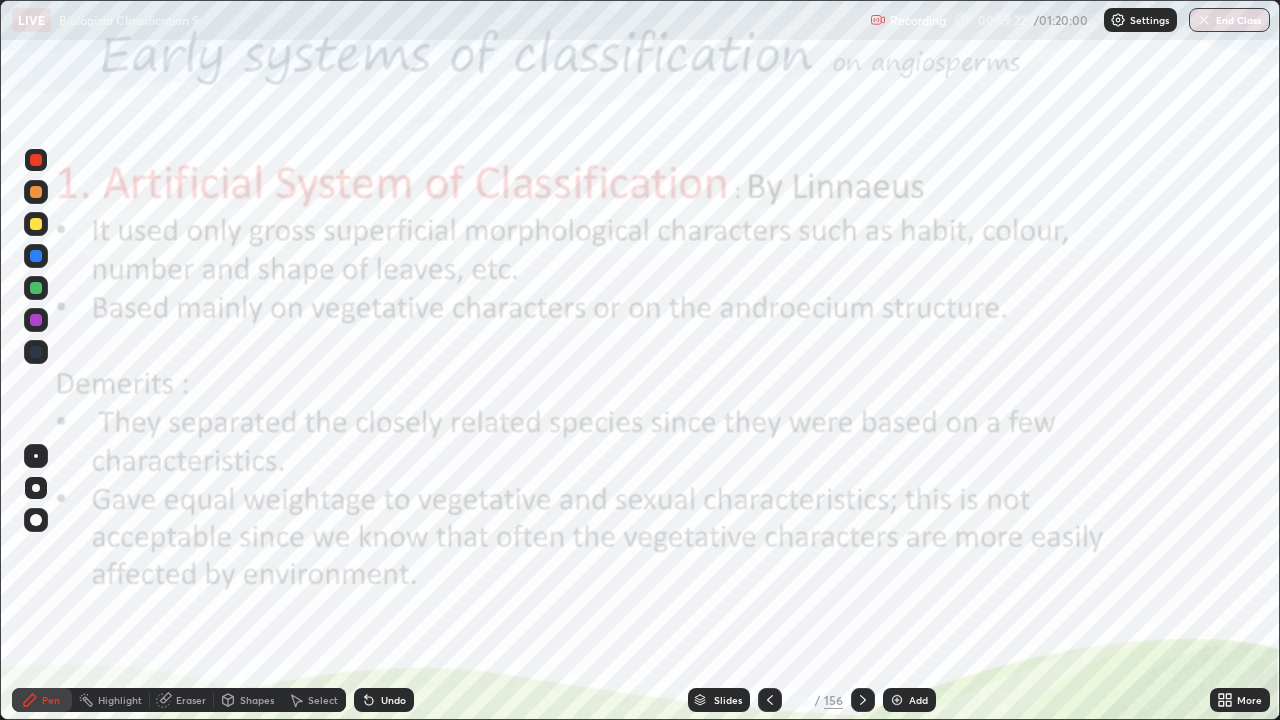 click at bounding box center [863, 700] 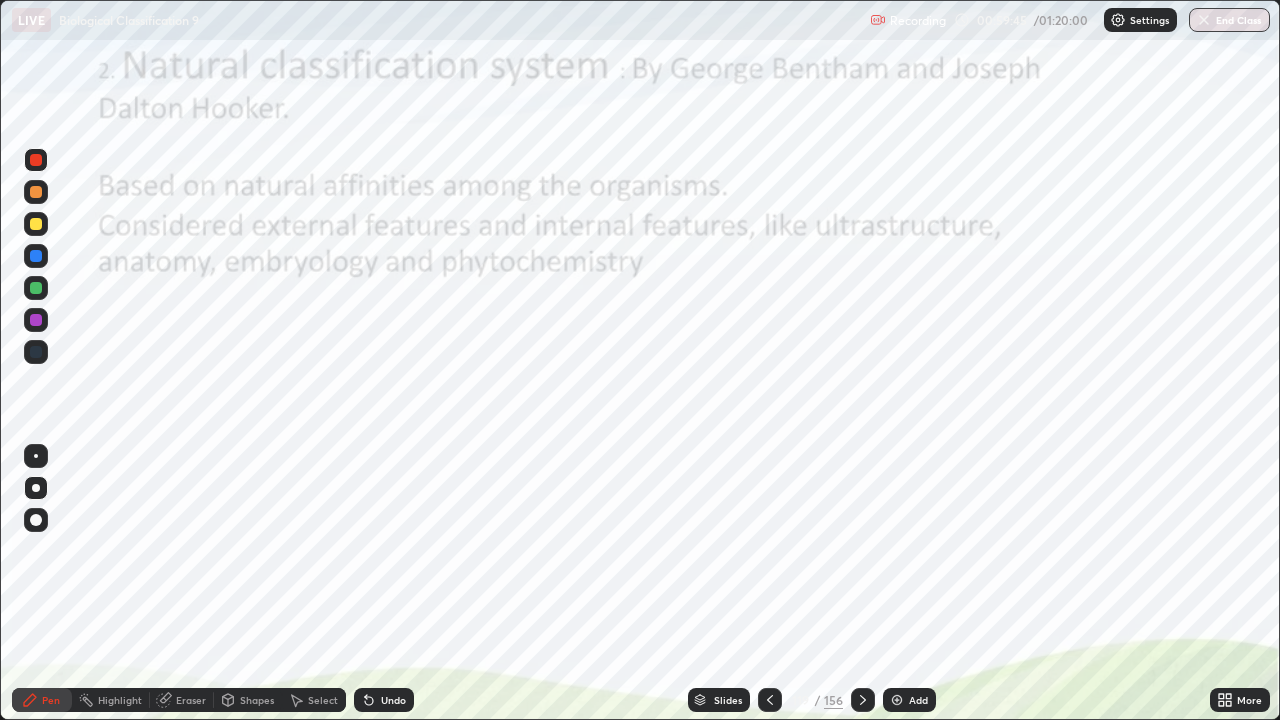 click at bounding box center [863, 700] 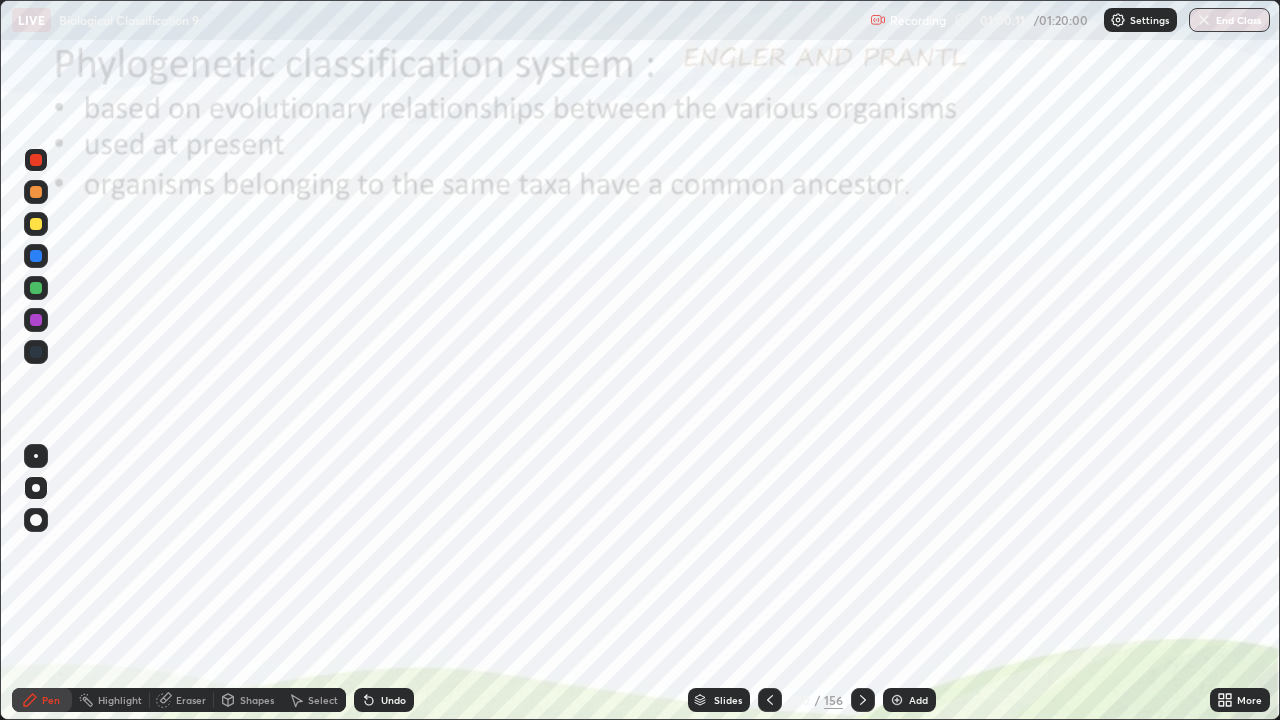 click 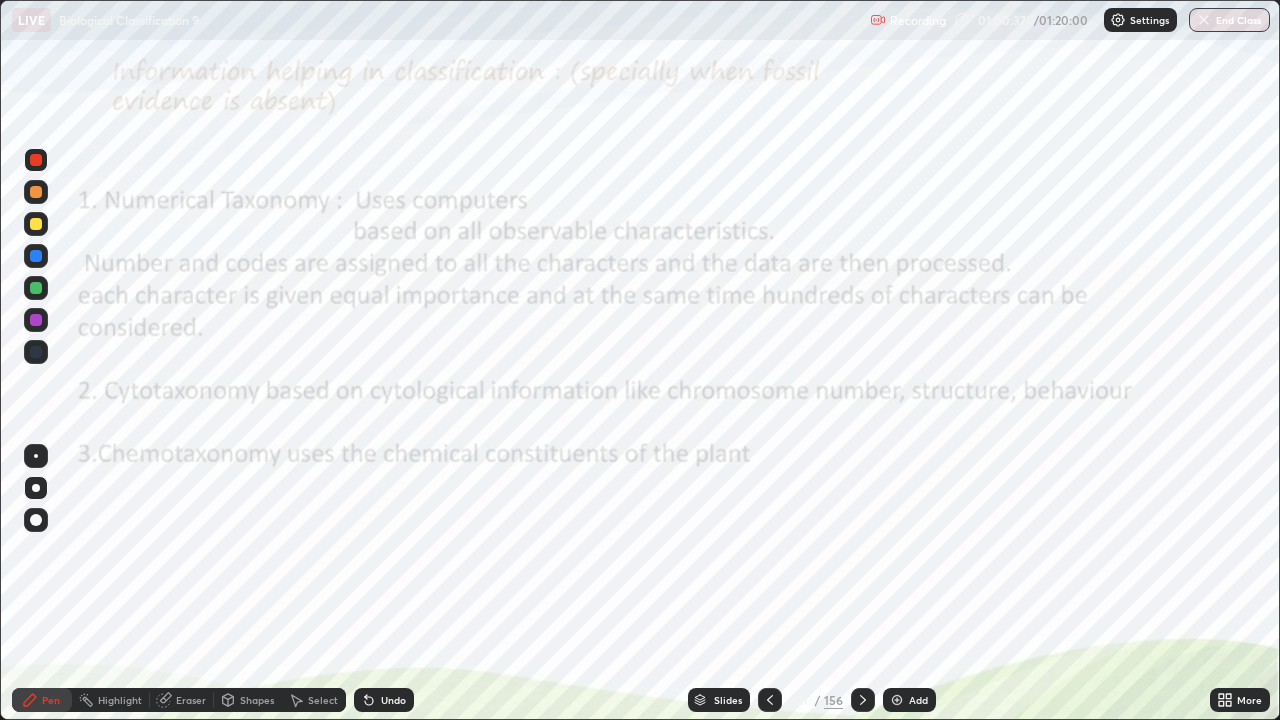 click 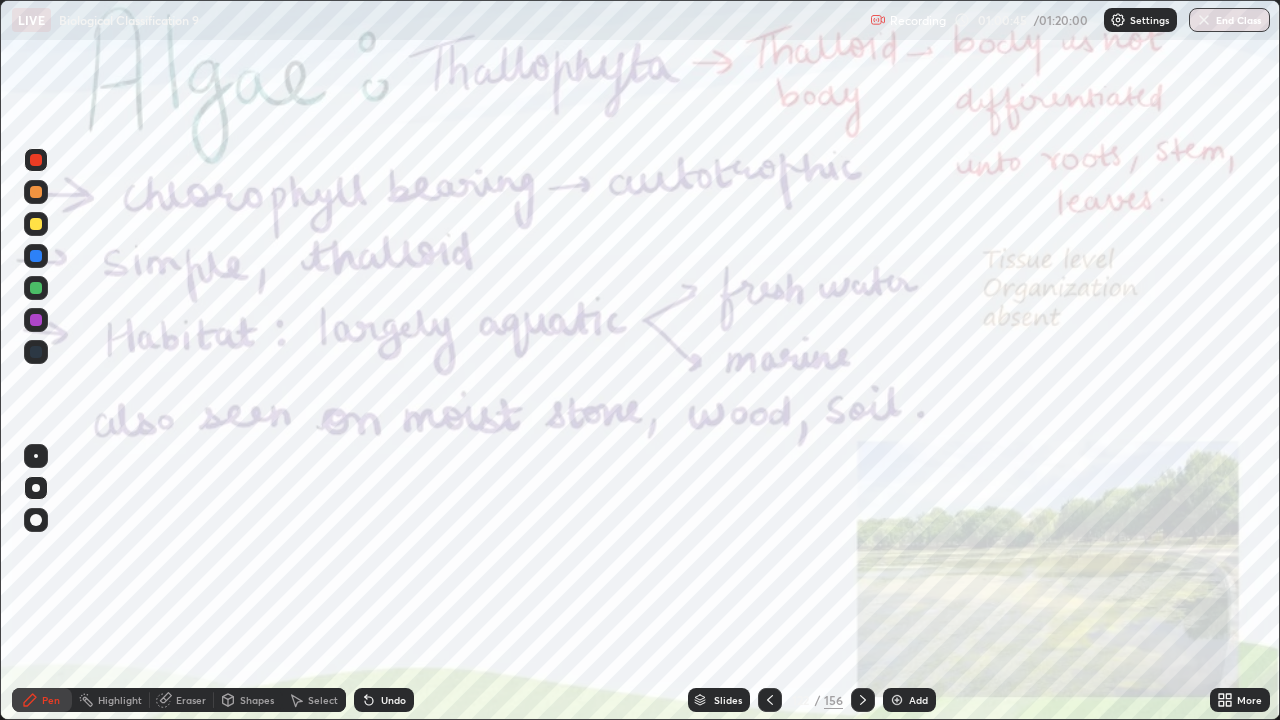 click at bounding box center (863, 700) 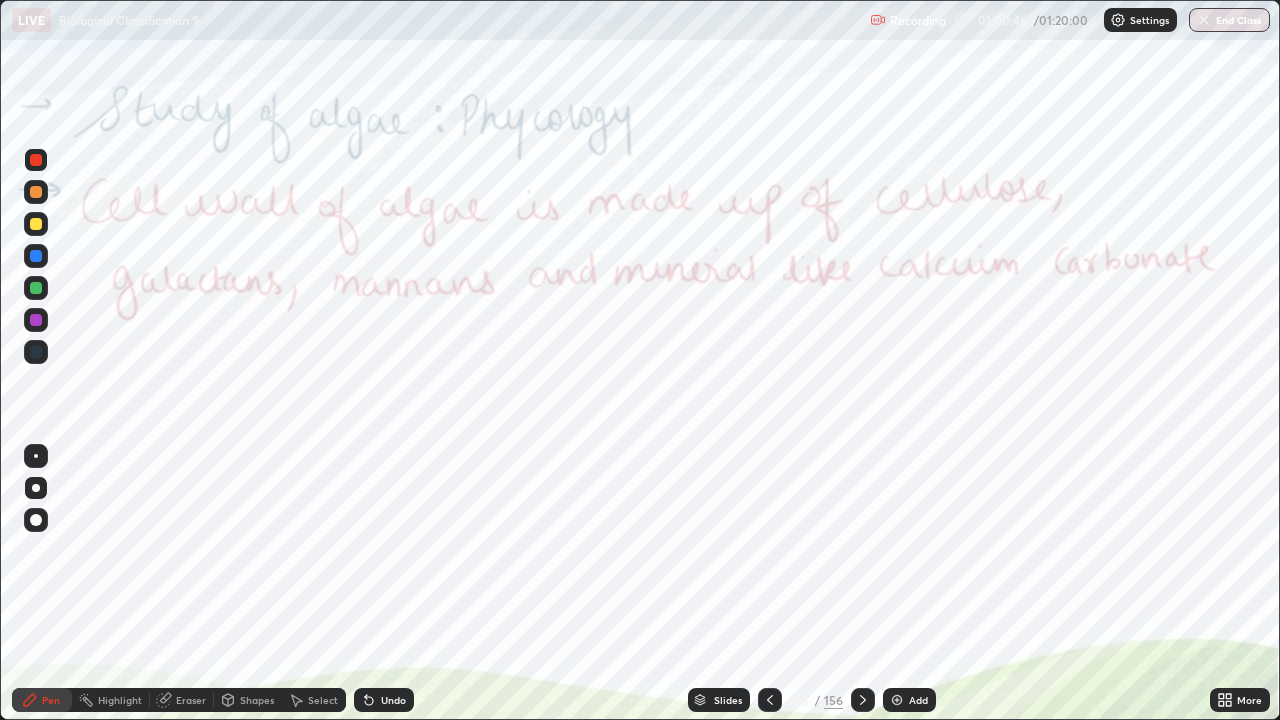click 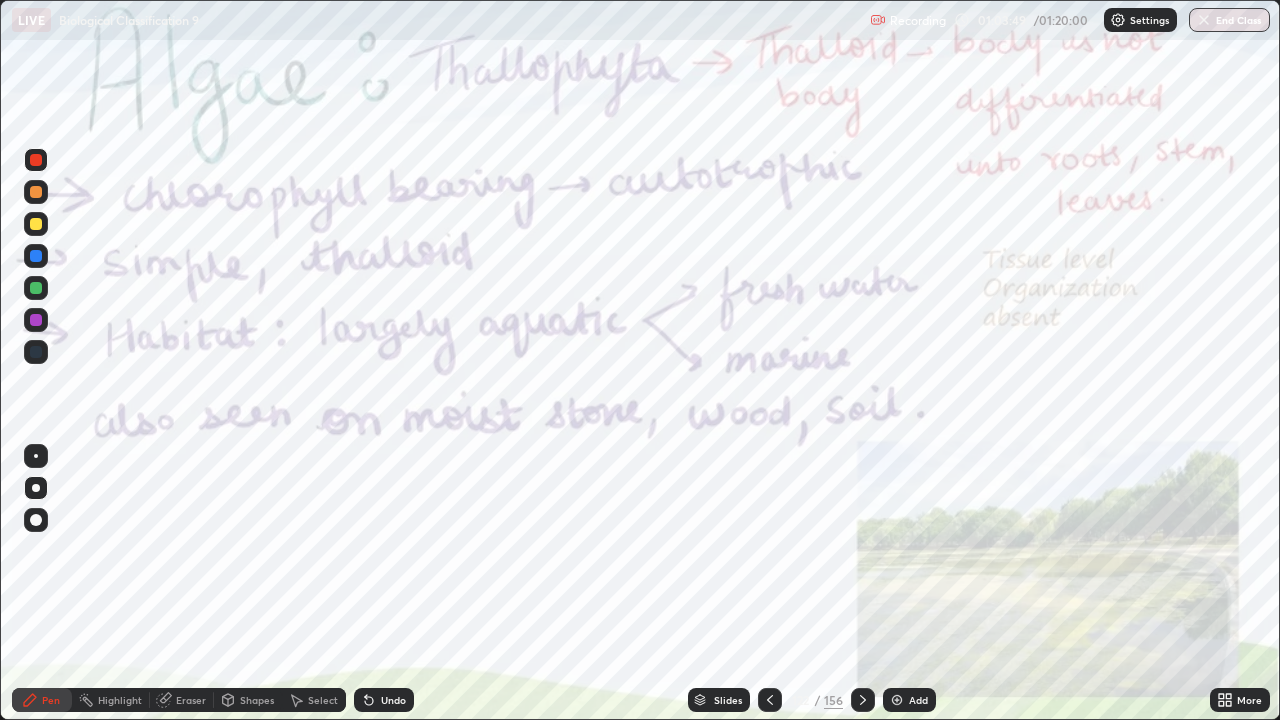 click 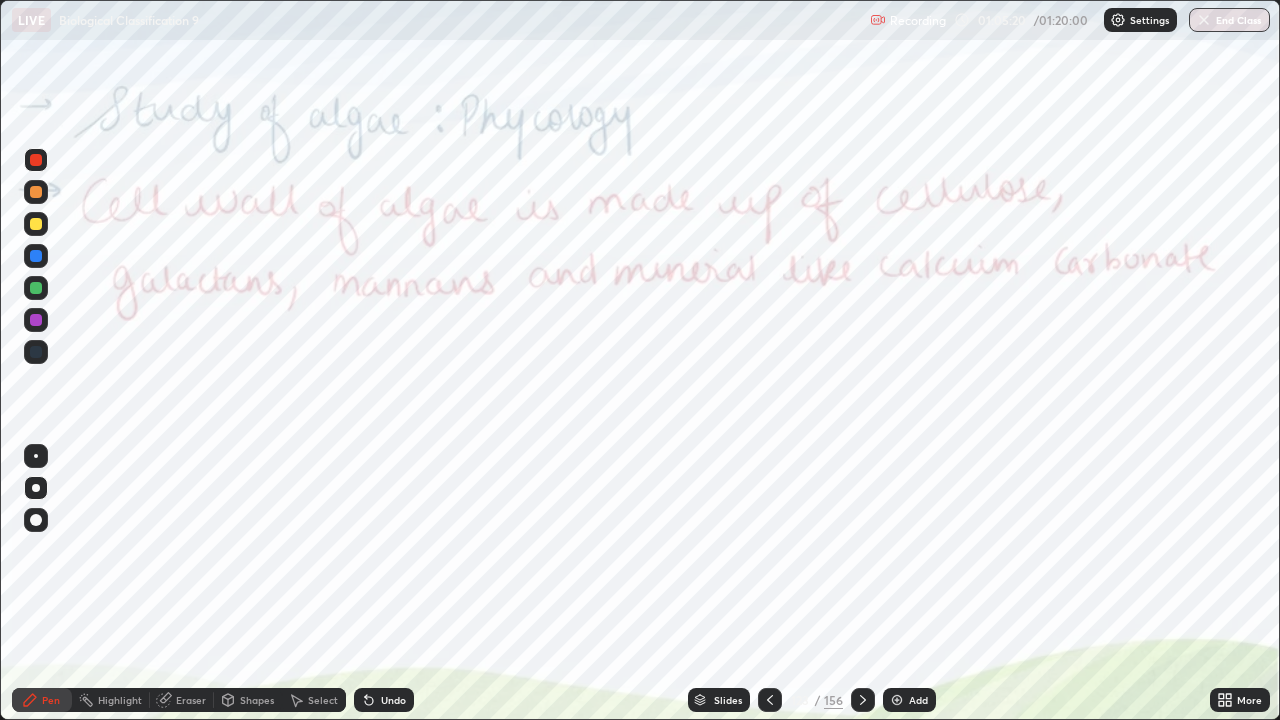 click at bounding box center (863, 700) 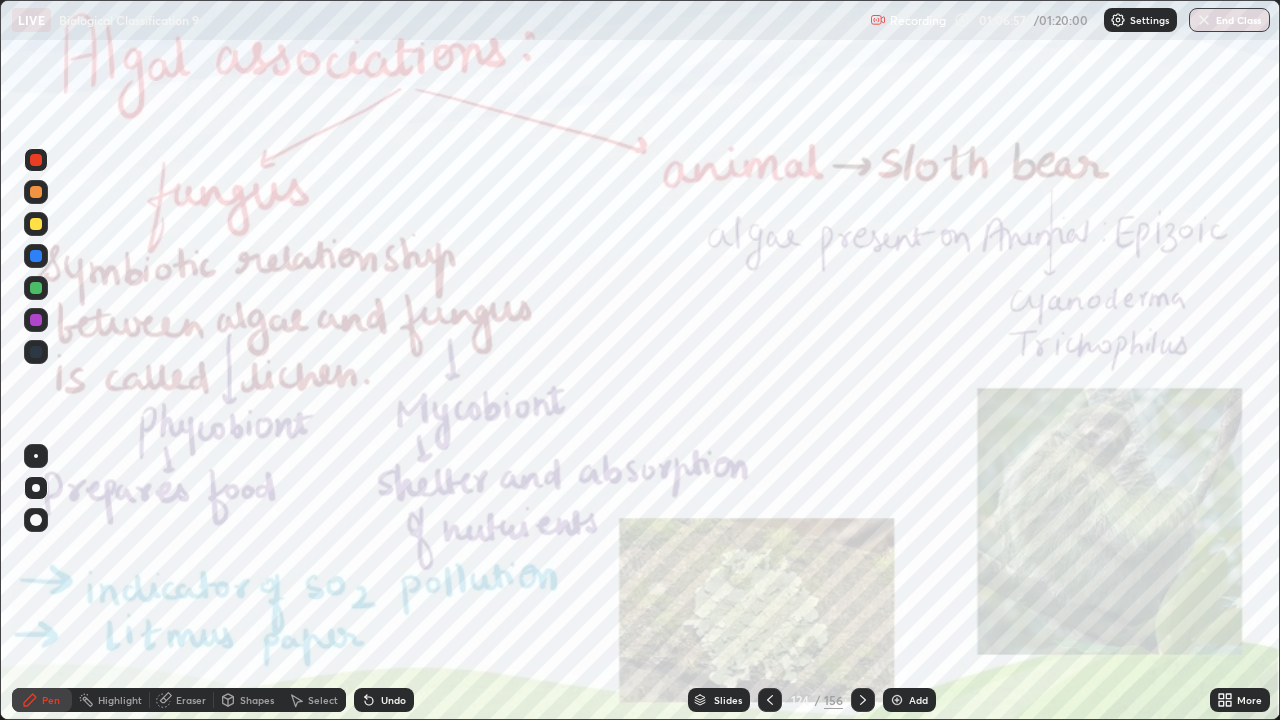 click at bounding box center [863, 700] 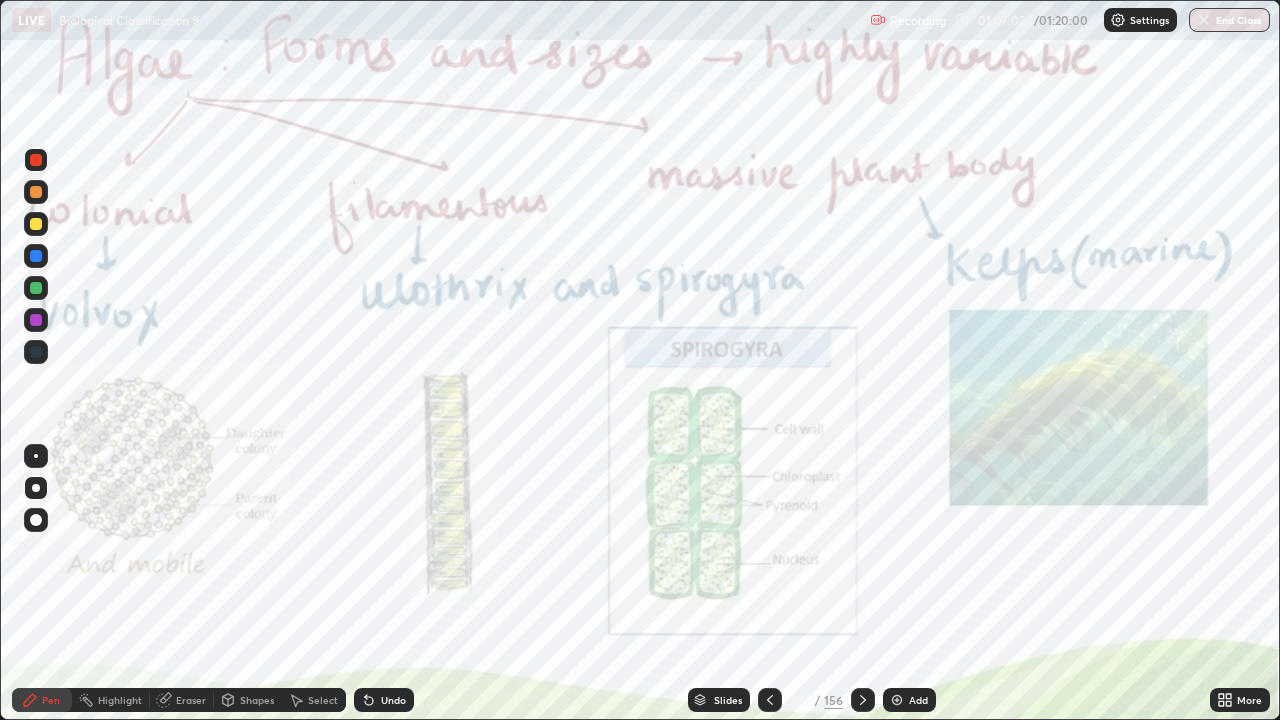 click on "Select" at bounding box center [314, 700] 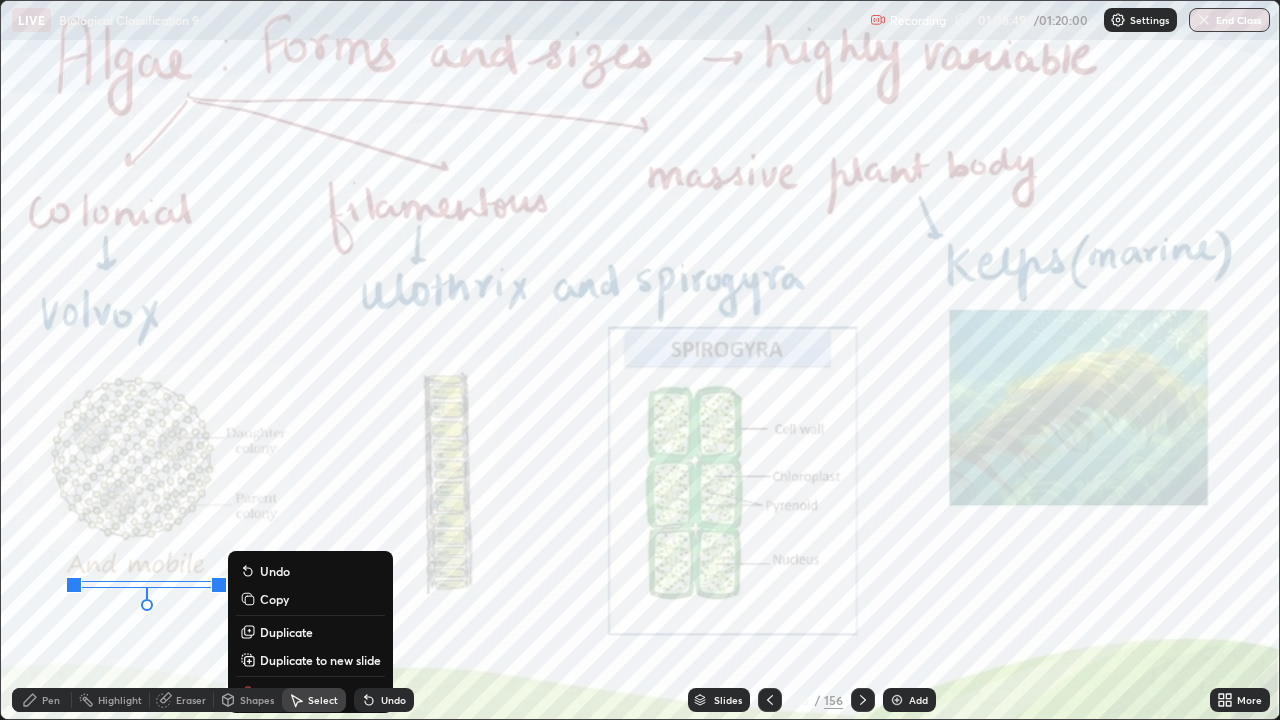 click on "0 ° Undo Copy Duplicate Duplicate to new slide Delete" at bounding box center (640, 360) 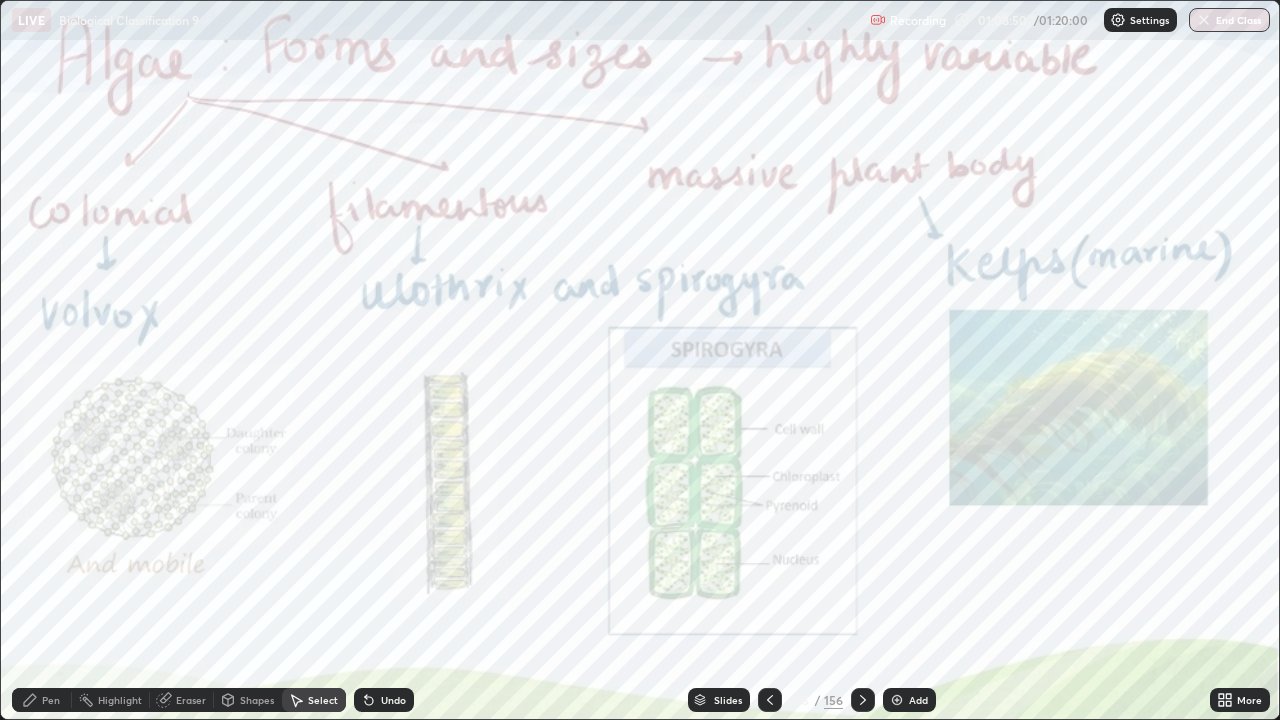 click on "Pen" at bounding box center [51, 700] 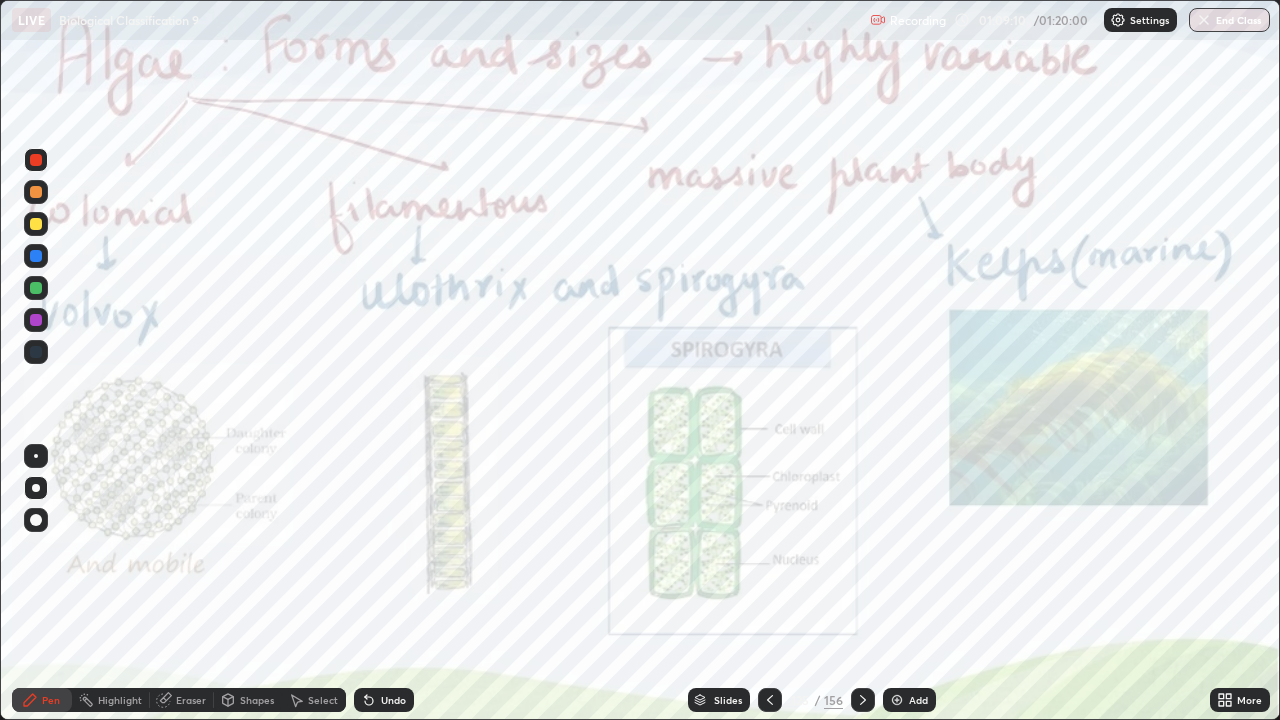 click 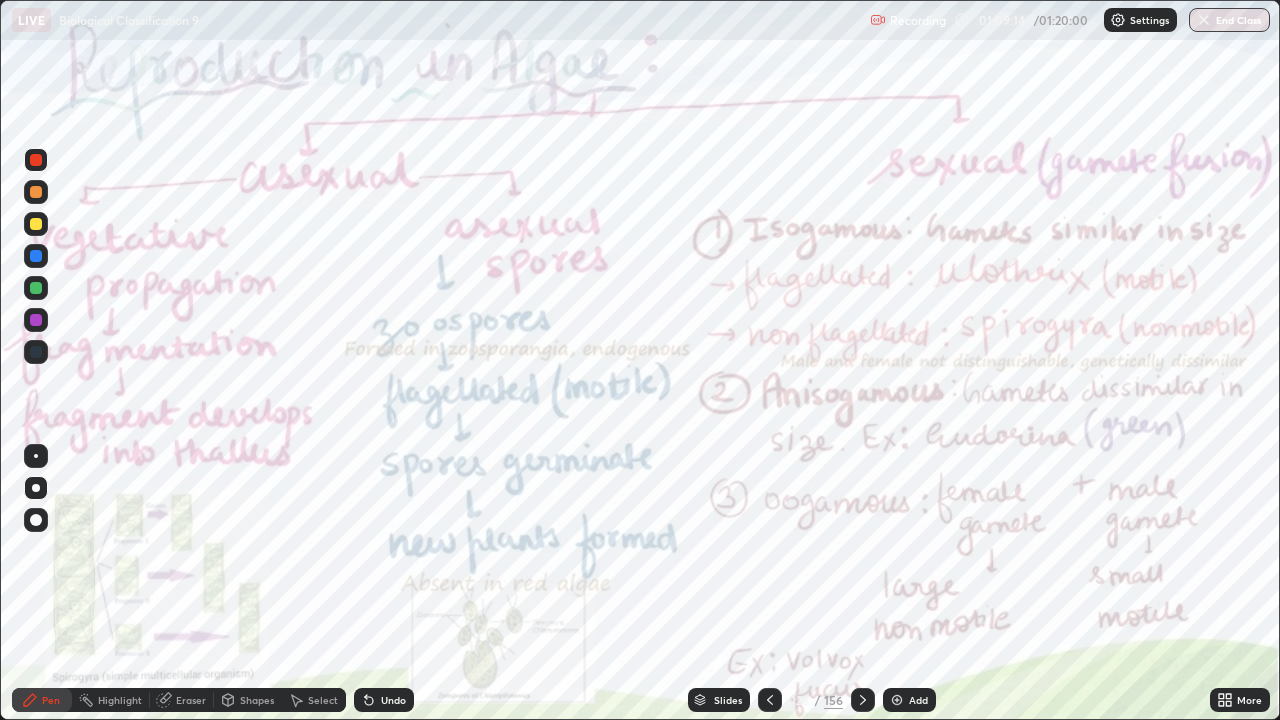 click on "Select" at bounding box center [323, 700] 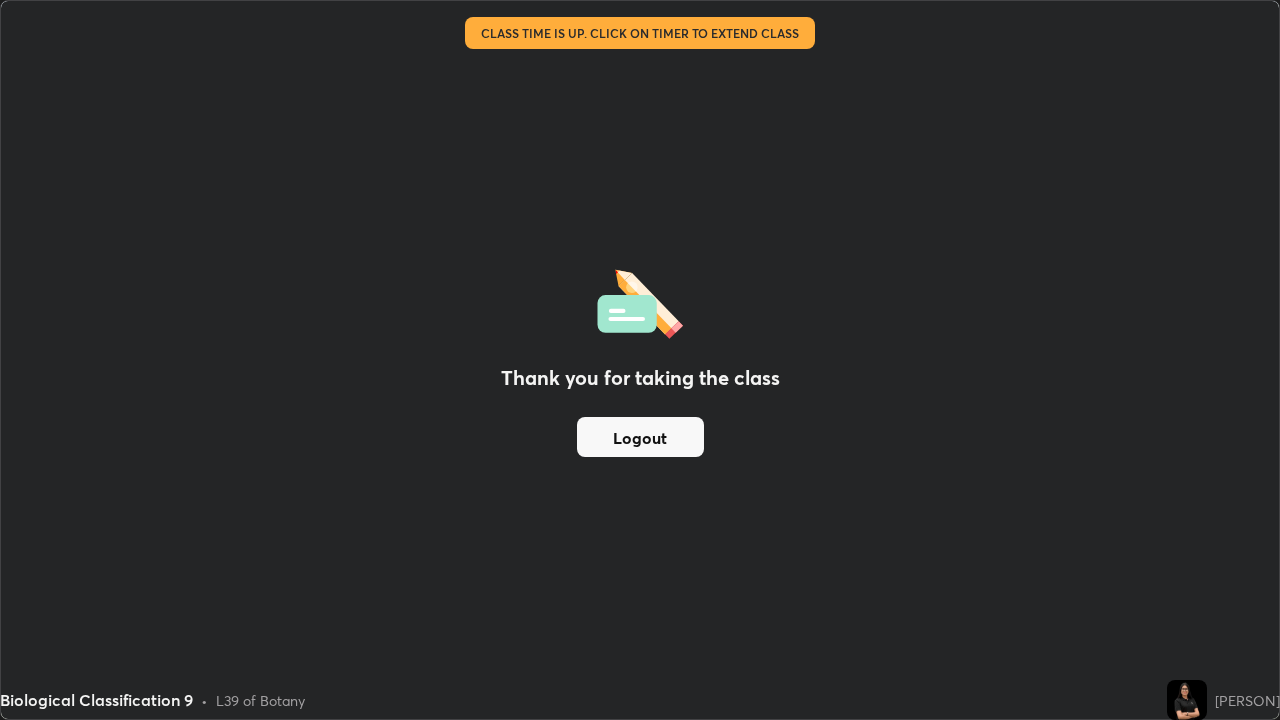 click on "Logout" at bounding box center (640, 437) 